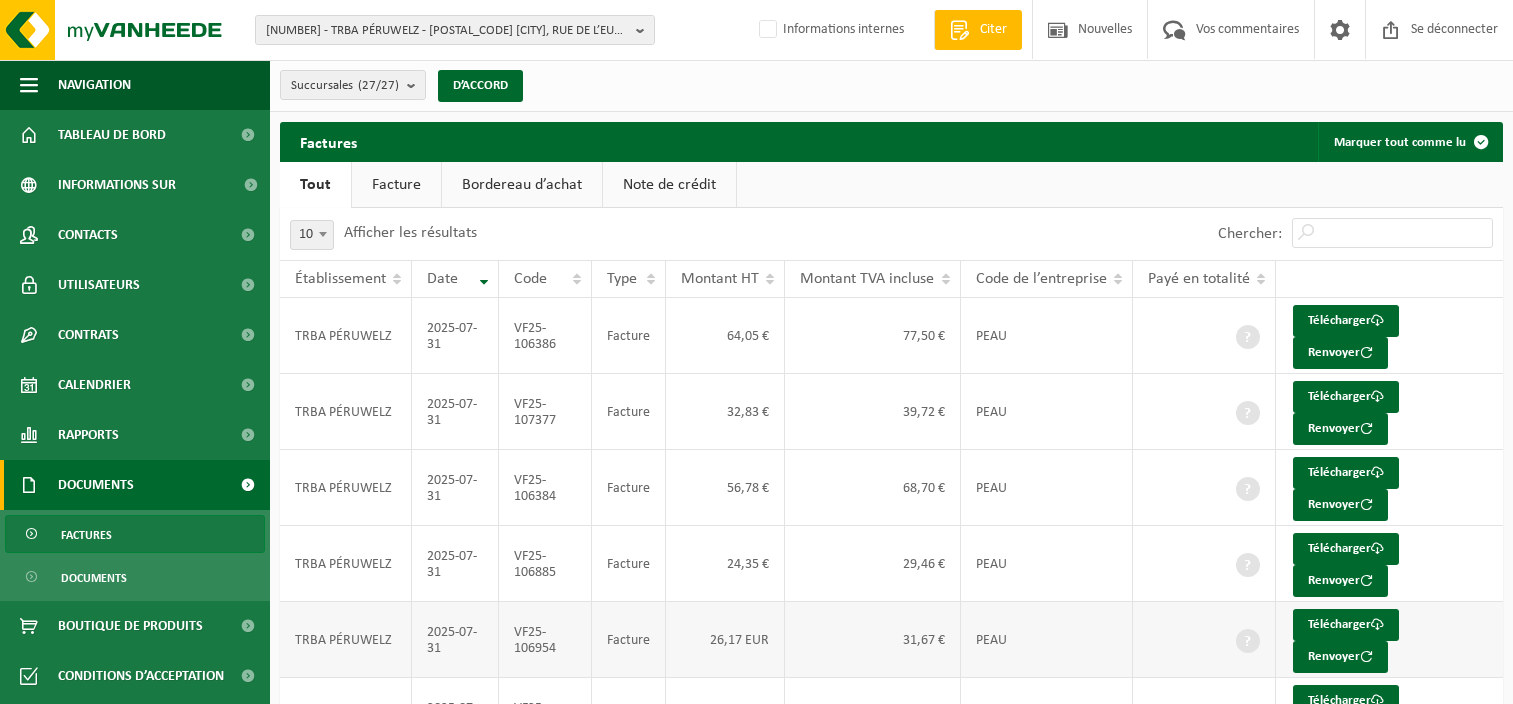 scroll, scrollTop: 317, scrollLeft: 0, axis: vertical 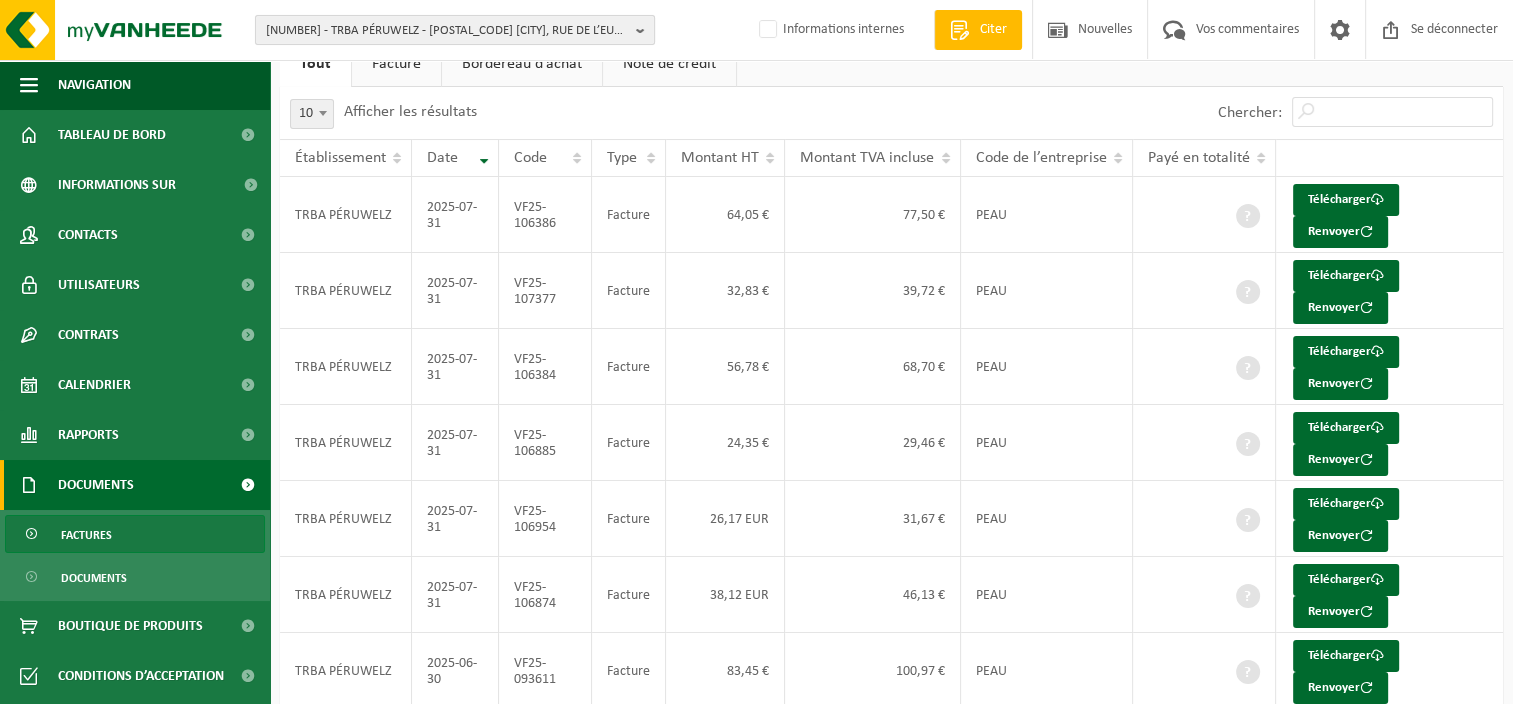 drag, startPoint x: 352, startPoint y: 34, endPoint x: 342, endPoint y: 36, distance: 10.198039 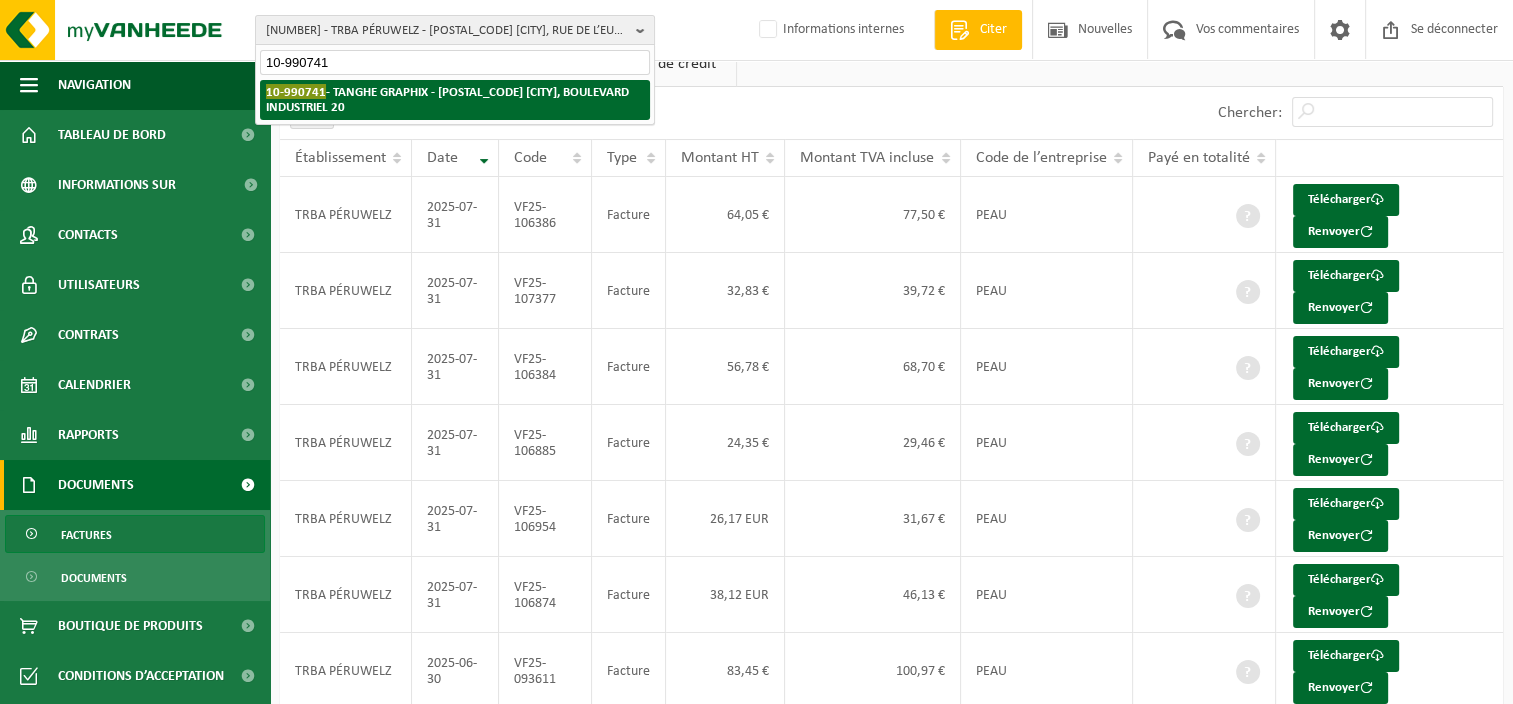 type on "10-990741" 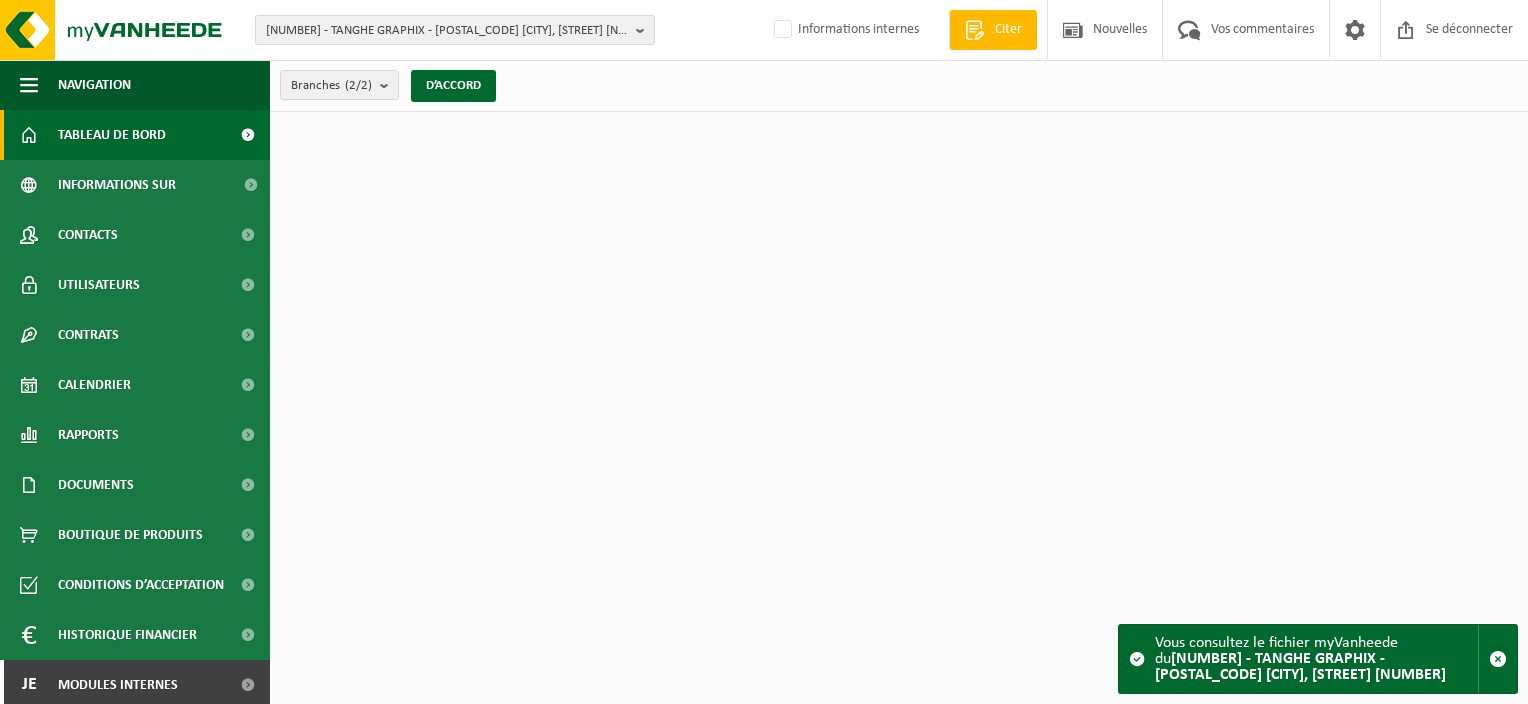scroll, scrollTop: 0, scrollLeft: 0, axis: both 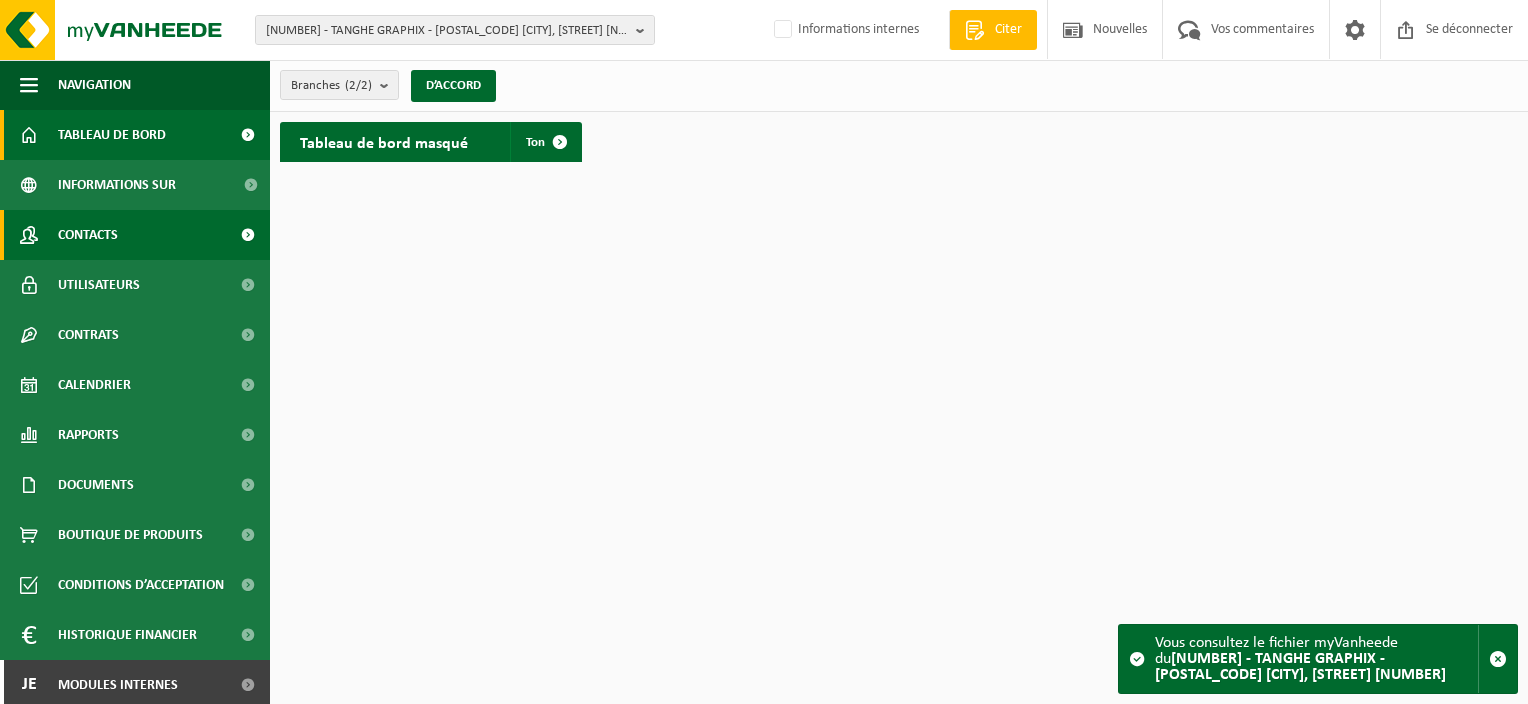 click on "Contacts" at bounding box center (135, 235) 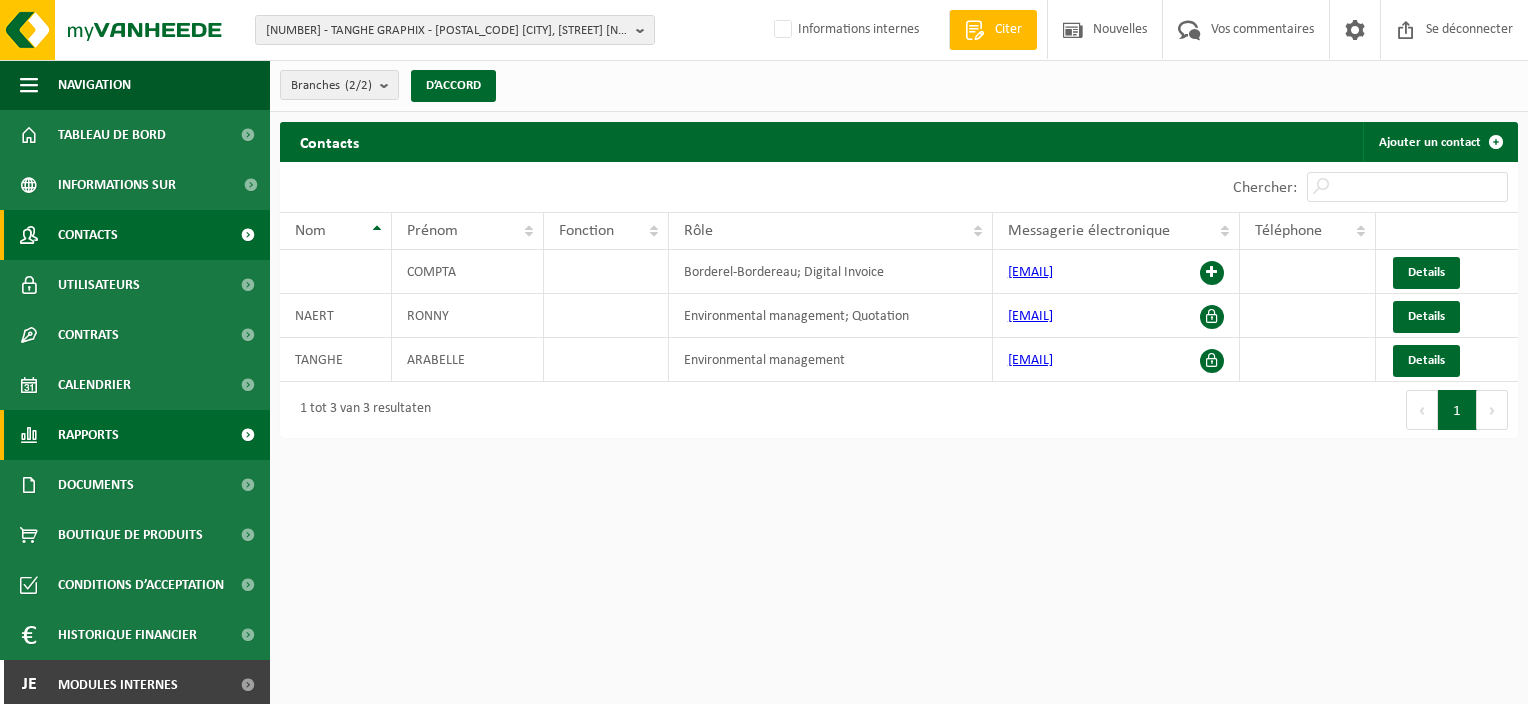 scroll, scrollTop: 0, scrollLeft: 0, axis: both 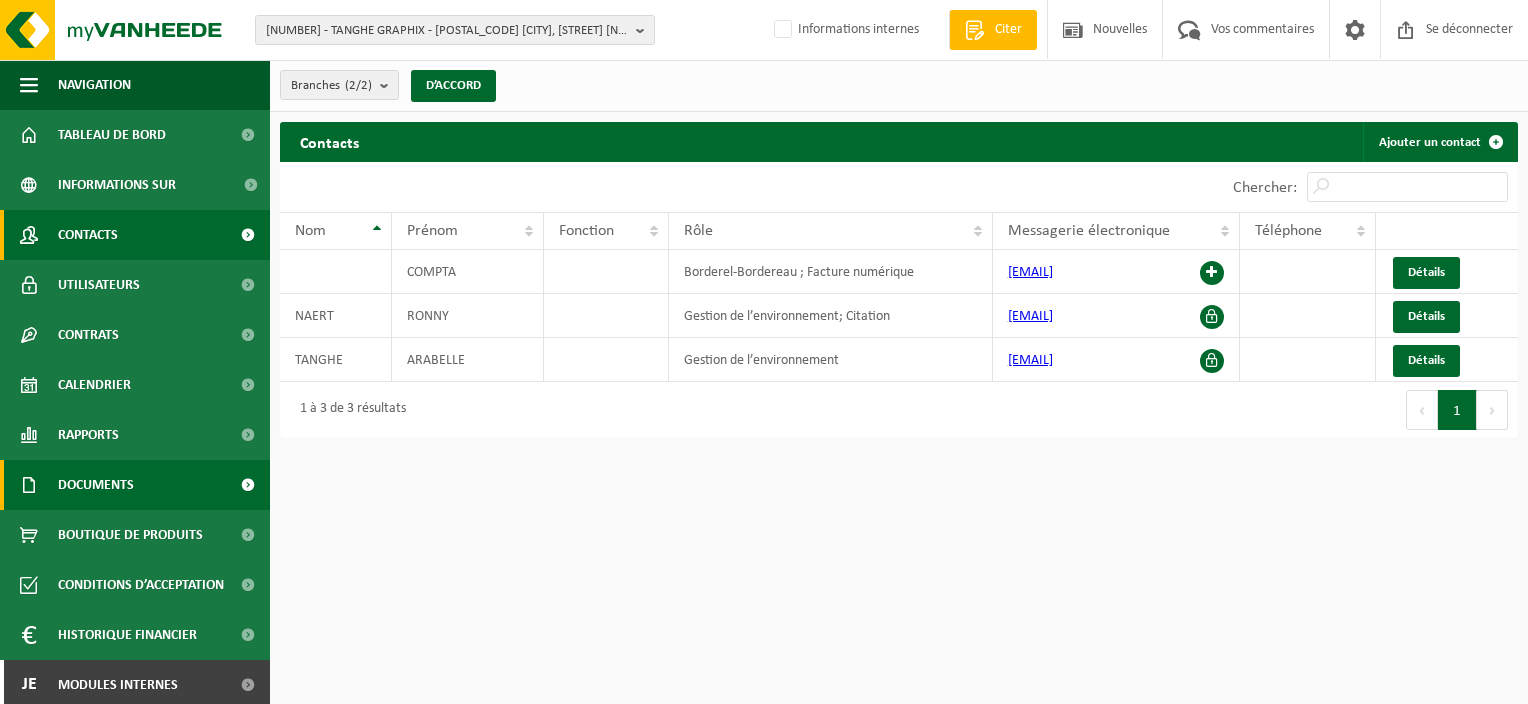 click on "Documents" at bounding box center [96, 485] 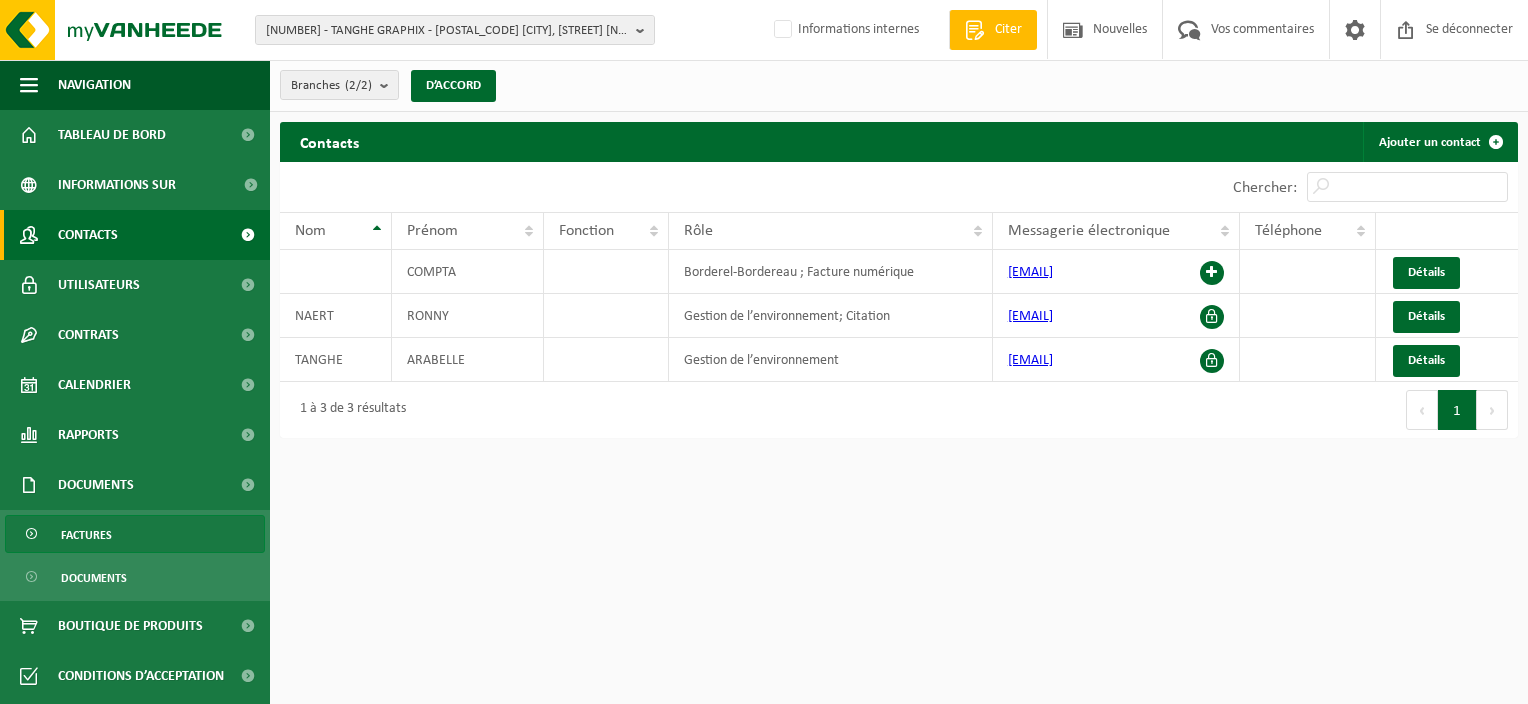 click on "Factures" at bounding box center [86, 535] 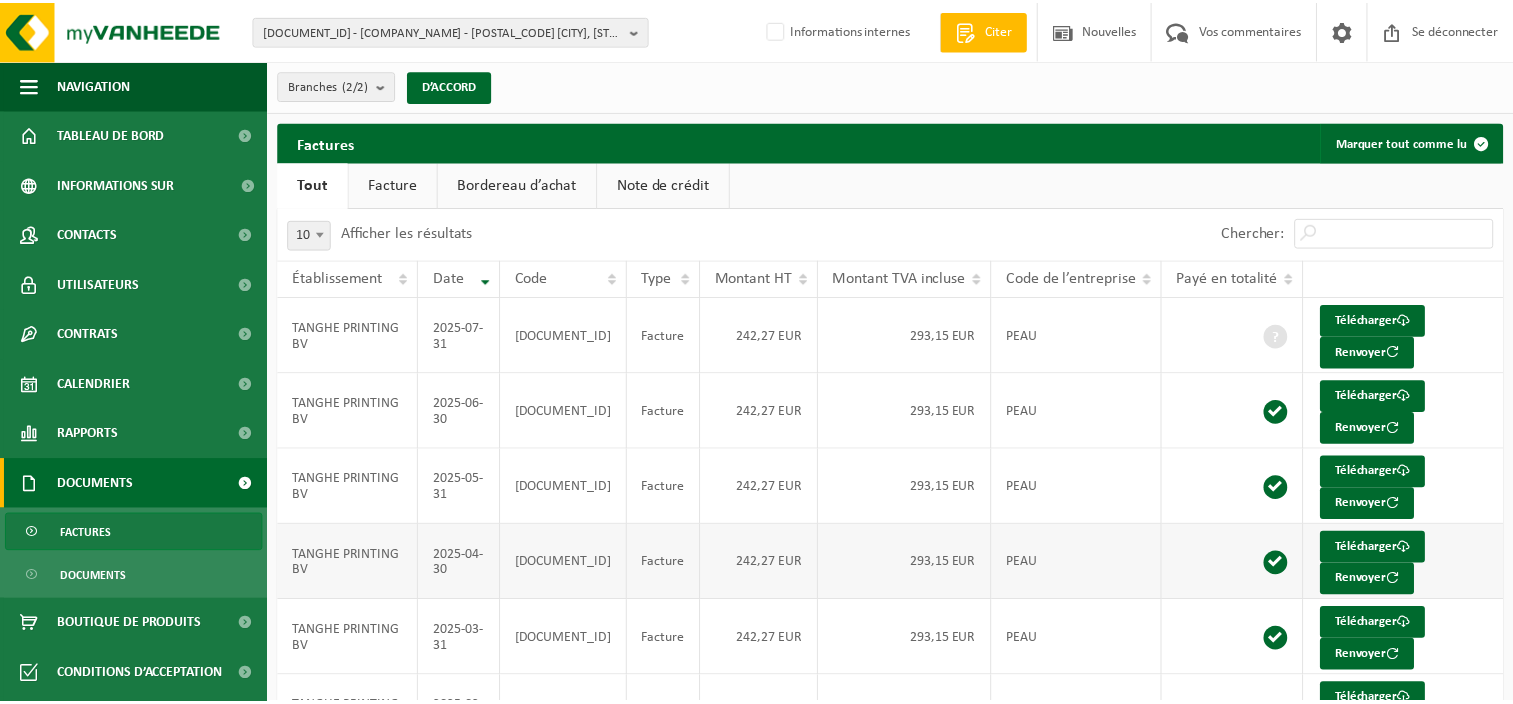 scroll, scrollTop: 0, scrollLeft: 0, axis: both 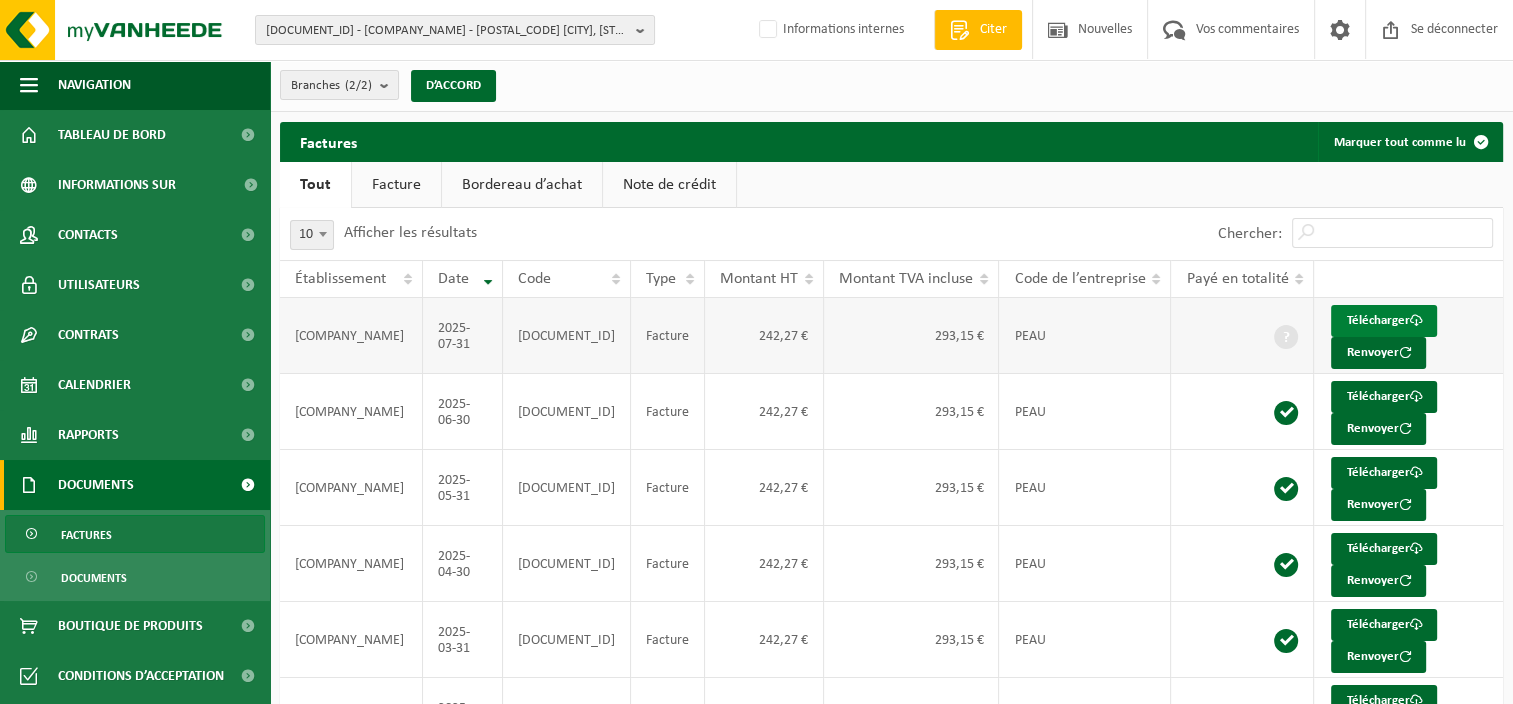 click on "Télécharger" at bounding box center [1377, 320] 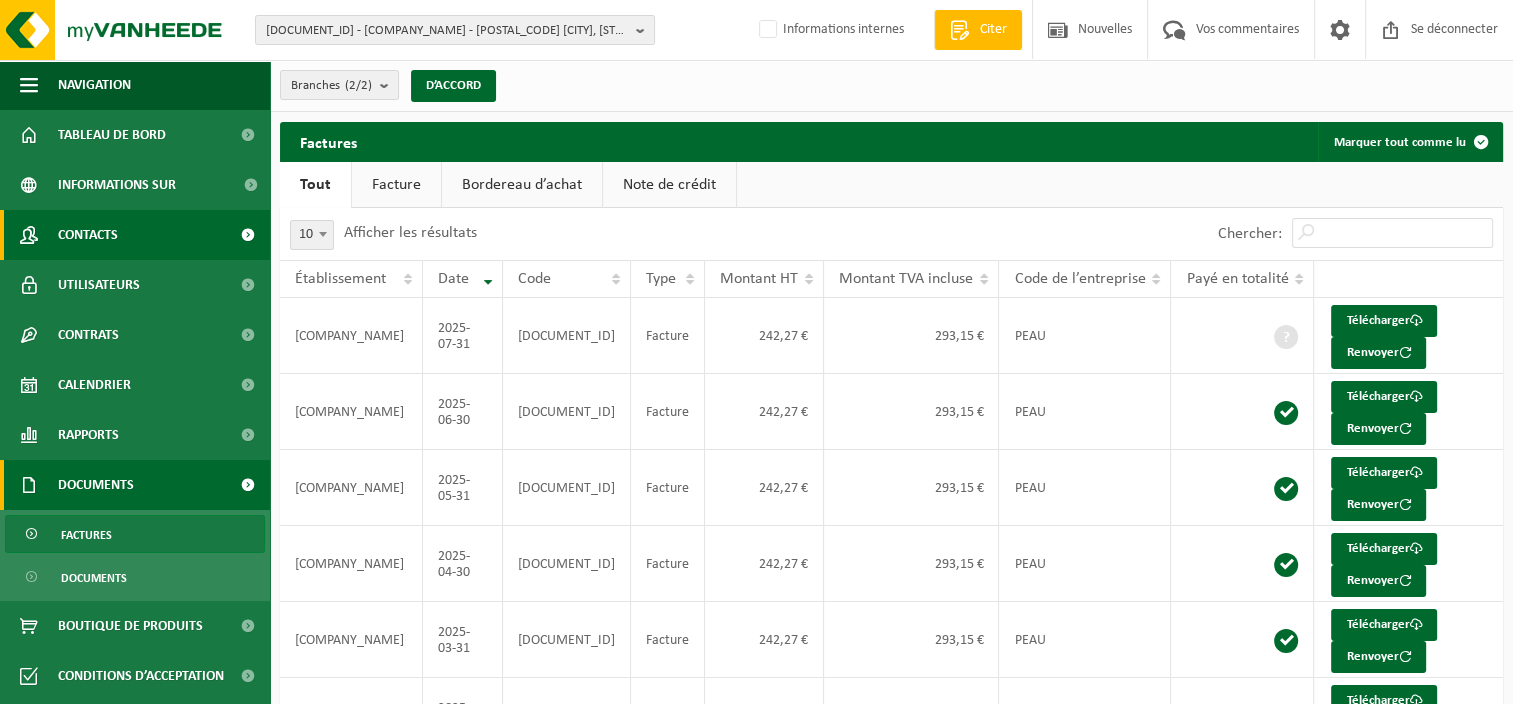 click on "Contacts" at bounding box center (135, 235) 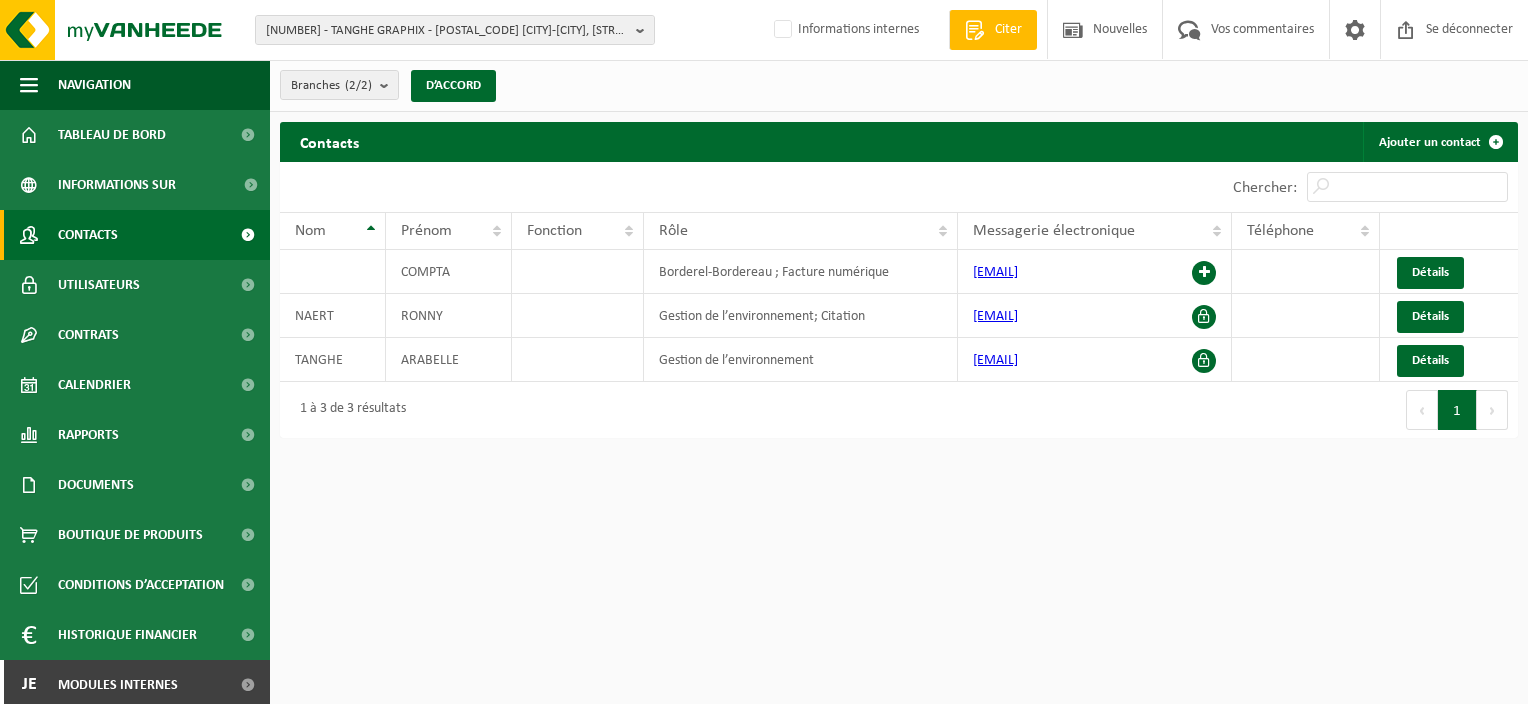 scroll, scrollTop: 0, scrollLeft: 0, axis: both 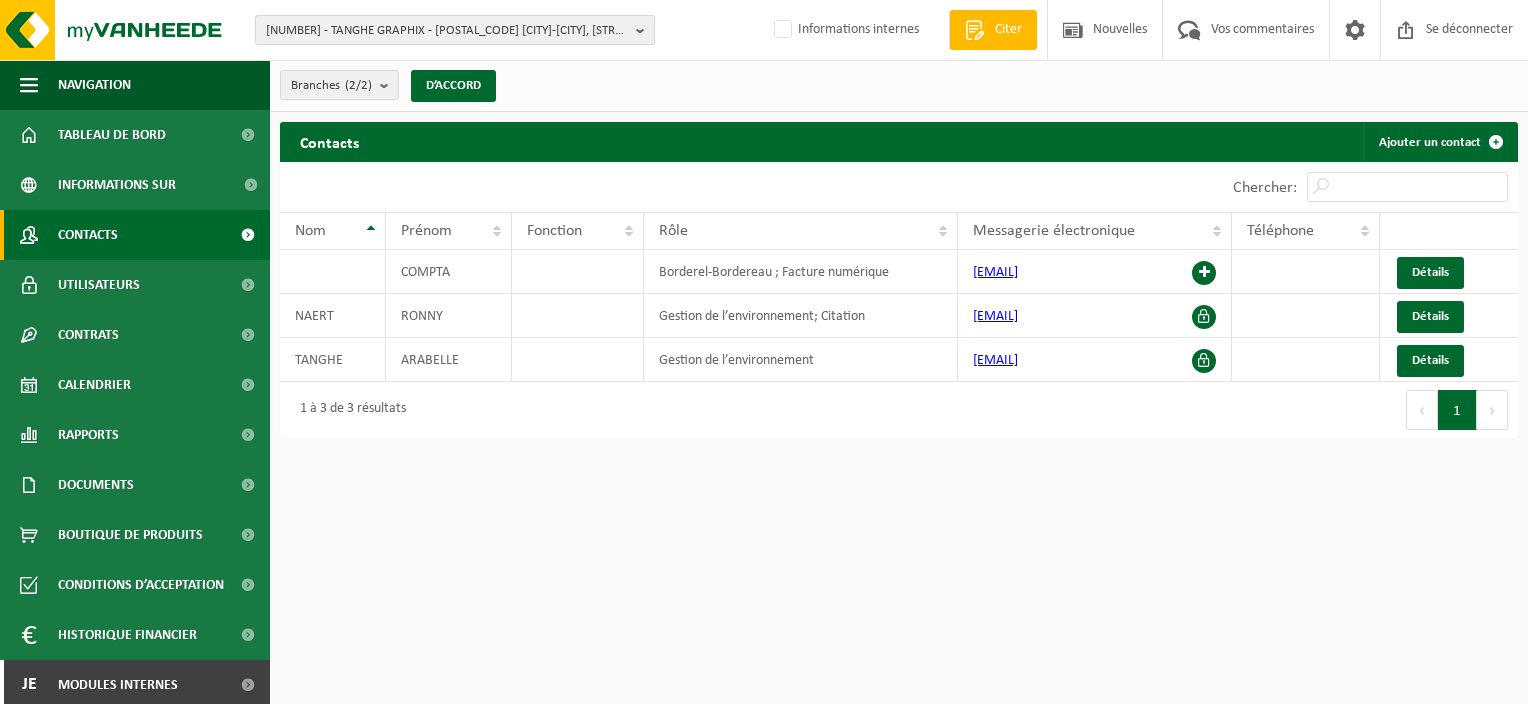 click on "[NUMBER]-[NUMBER] - [COMPANY] - [NUMBER] [CITY], [STREET] [NUMBER]" at bounding box center (447, 31) 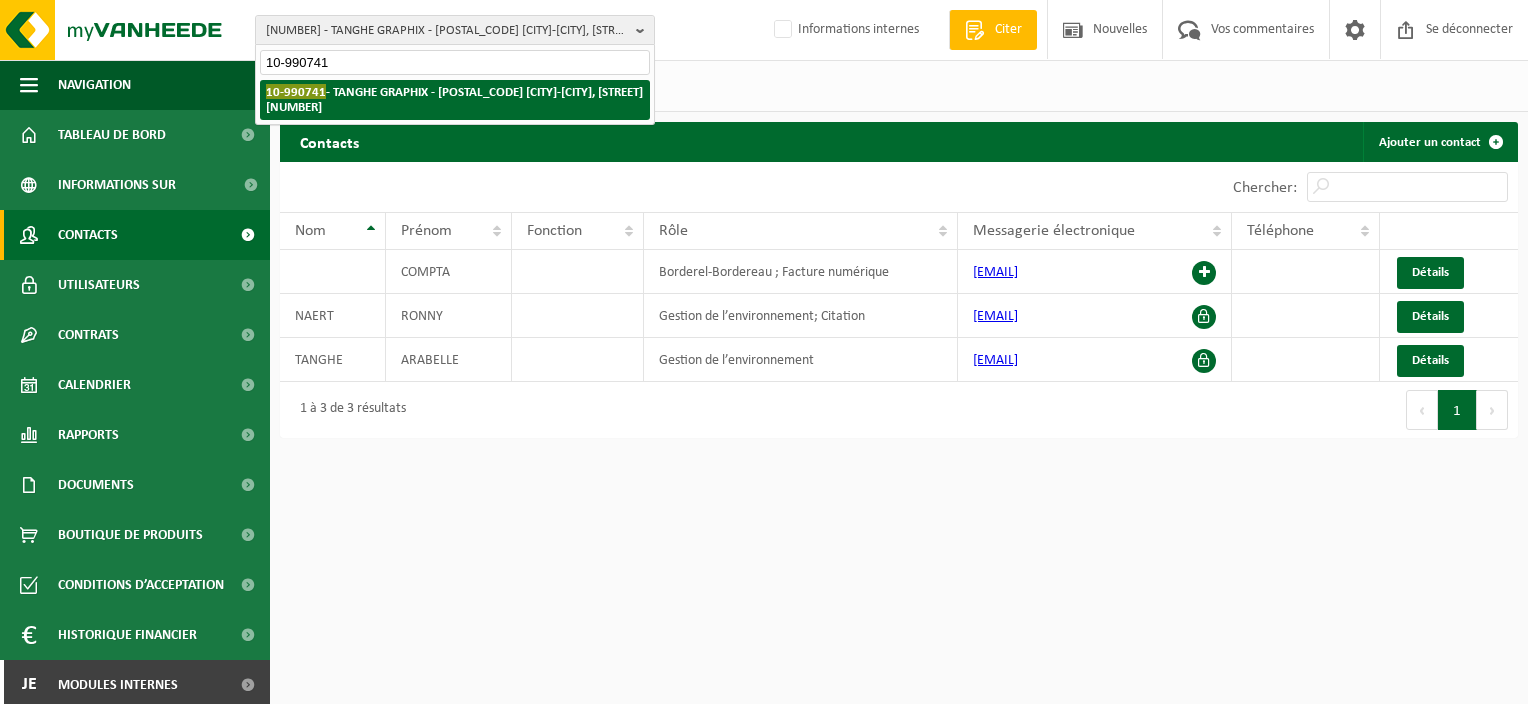 type on "10-990741" 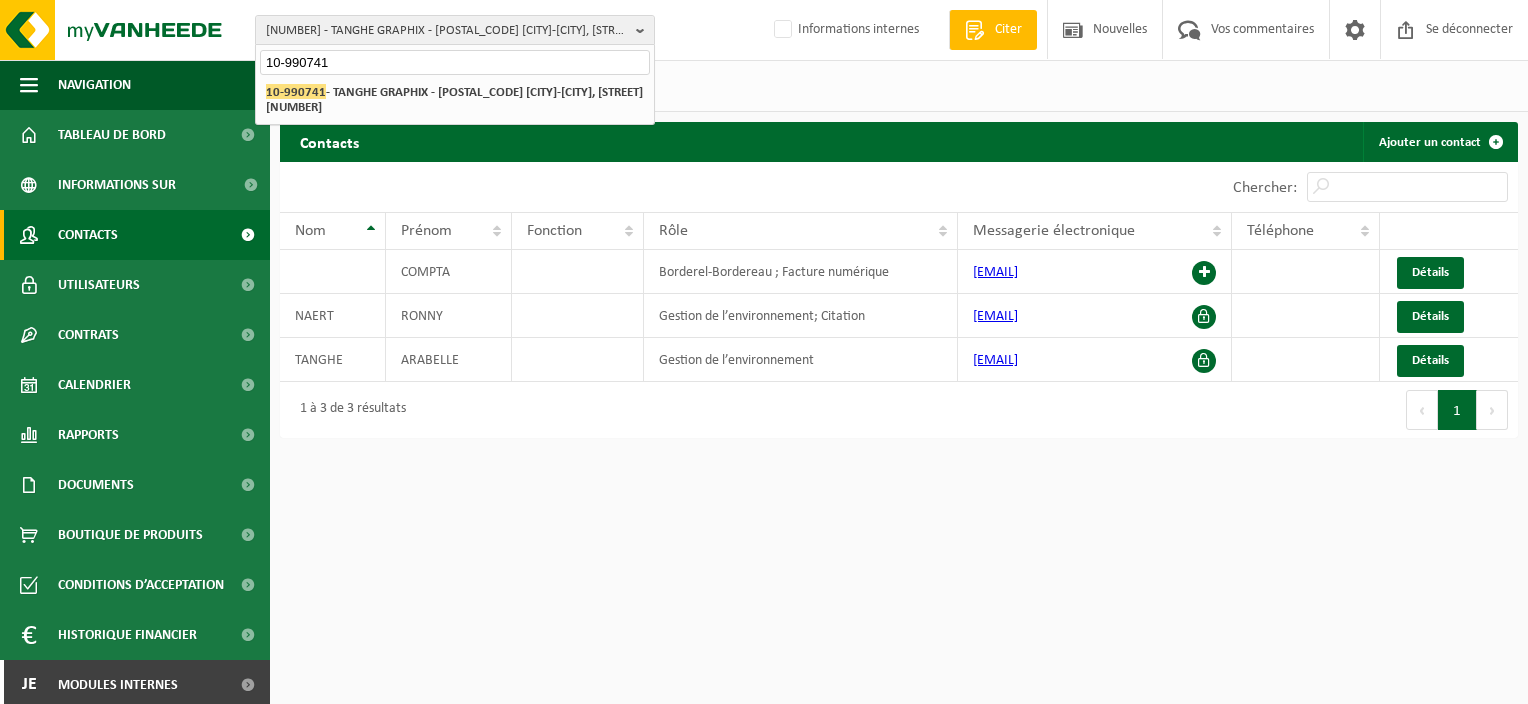 click on "Branches  (2/2)               Alles selecteren   Alles deselecteren   Actieve selecteren         TANGHE GRAPHIX - COMINES-WARNETON       TANGHE PRINTING BV - COMINES                 D’ACCORD" at bounding box center (899, 86) 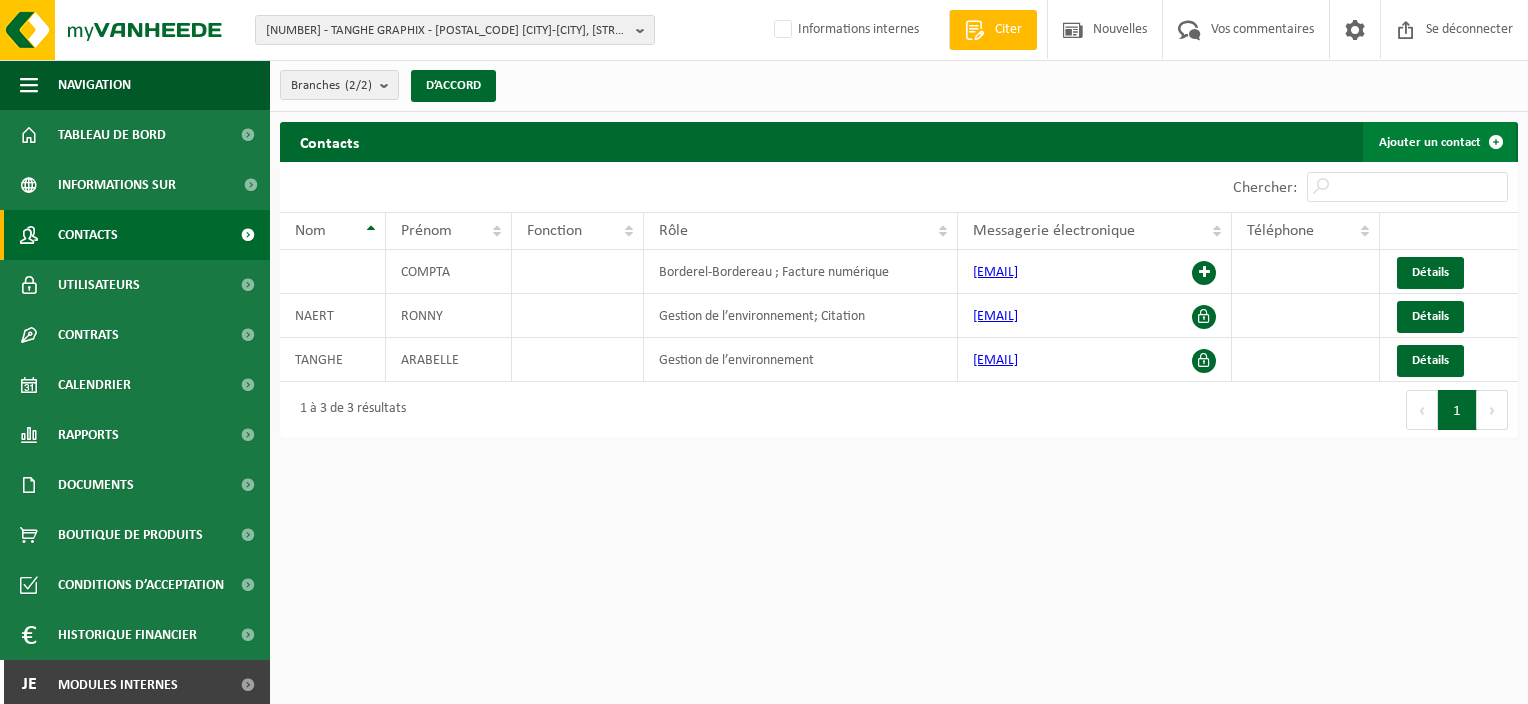 click on "Ajouter un contact" at bounding box center [1439, 142] 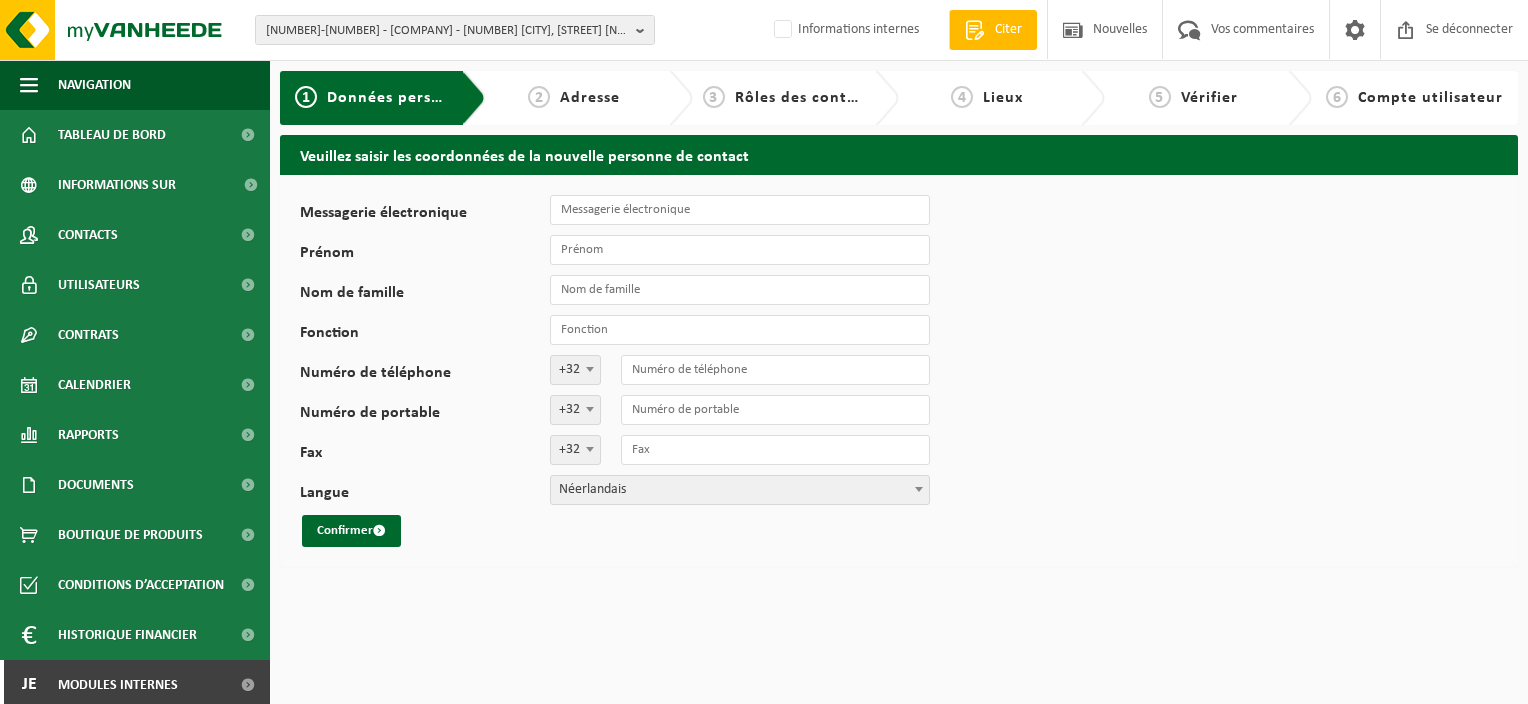 scroll, scrollTop: 0, scrollLeft: 0, axis: both 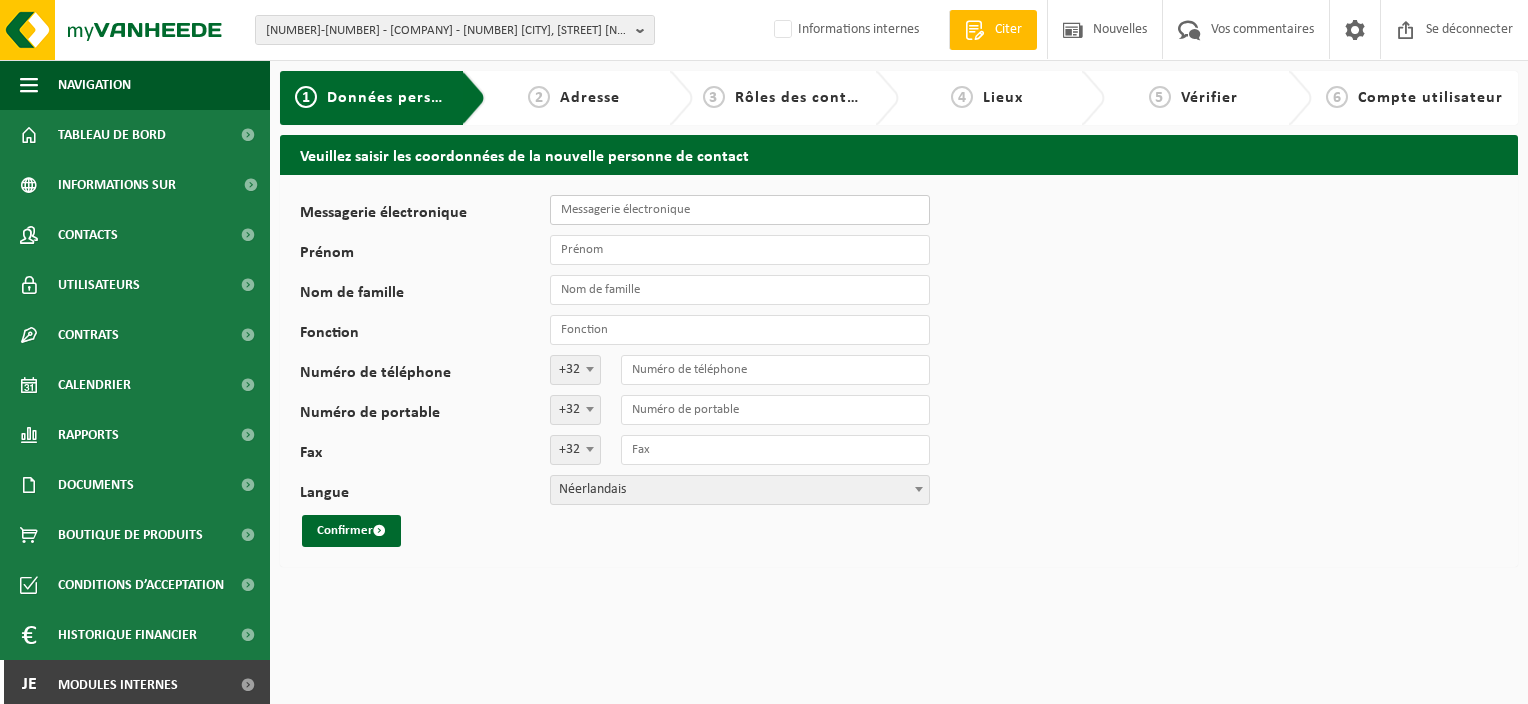 click on "Messagerie électronique" at bounding box center [740, 210] 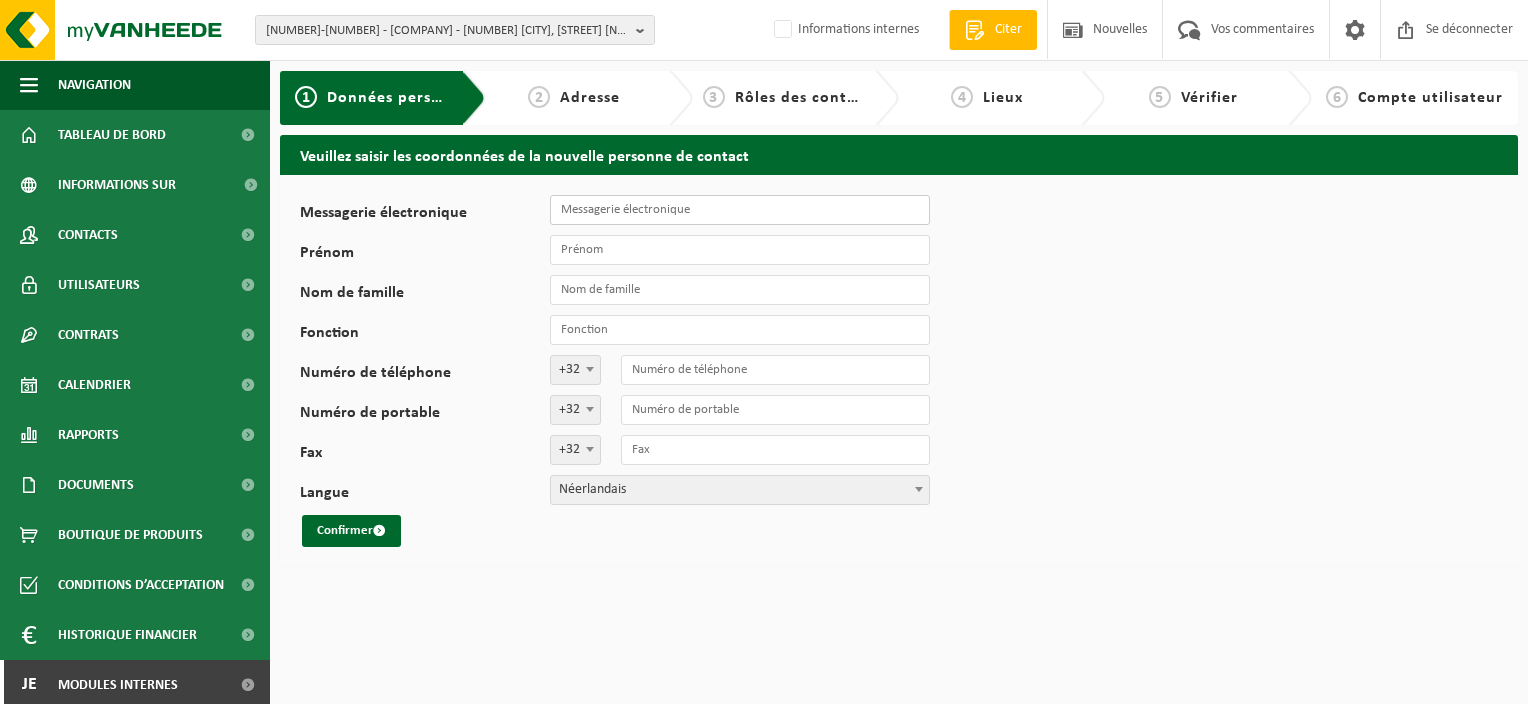 click on "Messagerie électronique" at bounding box center [740, 210] 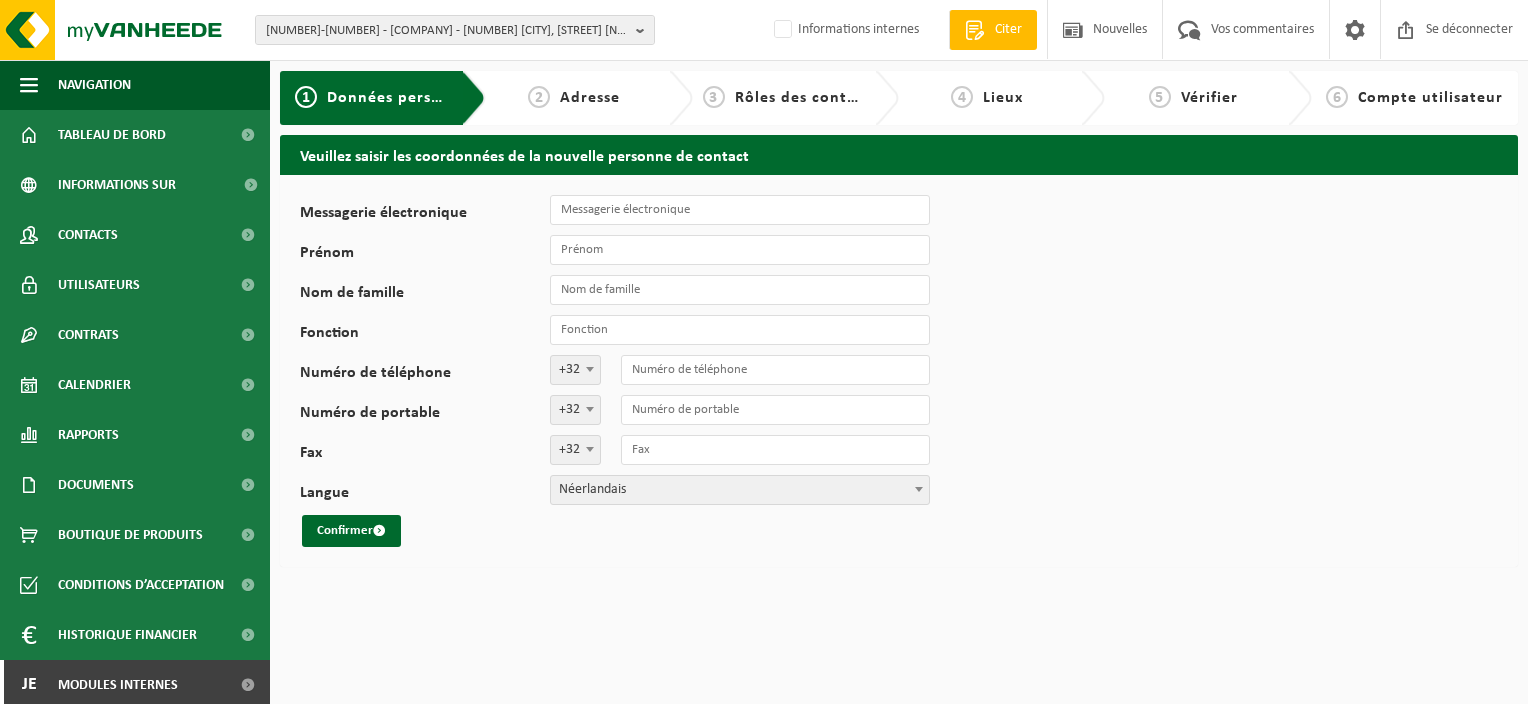 click on "Messagerie électronique Prénom Nom de famille Fonction Numéro de téléphone +32 ; +49 ; +33 ; +44 ; +352 ; +31 ; +32 Numéro de portable +32 ; +49 ; +33 ; +44 ; +352 ; +31 ; +32 Fax +32 ; +49 ; +33 ; +44 ; +352 ; +31 ; +32 Langue Nederlands Français English Néerlandais Confirmer" at bounding box center [899, 371] 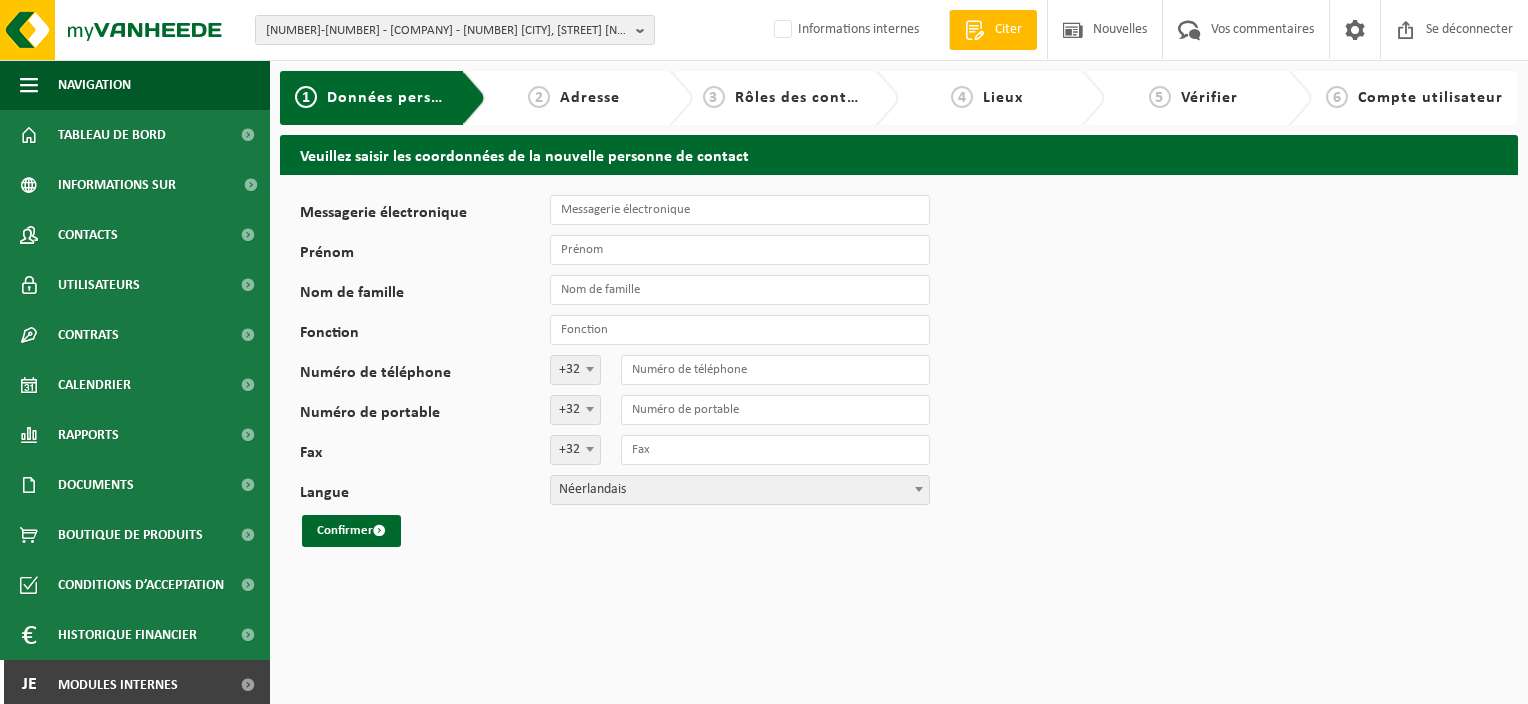 click on "[NUMBER]-[NUMBER] - [COMPANY] - [NUMBER] [CITY], [STREET] [NUMBER] [NUMBER]-[NUMBER] - [COMPANY] - [NUMBER] [CITY], [STREET] [NUMBER] [NUMBER]-[NUMBER] - [COMPANY] - [NUMBER] [CITY], [STREET] [NUMBER] Informations internes Welkom [FIRST] [LAST] Citer Nouvelles Vos commentaires Se déconnecter Navigation Offerte aanvragen Nieuws Uw feedback Afmelden Tableau de bord Informations sur l’entreprise Contacts Utilisateurs Contrats Actieve contracten Historiek contracten Calendrier Rapports In grafiekvorm In lijstvorm Documents Facturen Documenten Boutique de produits" at bounding box center (764, 352) 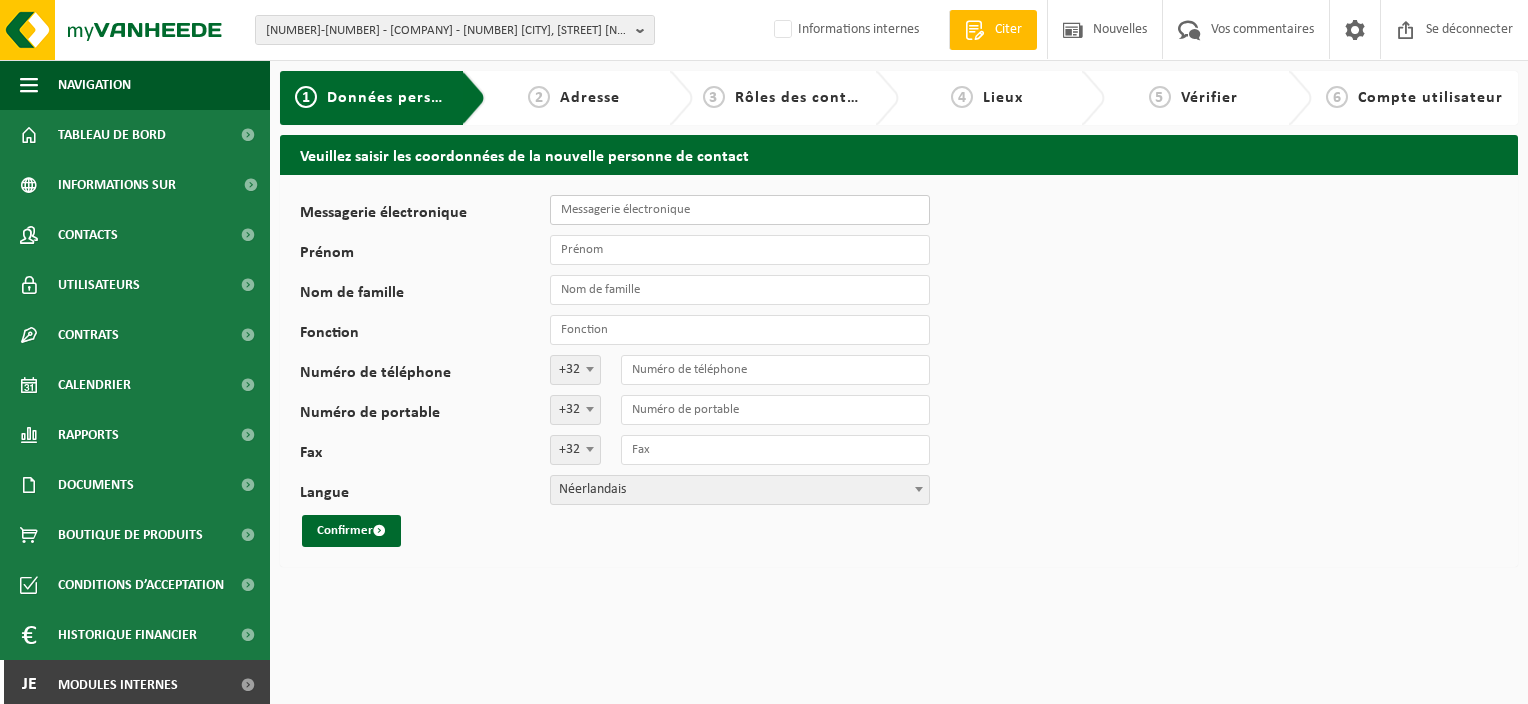 click on "Messagerie électronique" at bounding box center (740, 210) 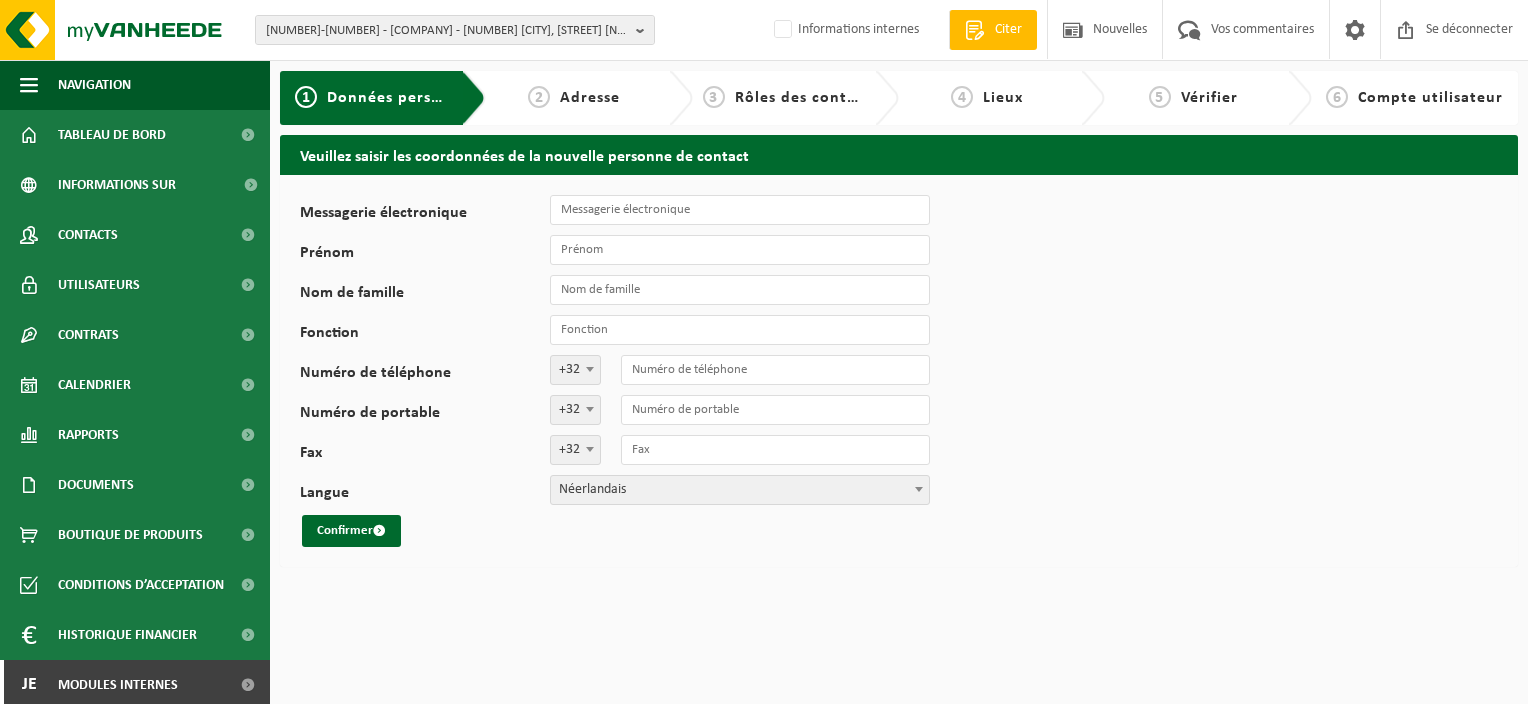 click on "Messagerie électronique Prénom Nom de famille Fonction Numéro de téléphone +32 ; +49 ; +33 ; +44 ; +352 ; +31 ; +32 Numéro de portable +32 ; +49 ; +33 ; +44 ; +352 ; +31 ; +32 Fax +32 ; +49 ; +33 ; +44 ; +352 ; +31 ; +32 Langue Nederlands Français English Néerlandais Confirmer" at bounding box center (899, 371) 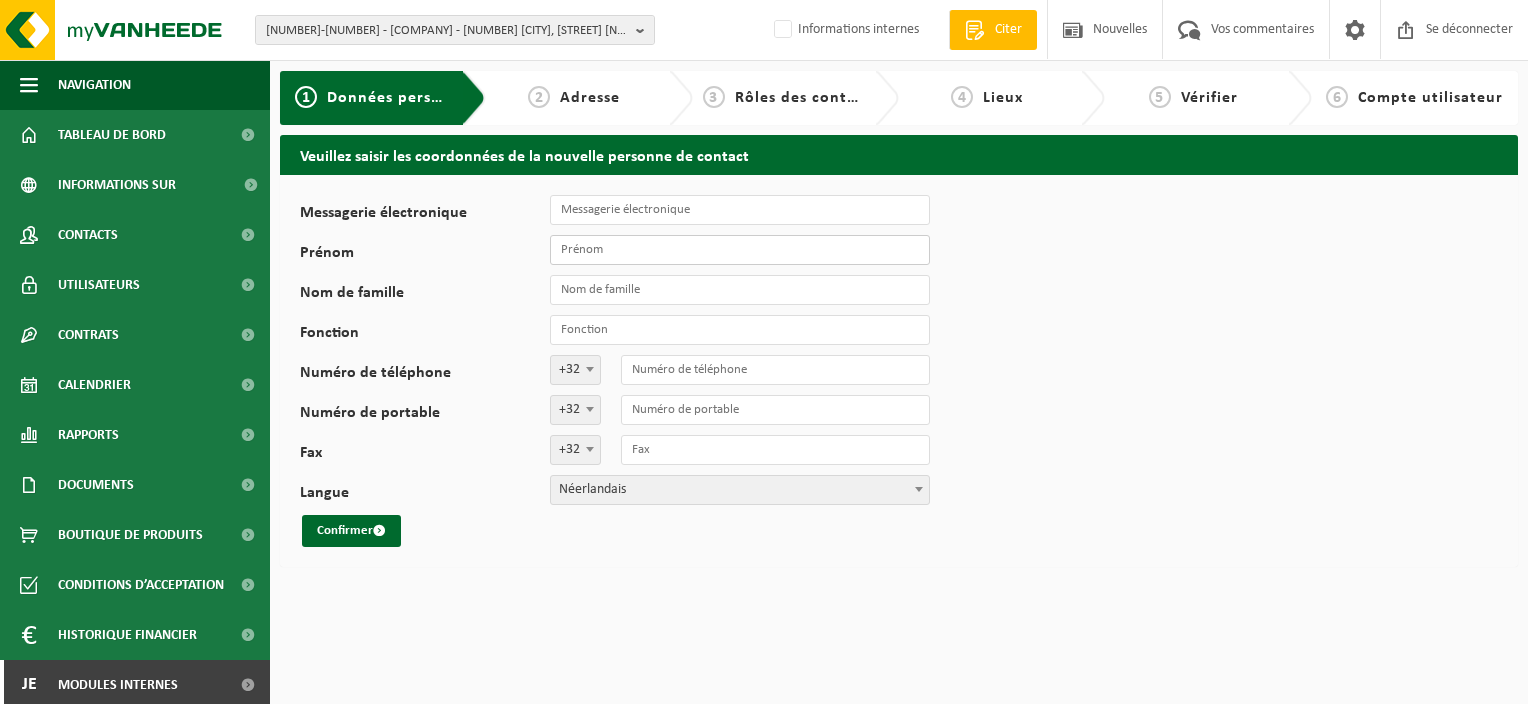 click on "Prénom" at bounding box center [740, 250] 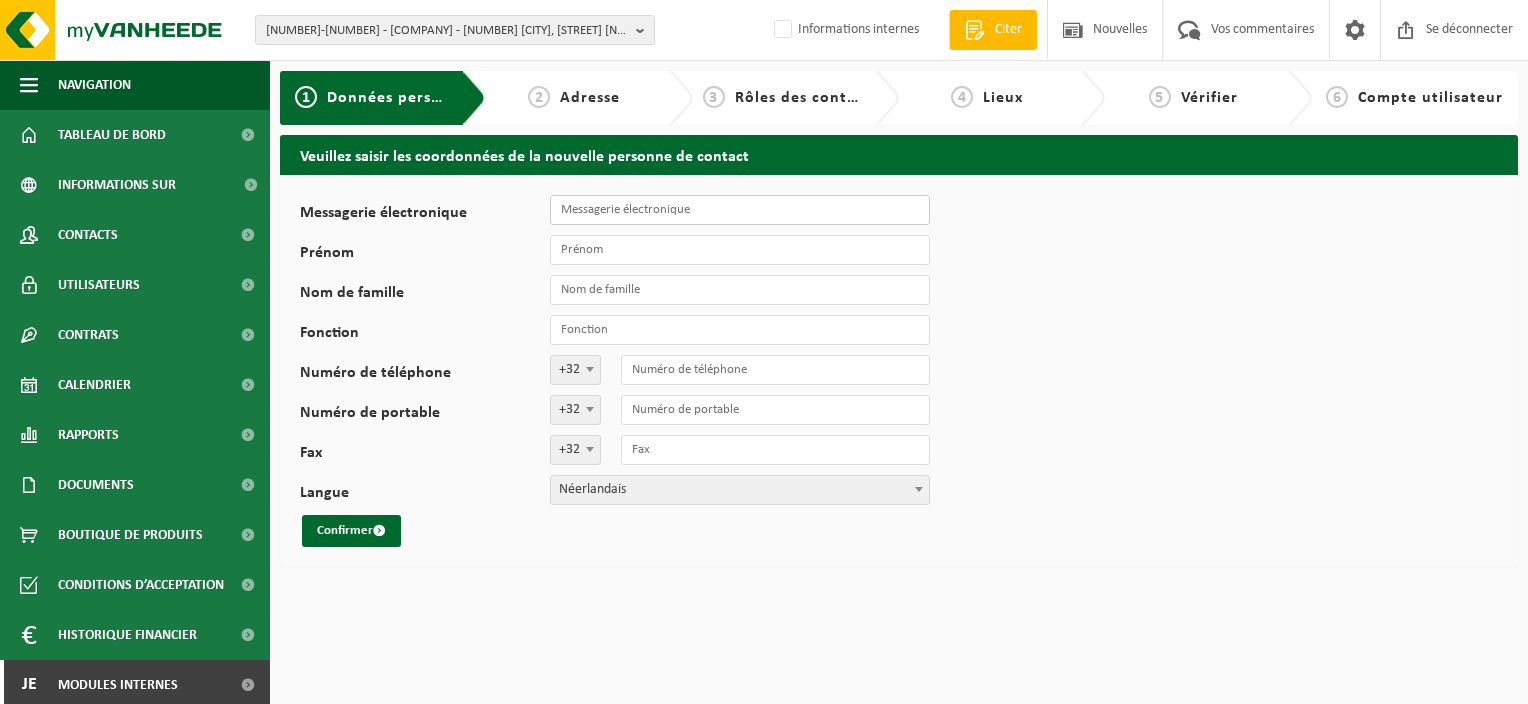 click on "Messagerie électronique" at bounding box center [740, 210] 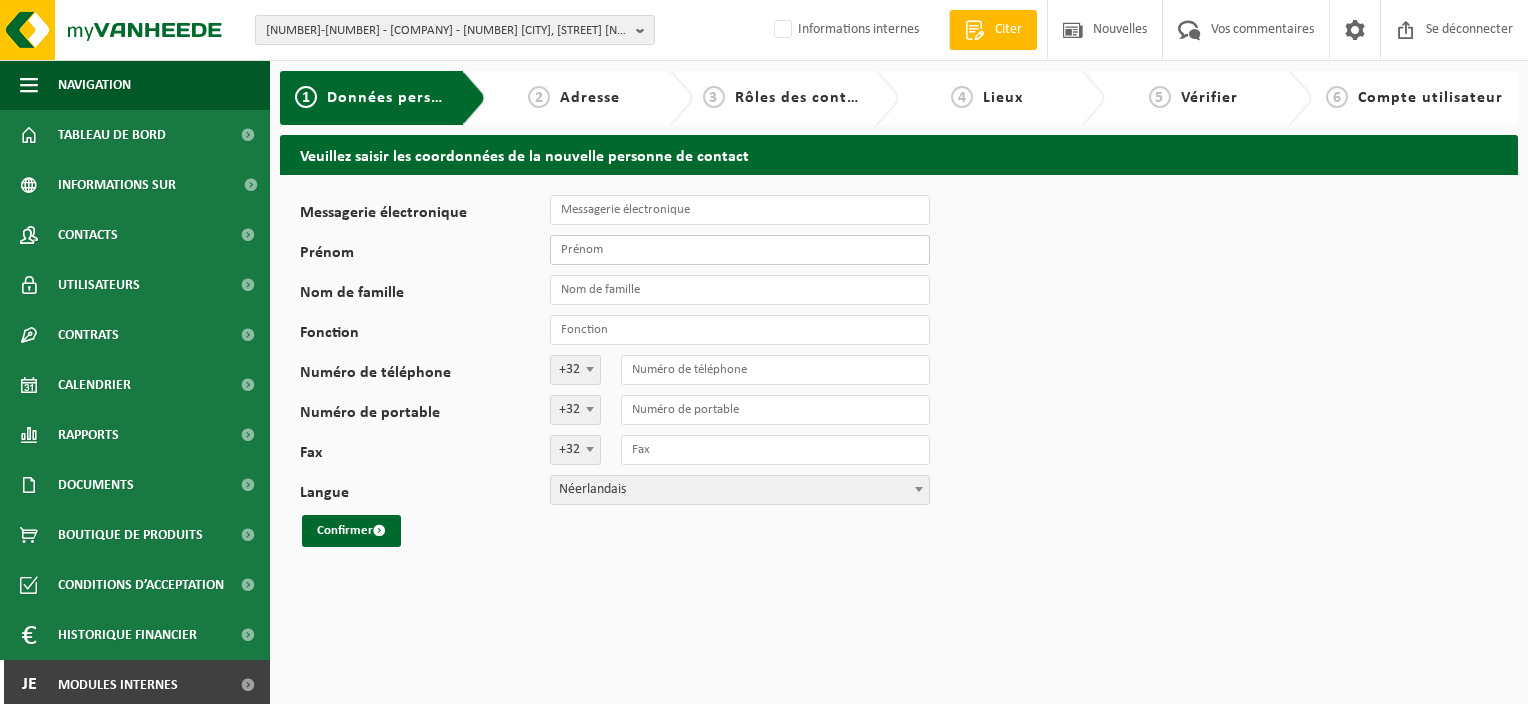 click on "Prénom" at bounding box center (740, 250) 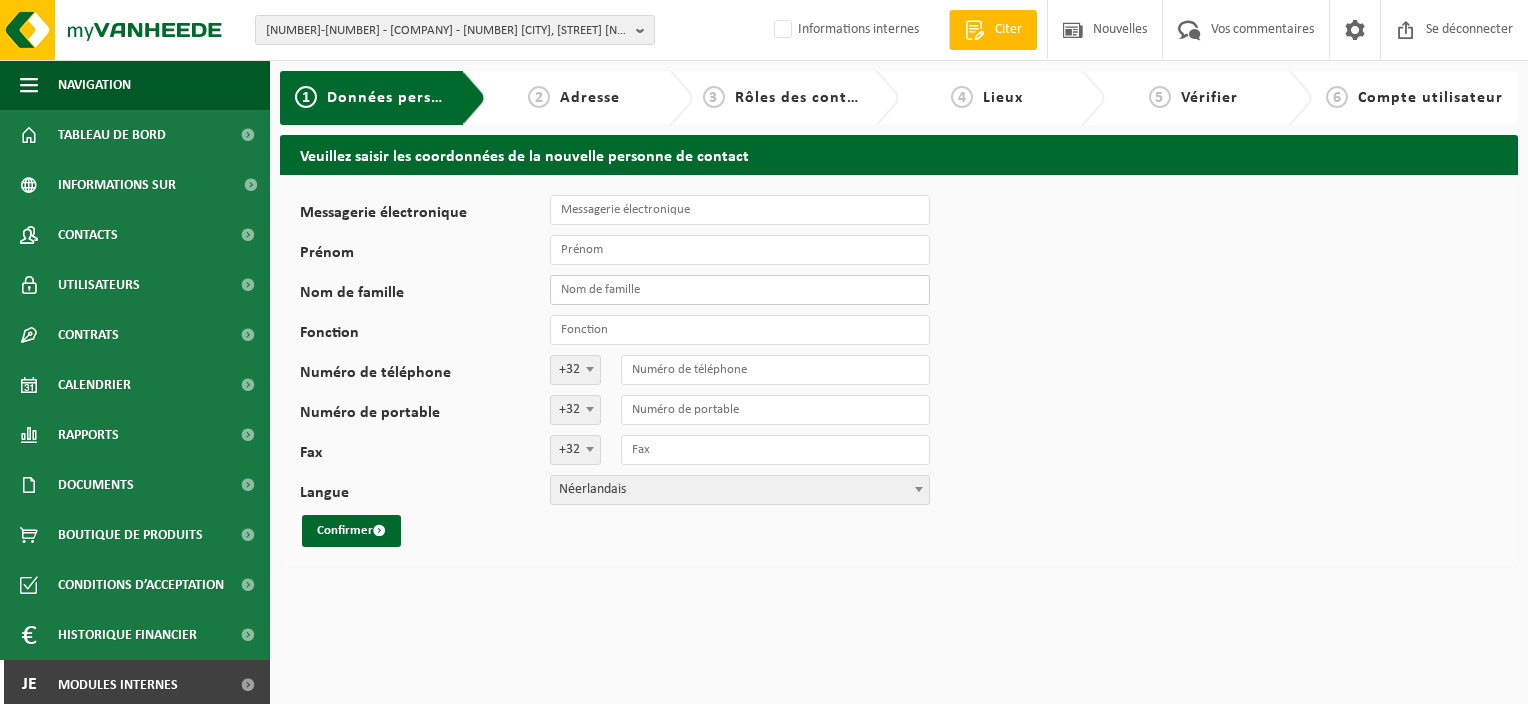 click on "Nom de famille" at bounding box center [740, 290] 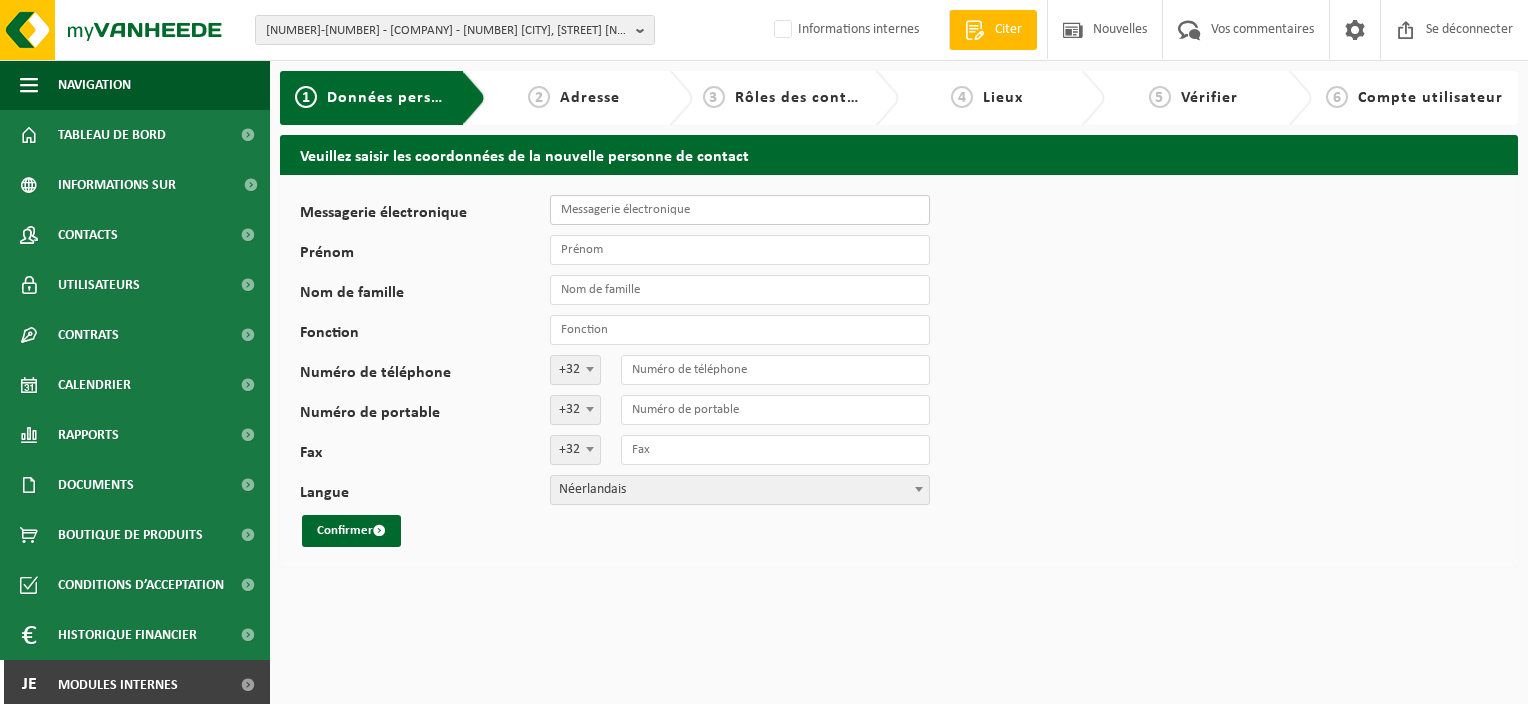 click on "Messagerie électronique" at bounding box center [740, 210] 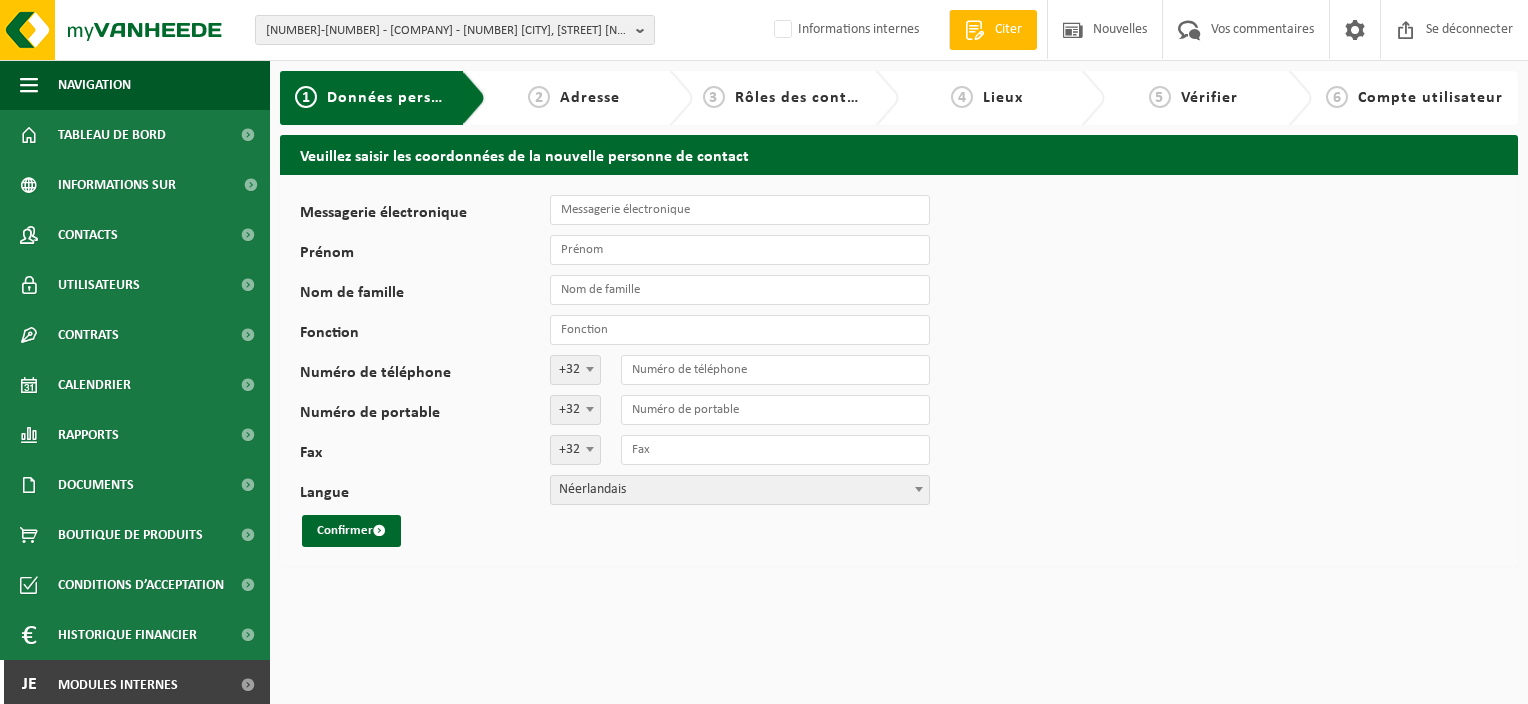 click on "Messagerie électronique         Prénom         Nom de famille         Fonction         Numéro de téléphone     +32 ';  +49 ';  +33 ';  +44 ';  +352 ';  +31 ';  +32         Numéro de portable     +32 ';  +49 ';  +33 ';  +44 ';  +352 ';  +31 ';  +32         Fax     +32 ';  +49 ';  +33 ';  +44 ';  +352 ';  +31 ';  +32         Langue     Nederlands   Français   English   Néerlandais        Confirmer" at bounding box center [899, 371] 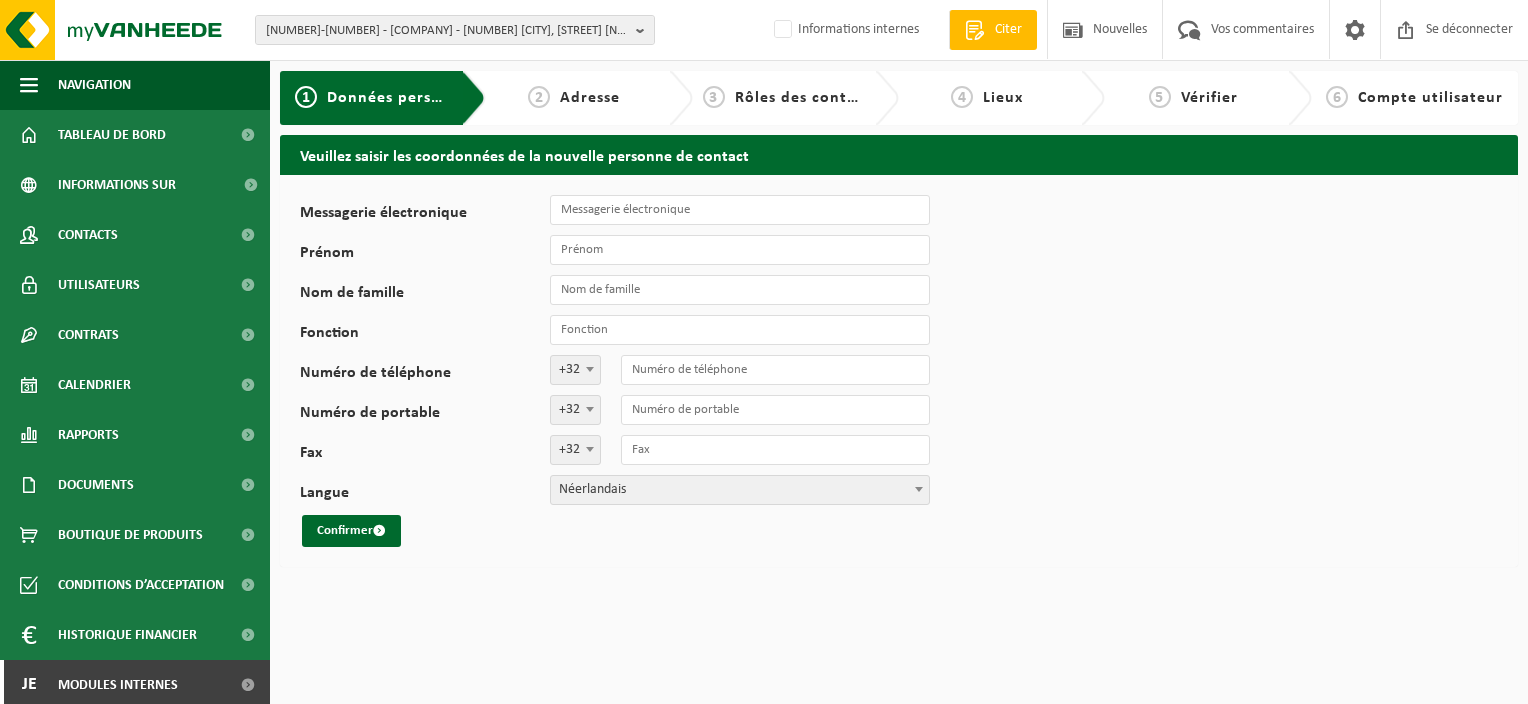 click on "Messagerie électronique         Prénom         Nom de famille         Fonction         Numéro de téléphone     +32 ';  +49 ';  +33 ';  +44 ';  +352 ';  +31 ';  +32         Numéro de portable     +32 ';  +49 ';  +33 ';  +44 ';  +352 ';  +31 ';  +32         Fax     +32 ';  +49 ';  +33 ';  +44 ';  +352 ';  +31 ';  +32         Langue     Nederlands   Français   English   Néerlandais        Confirmer" at bounding box center [899, 371] 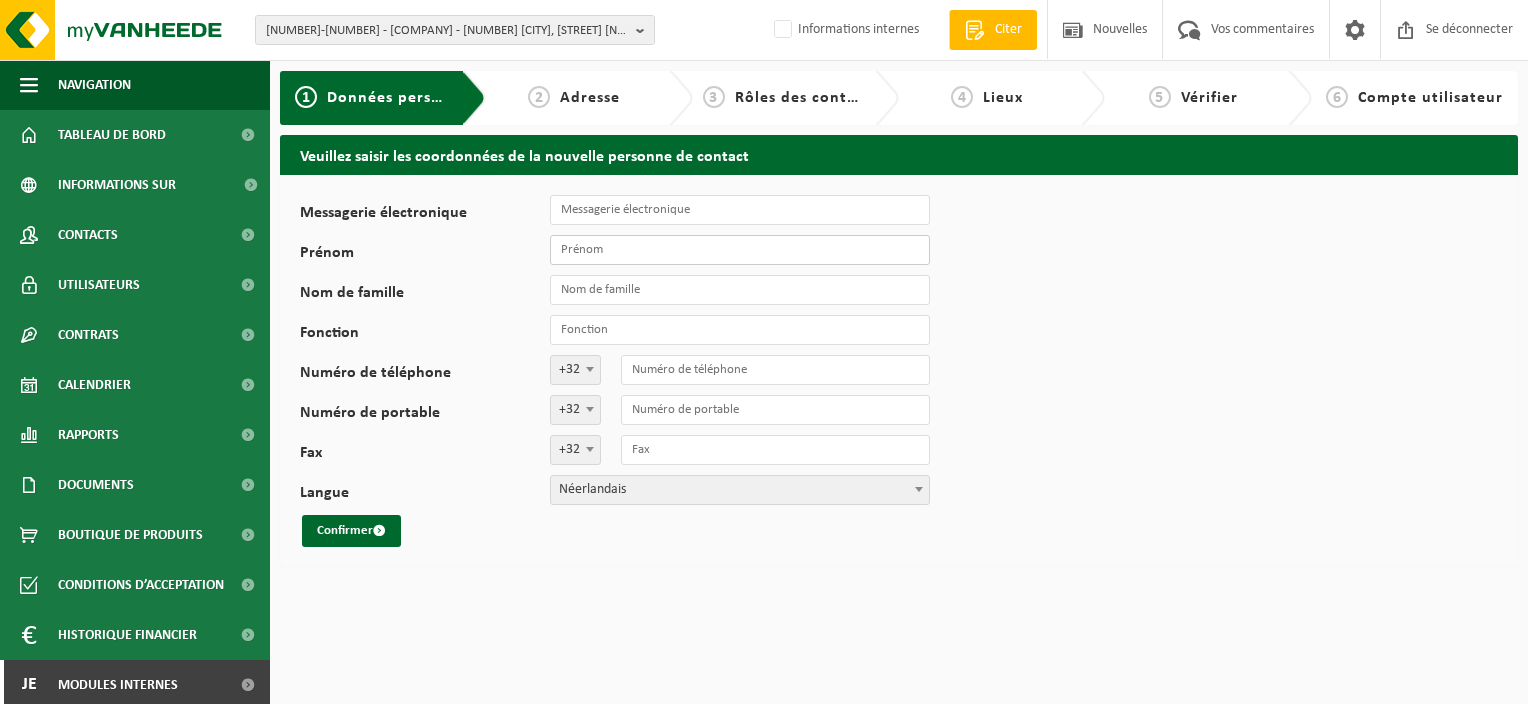 click on "Prénom" at bounding box center [740, 250] 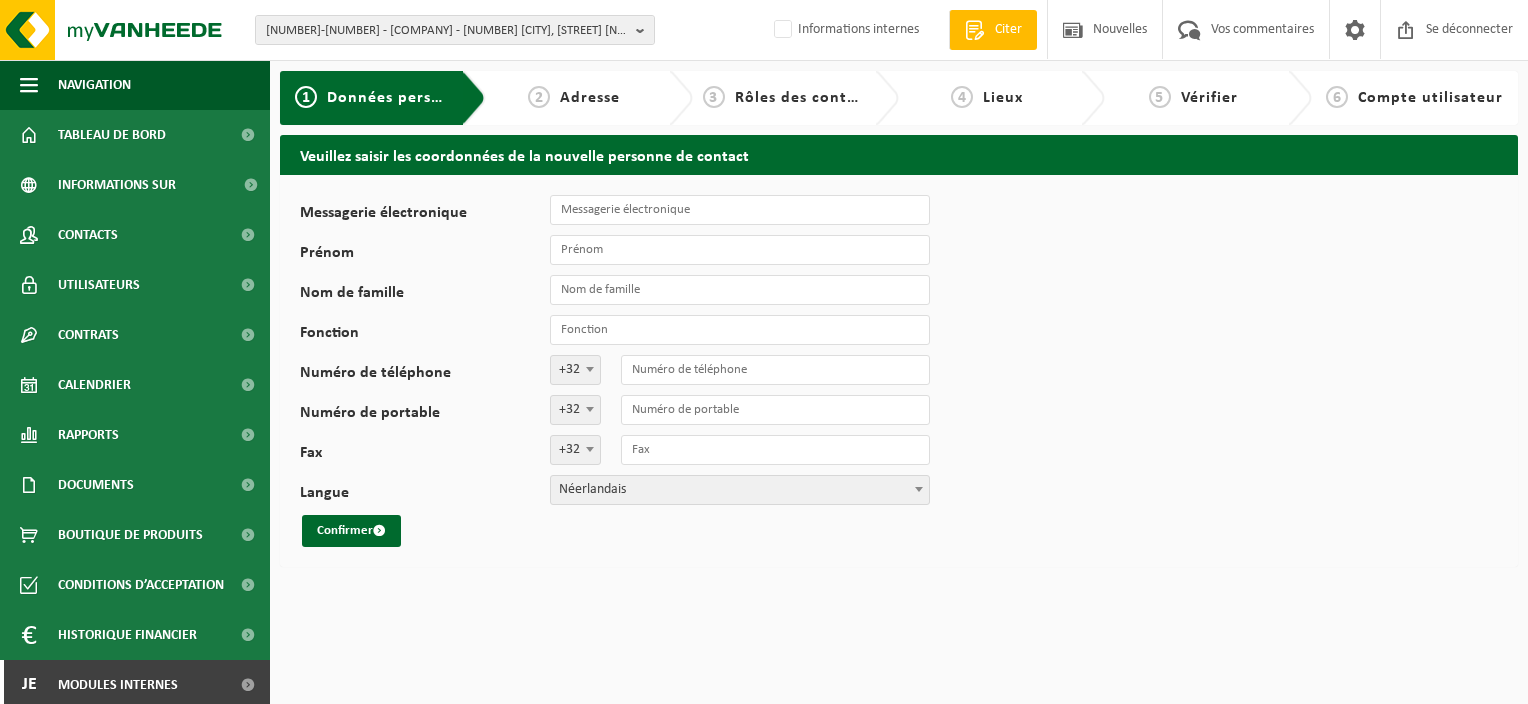 click on "Messagerie électronique         Prénom         Nom de famille         Fonction         Numéro de téléphone     +32 ';  +49 ';  +33 ';  +44 ';  +352 ';  +31 ';  +32         Numéro de portable     +32 ';  +49 ';  +33 ';  +44 ';  +352 ';  +31 ';  +32         Fax     +32 ';  +49 ';  +33 ';  +44 ';  +352 ';  +31 ';  +32         Langue     Nederlands   Français   English   Néerlandais        Confirmer" at bounding box center [899, 371] 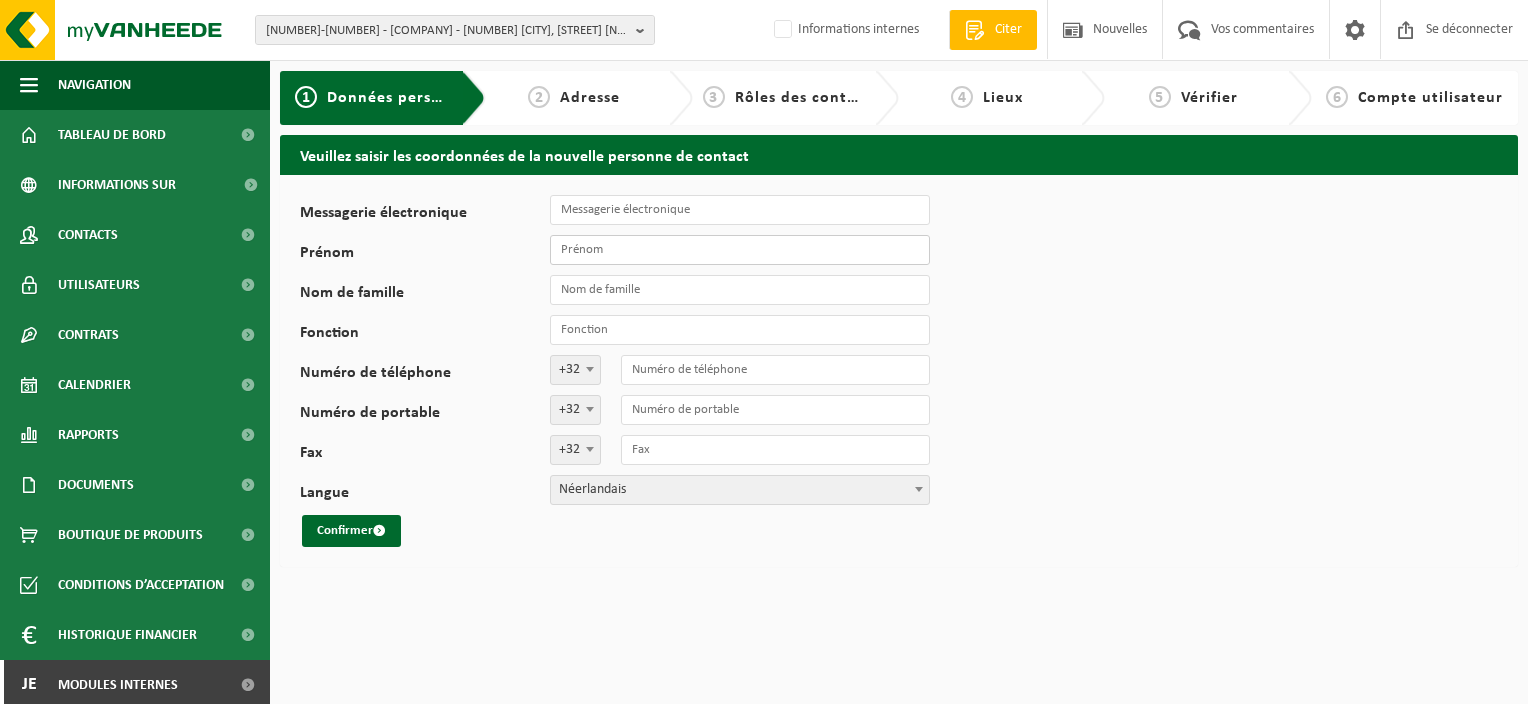 click on "Prénom" at bounding box center (740, 250) 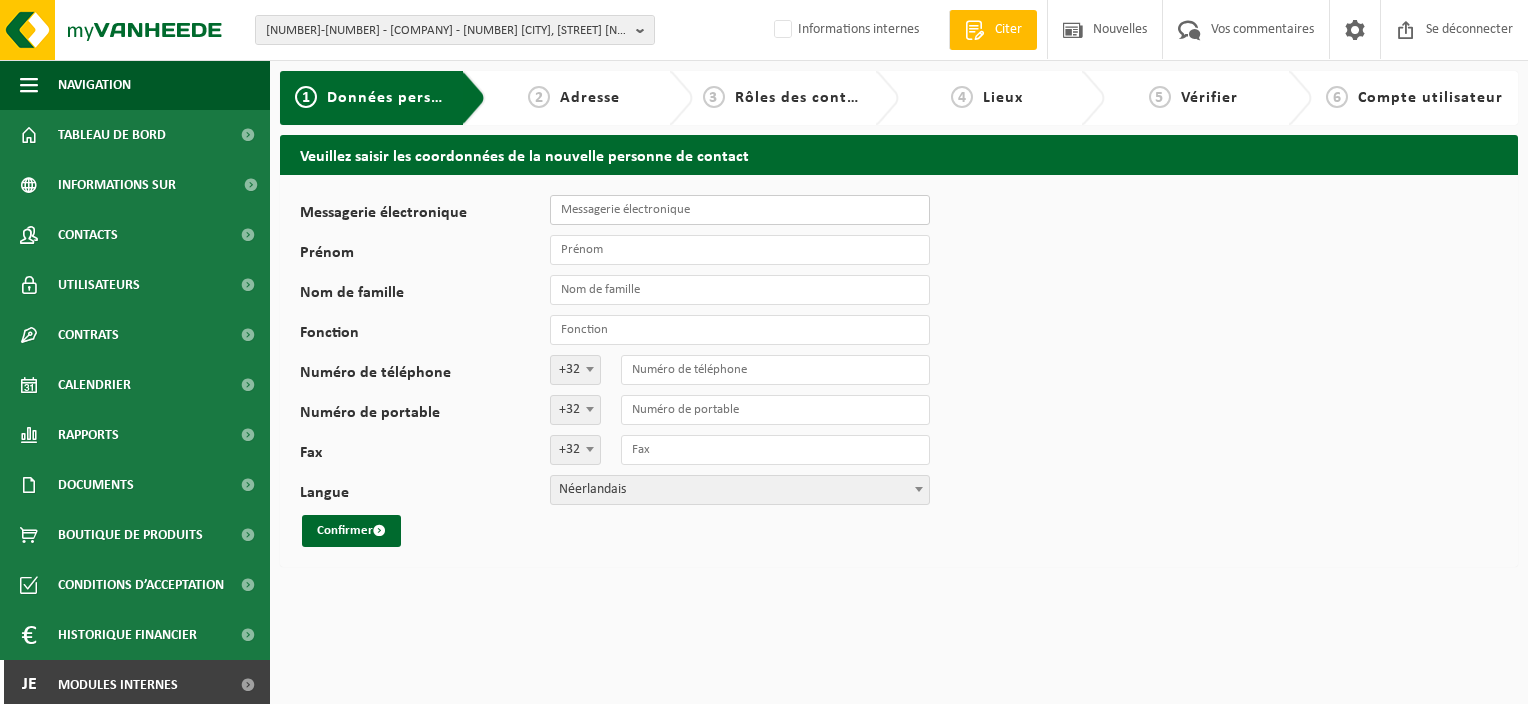 click on "Messagerie électronique" at bounding box center [740, 210] 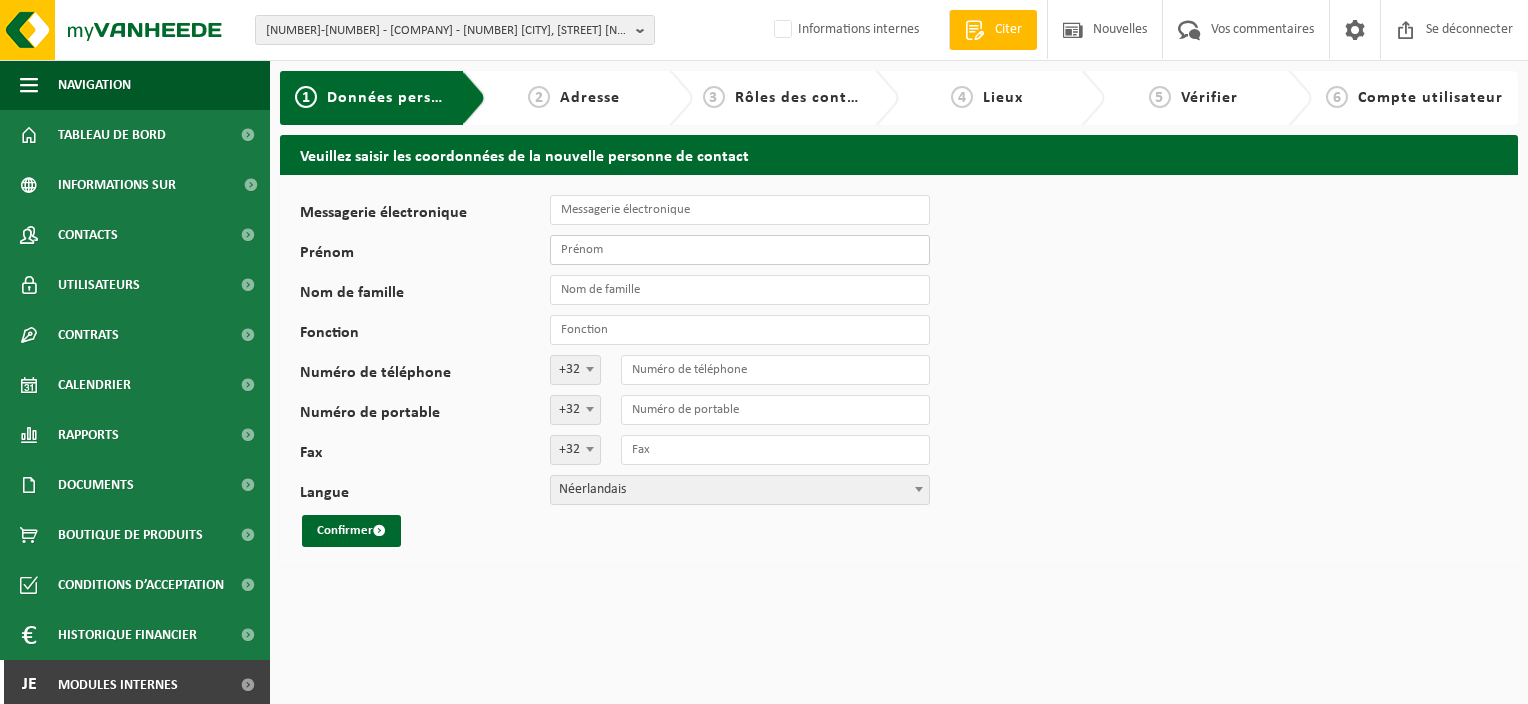 click on "Prénom" at bounding box center (740, 250) 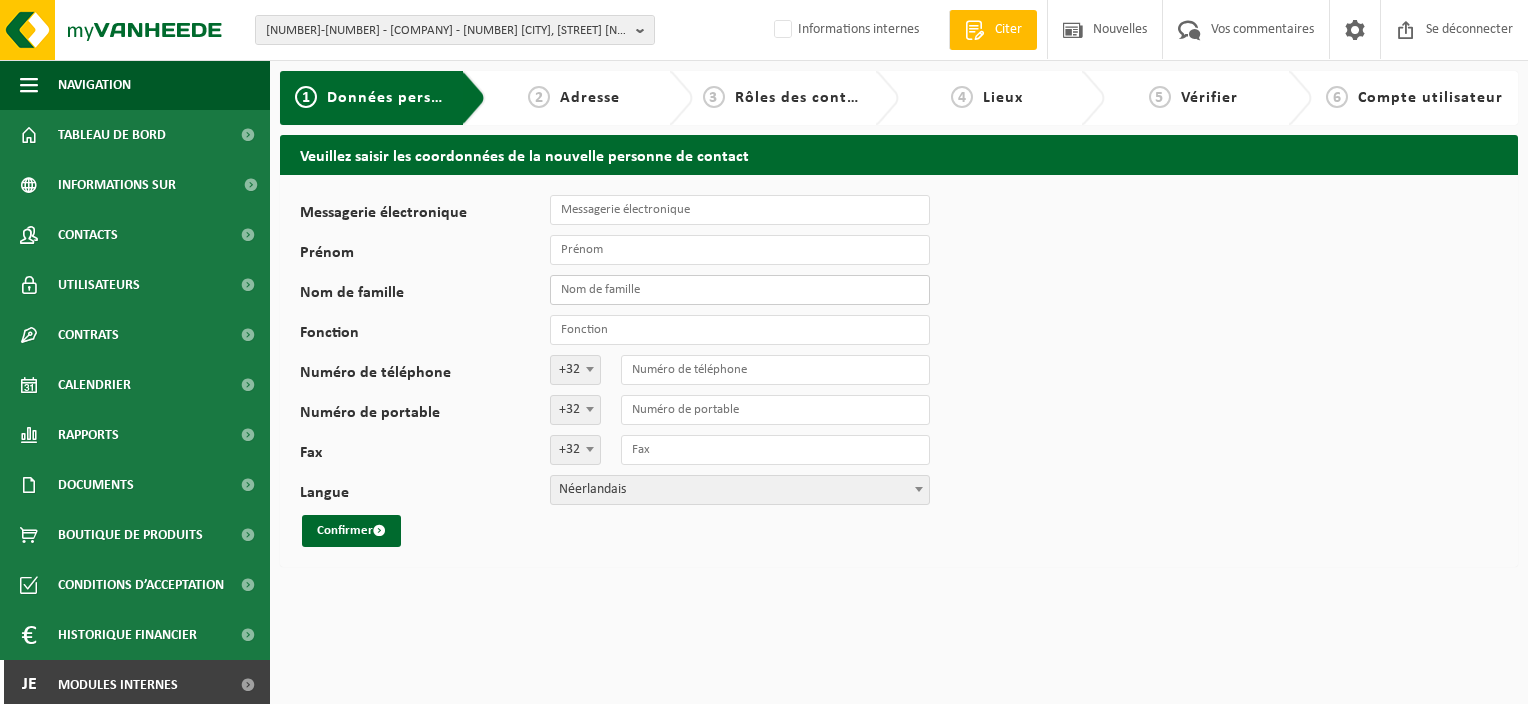 drag, startPoint x: 572, startPoint y: 289, endPoint x: 581, endPoint y: 295, distance: 10.816654 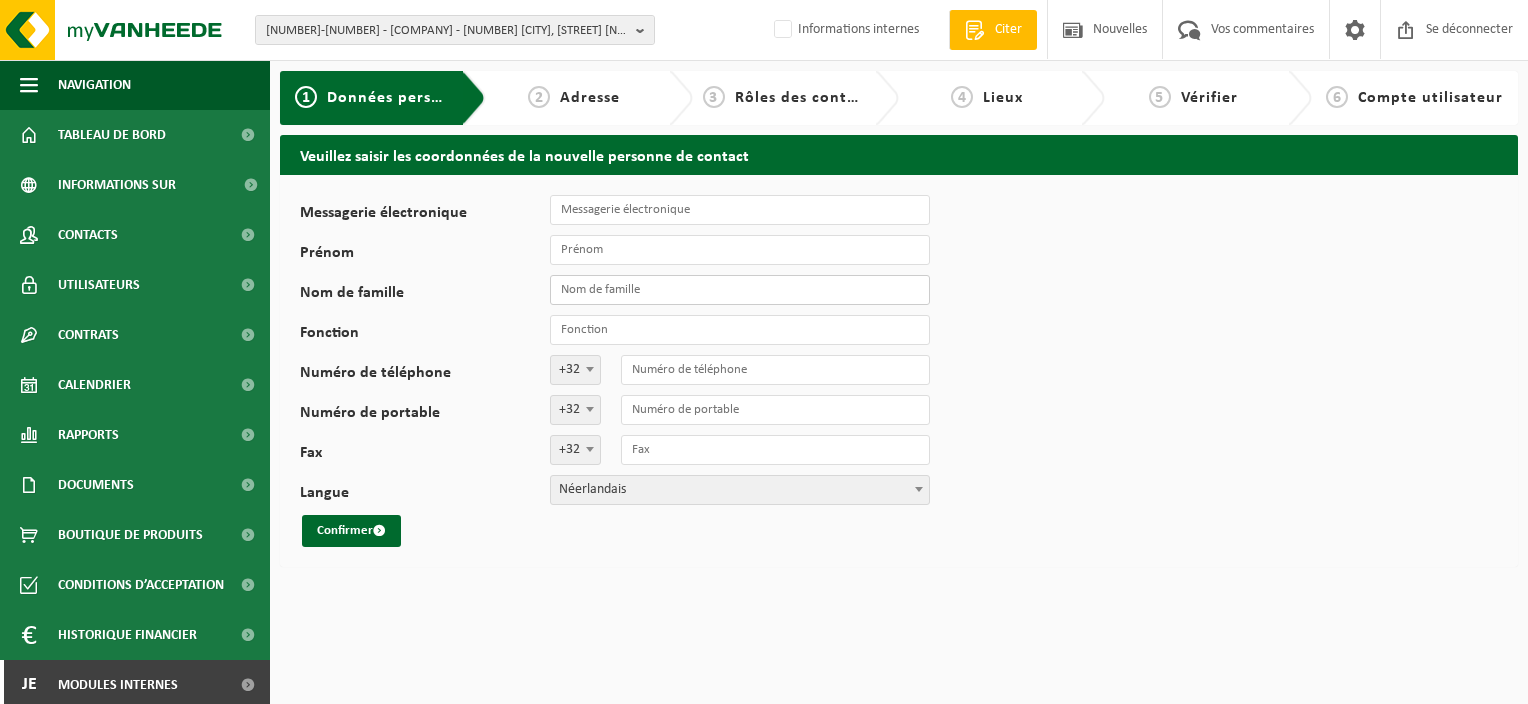 click on "Nom de famille" at bounding box center [740, 290] 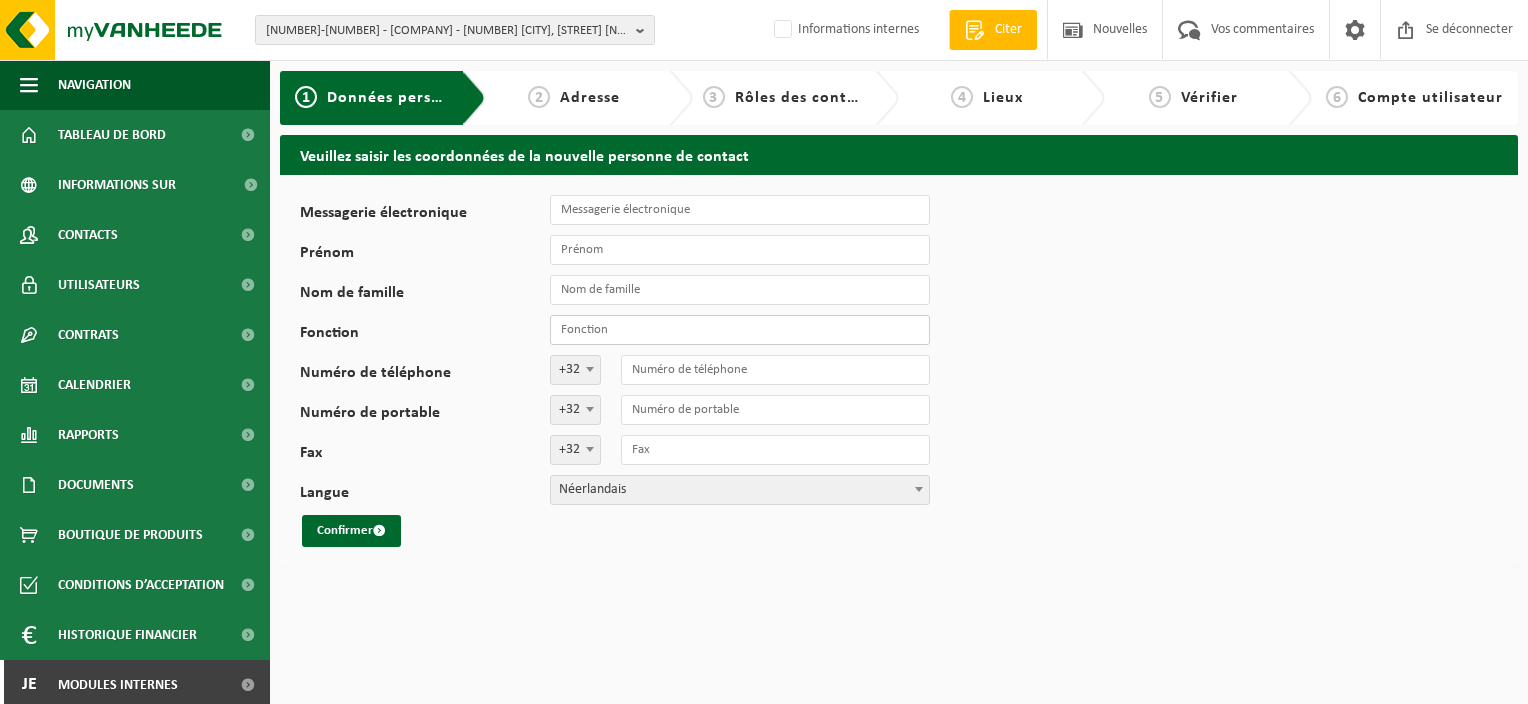drag, startPoint x: 579, startPoint y: 318, endPoint x: 571, endPoint y: 333, distance: 17 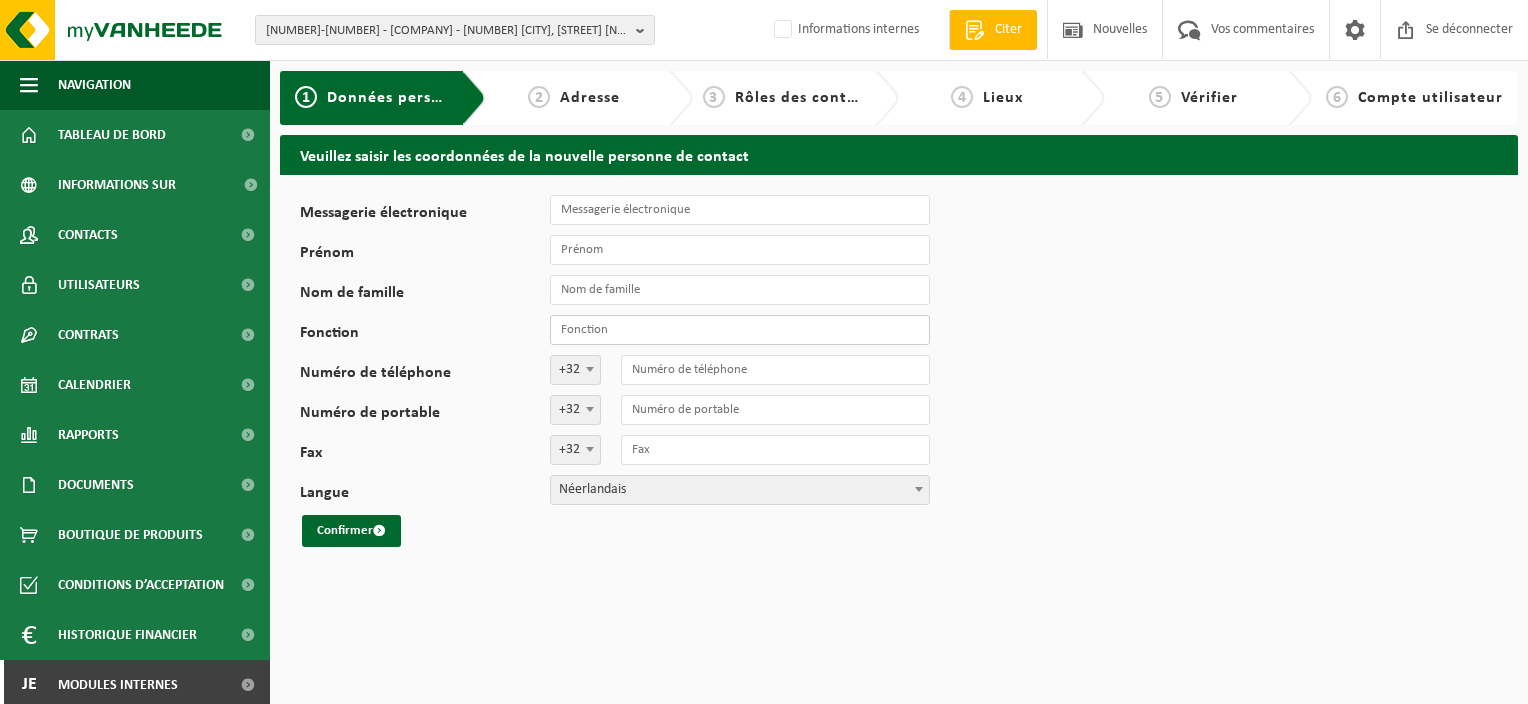 click on "Fonction" at bounding box center (740, 330) 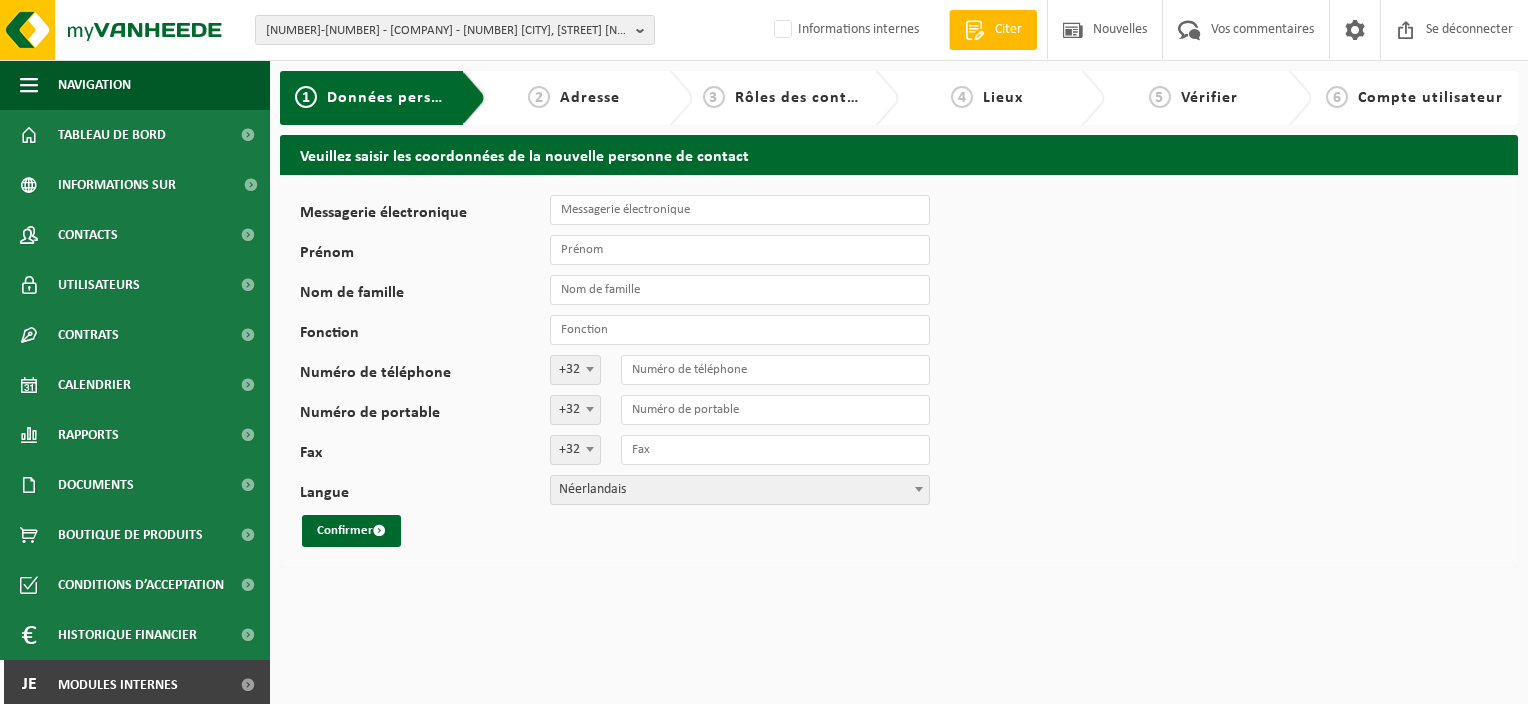click on "Messagerie électronique         Prénom         Nom de famille         Fonction         Numéro de téléphone     +32 ';  +49 ';  +33 ';  +44 ';  +352 ';  +31 ';  +32         Numéro de portable     +32 ';  +49 ';  +33 ';  +44 ';  +352 ';  +31 ';  +32         Fax     +32 ';  +49 ';  +33 ';  +44 ';  +352 ';  +31 ';  +32         Langue     Nederlands   Français   English   Néerlandais        Confirmer" at bounding box center [899, 371] 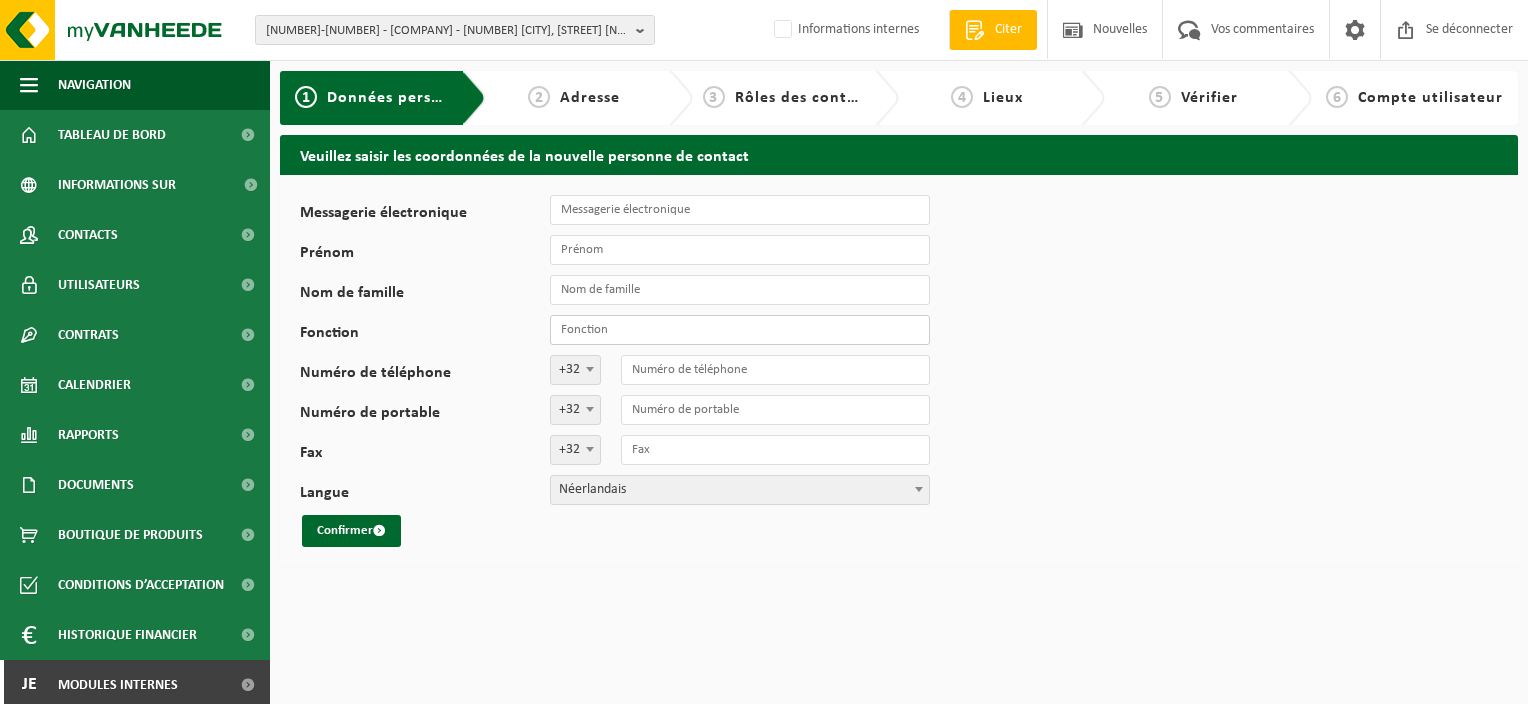 click on "Fonction" at bounding box center [740, 330] 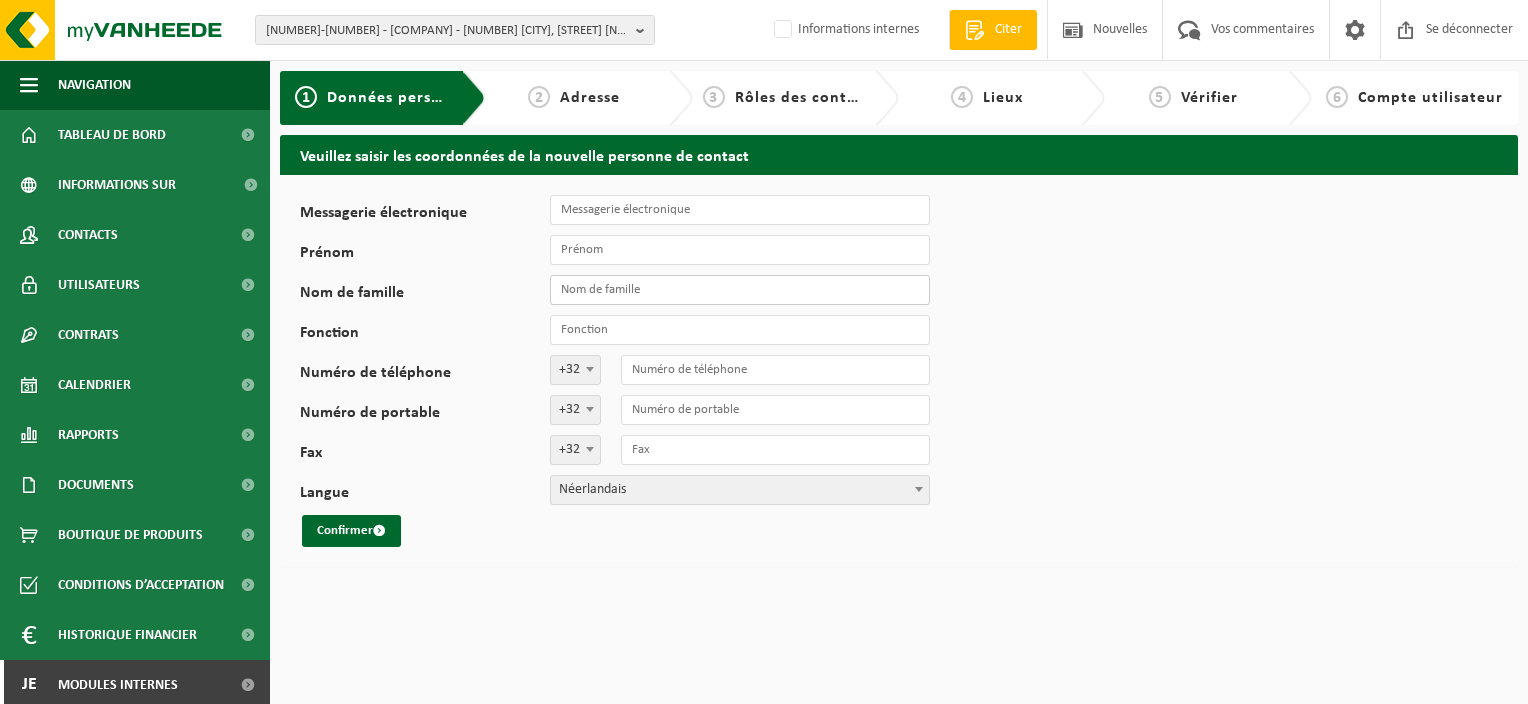 click on "Nom de famille" at bounding box center [740, 290] 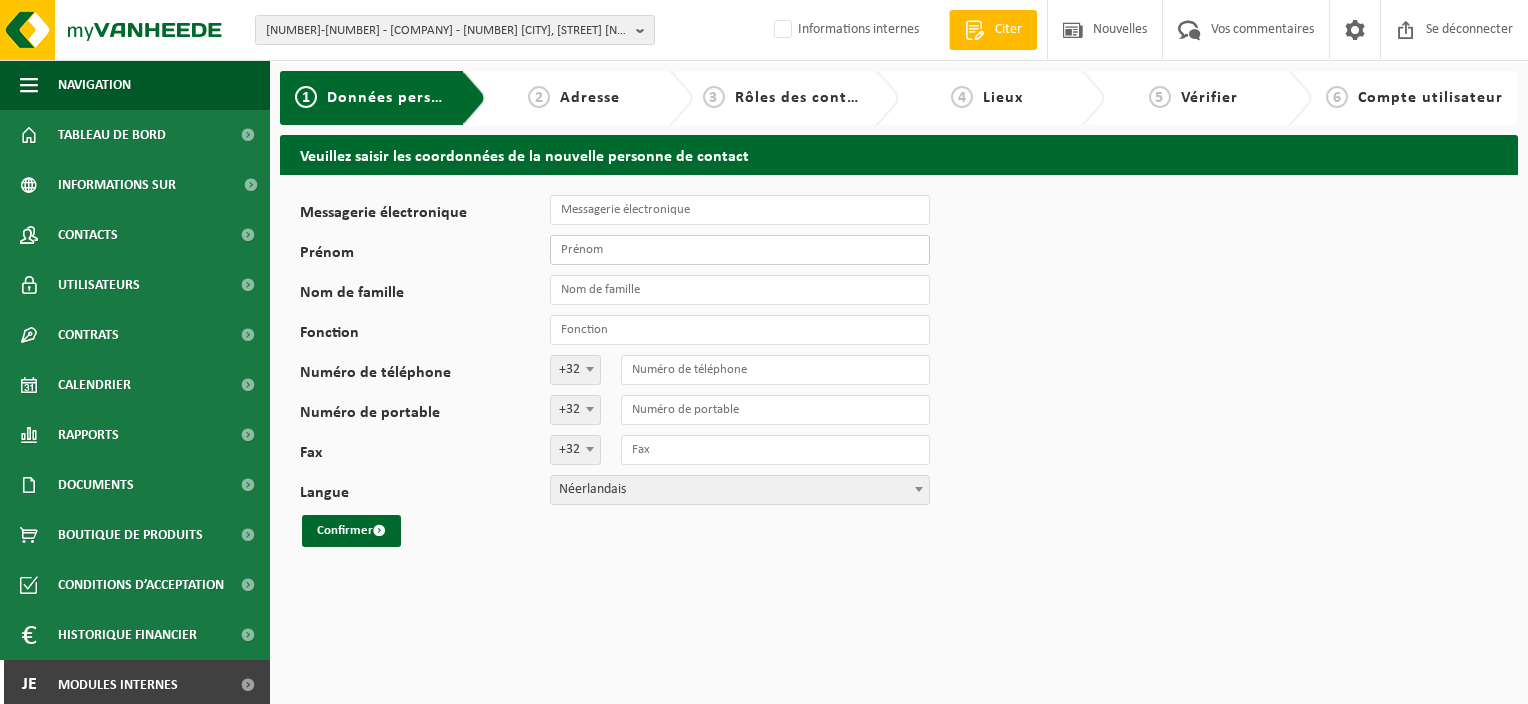 drag, startPoint x: 632, startPoint y: 251, endPoint x: 634, endPoint y: 241, distance: 10.198039 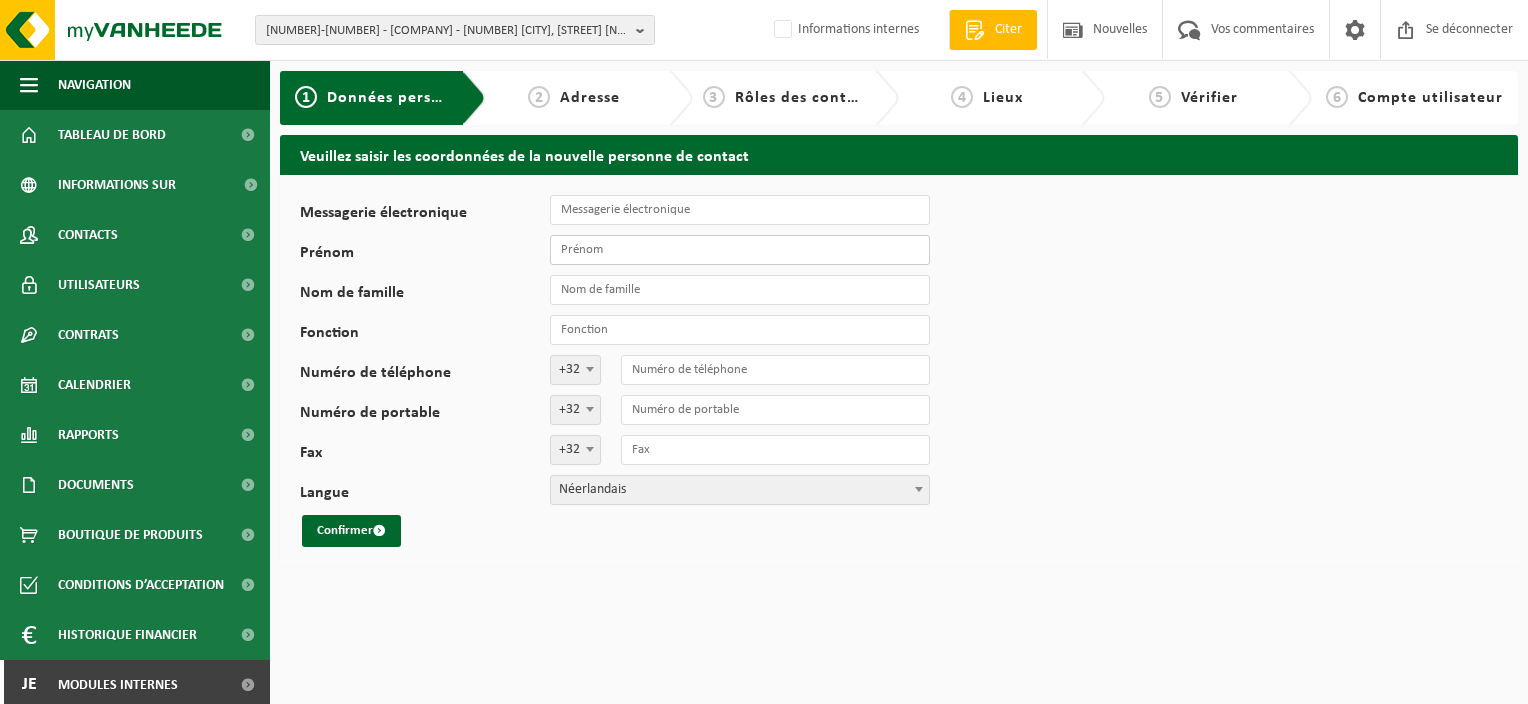 click on "Prénom" at bounding box center [740, 250] 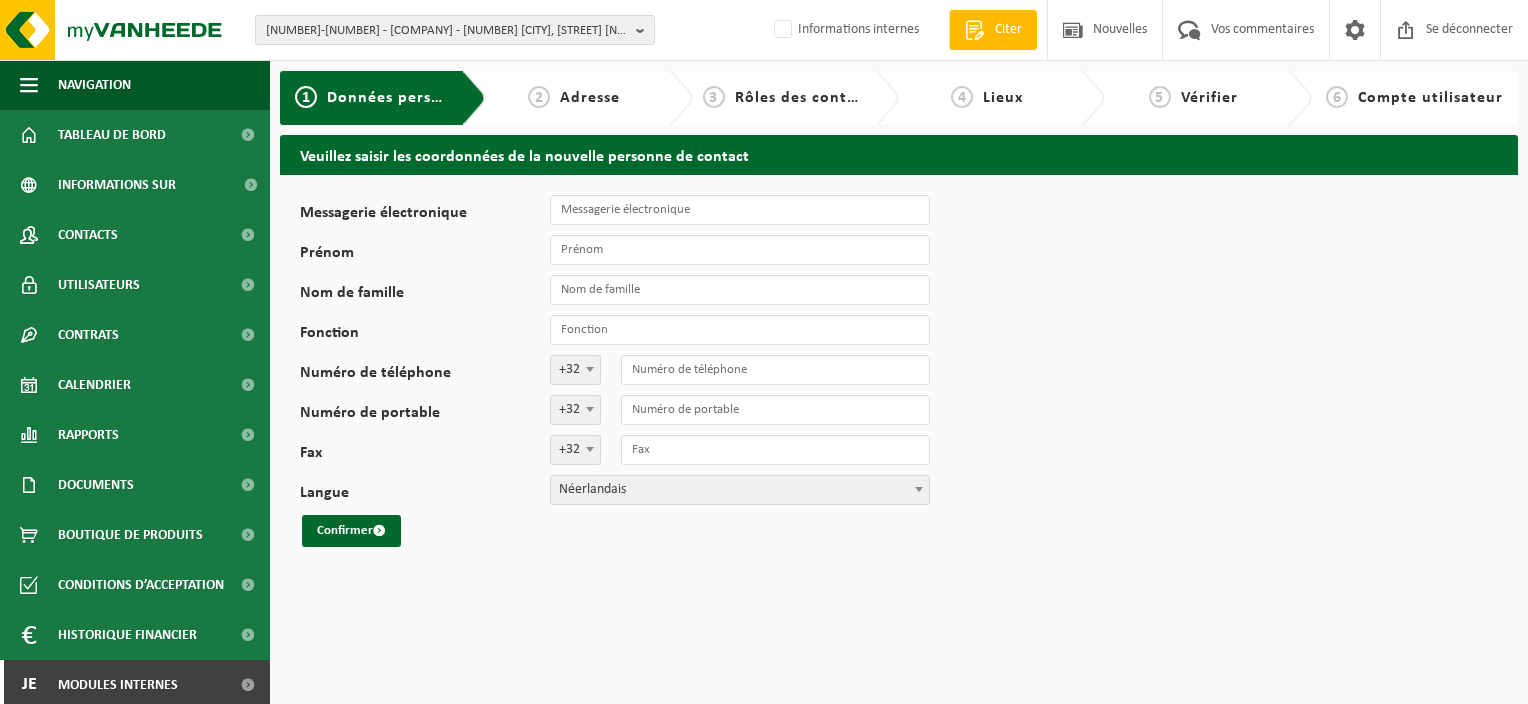 click on "Messagerie électronique         Prénom         Nom de famille         Fonction         Numéro de téléphone     +32 ';  +49 ';  +33 ';  +44 ';  +352 ';  +31 ';  +32         Numéro de portable     +32 ';  +49 ';  +33 ';  +44 ';  +352 ';  +31 ';  +32         Fax     +32 ';  +49 ';  +33 ';  +44 ';  +352 ';  +31 ';  +32         Langue     Nederlands   Français   English   Néerlandais        Confirmer" at bounding box center (625, 371) 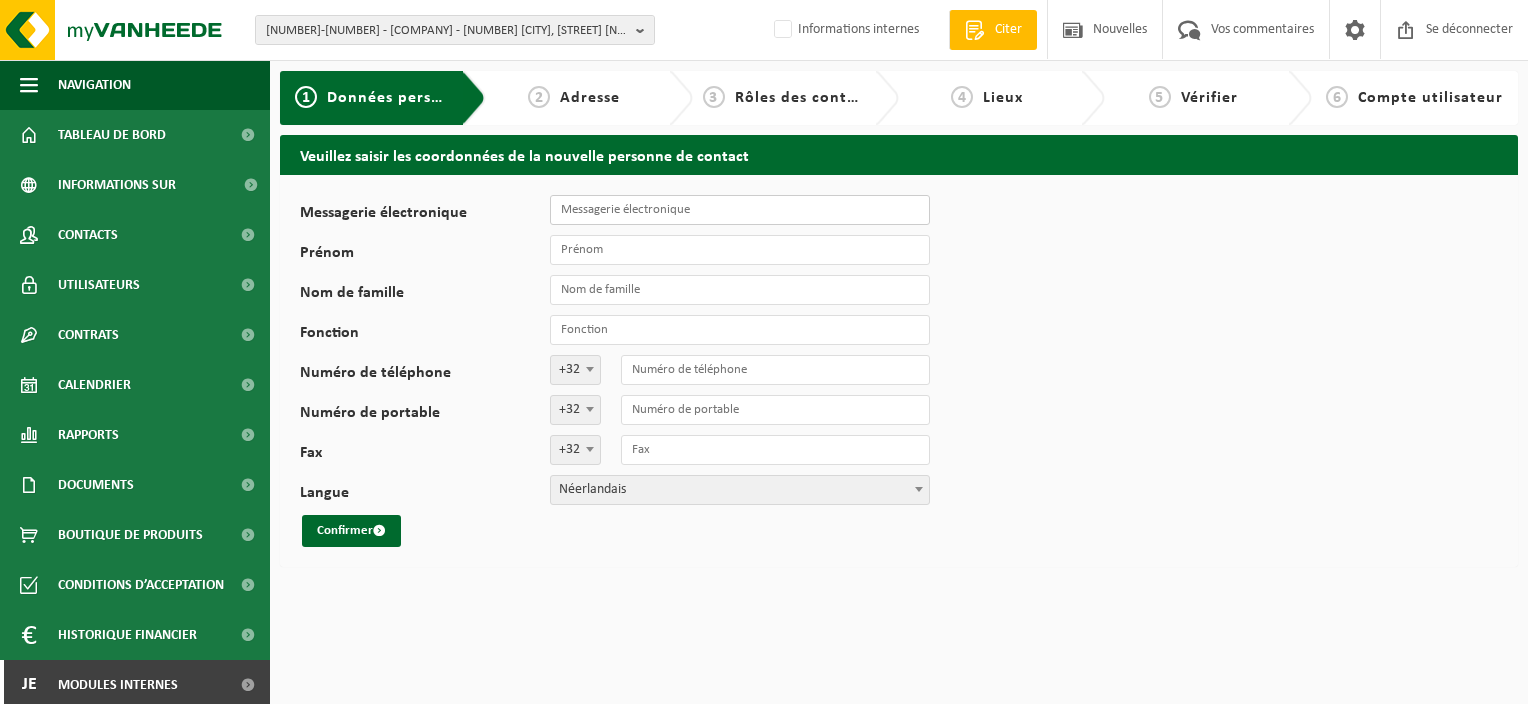 click on "Messagerie électronique" at bounding box center [740, 210] 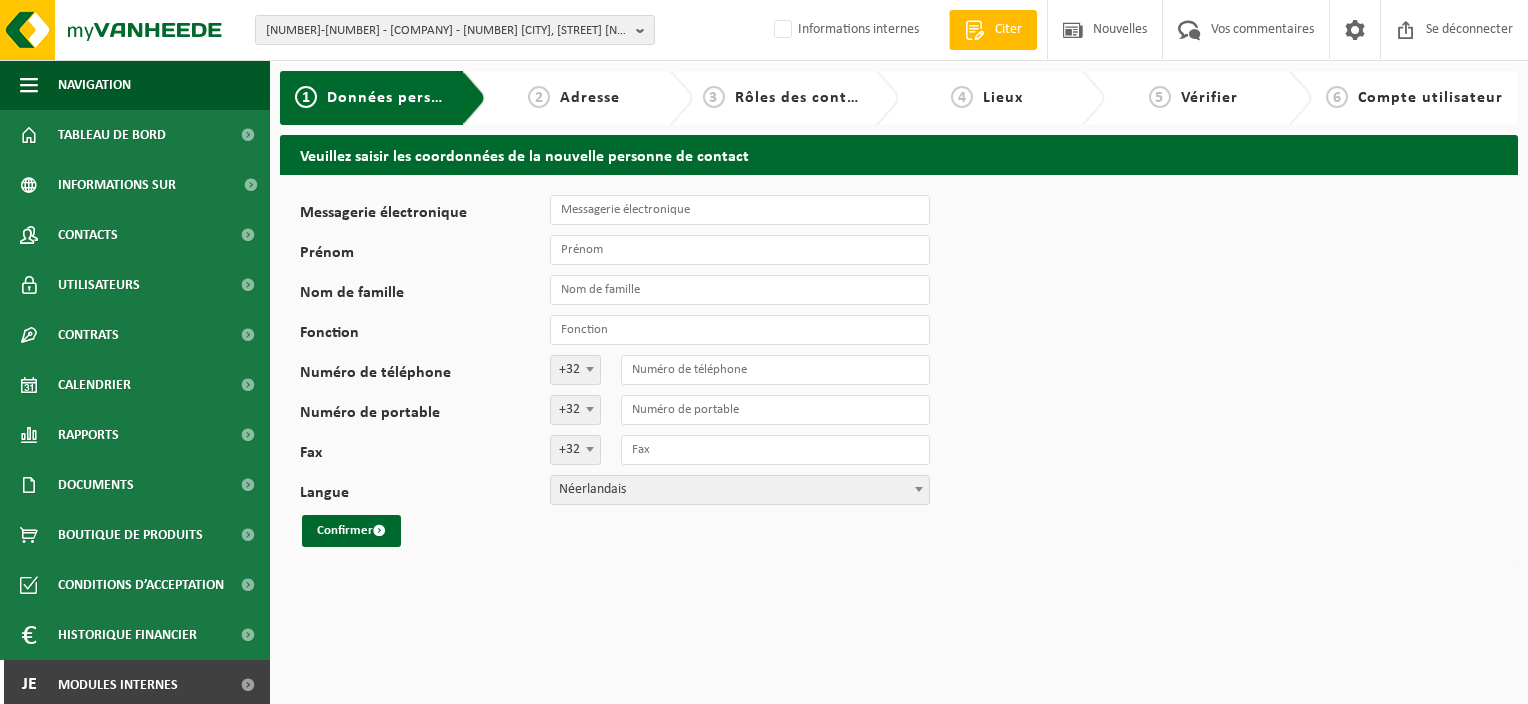 click on "Messagerie électronique         Prénom         Nom de famille         Fonction         Numéro de téléphone     +32 ';  +49 ';  +33 ';  +44 ';  +352 ';  +31 ';  +32         Numéro de portable     +32 ';  +49 ';  +33 ';  +44 ';  +352 ';  +31 ';  +32         Fax     +32 ';  +49 ';  +33 ';  +44 ';  +352 ';  +31 ';  +32         Langue     Nederlands   Français   English   Néerlandais        Confirmer" at bounding box center [899, 371] 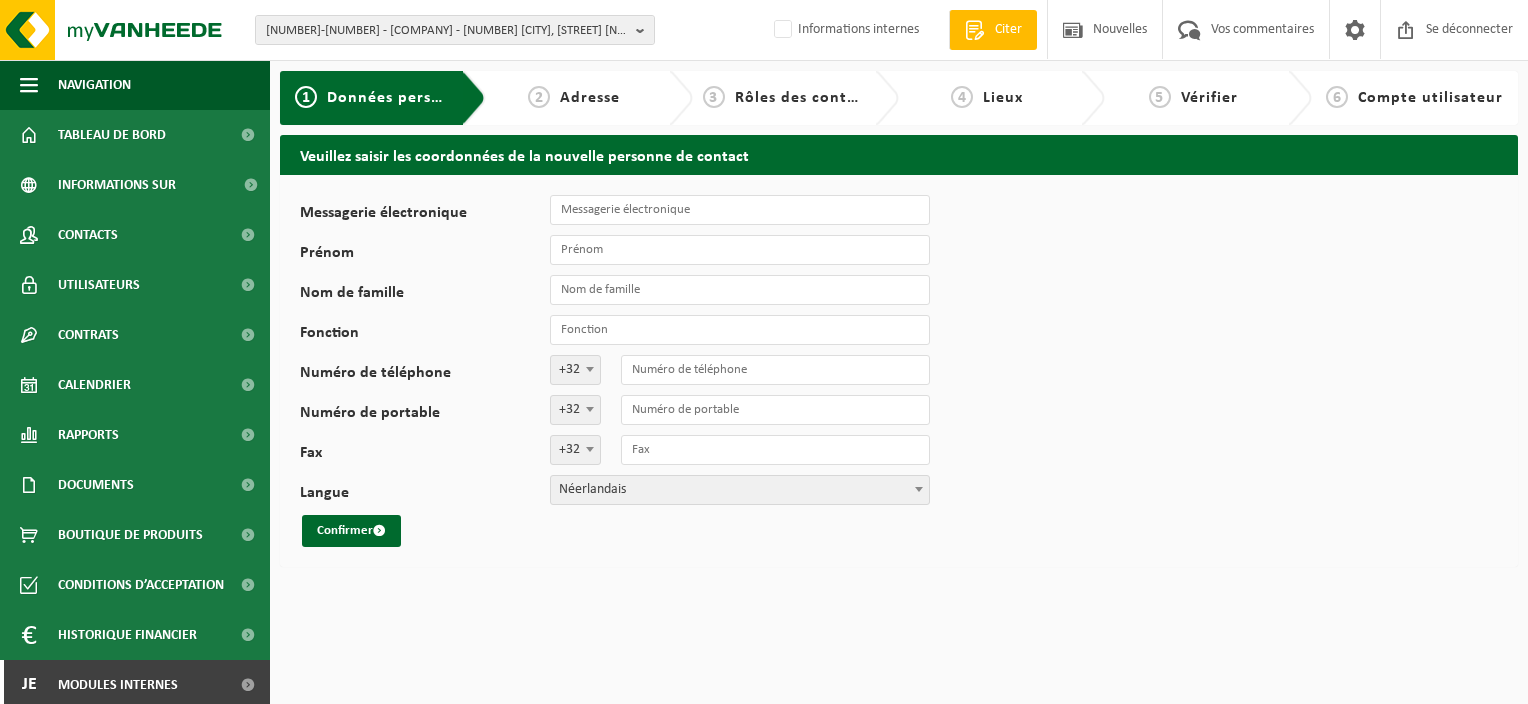 click on "10-990741 - TANGHE GRAPHIX - 7780 COMINES-WARNETON, BOULEVARD INDUSTRIEL 20                           10-990741 - TANGHE GRAPHIX - 7780 COMINES-WARNETON, BOULEVARD INDUSTRIEL 20 01-001320 - TANGHE PRINTING BV - 7780 COMINES, INDUSTRIELAAN 20                                         Informations internes      Welkom  AURÉLIE YSEUX         Citer         Nouvelles         Vos commentaires               Se déconnecter                     Navigation                 Offerte aanvragen         Nieuws         Uw feedback               Afmelden                 Tableau de bord               Informations sur l’entreprise               Contacts               Utilisateurs               Contrats               Actieve contracten             Historiek contracten                 Calendrier               Rapports               In grafiekvorm             In lijstvorm                 Documents               Facturen             Documenten                 Boutique de produits" at bounding box center [764, 352] 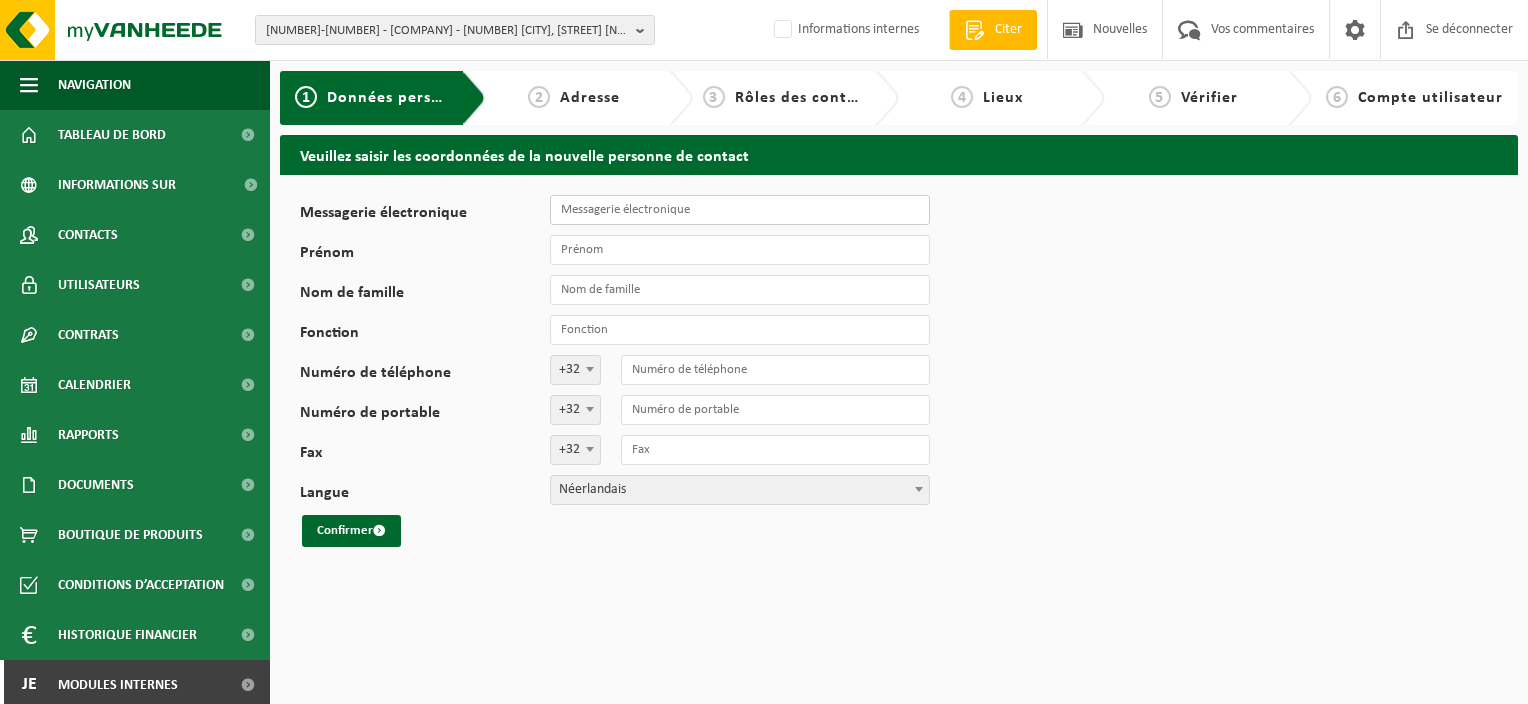 click on "Messagerie électronique" at bounding box center (740, 210) 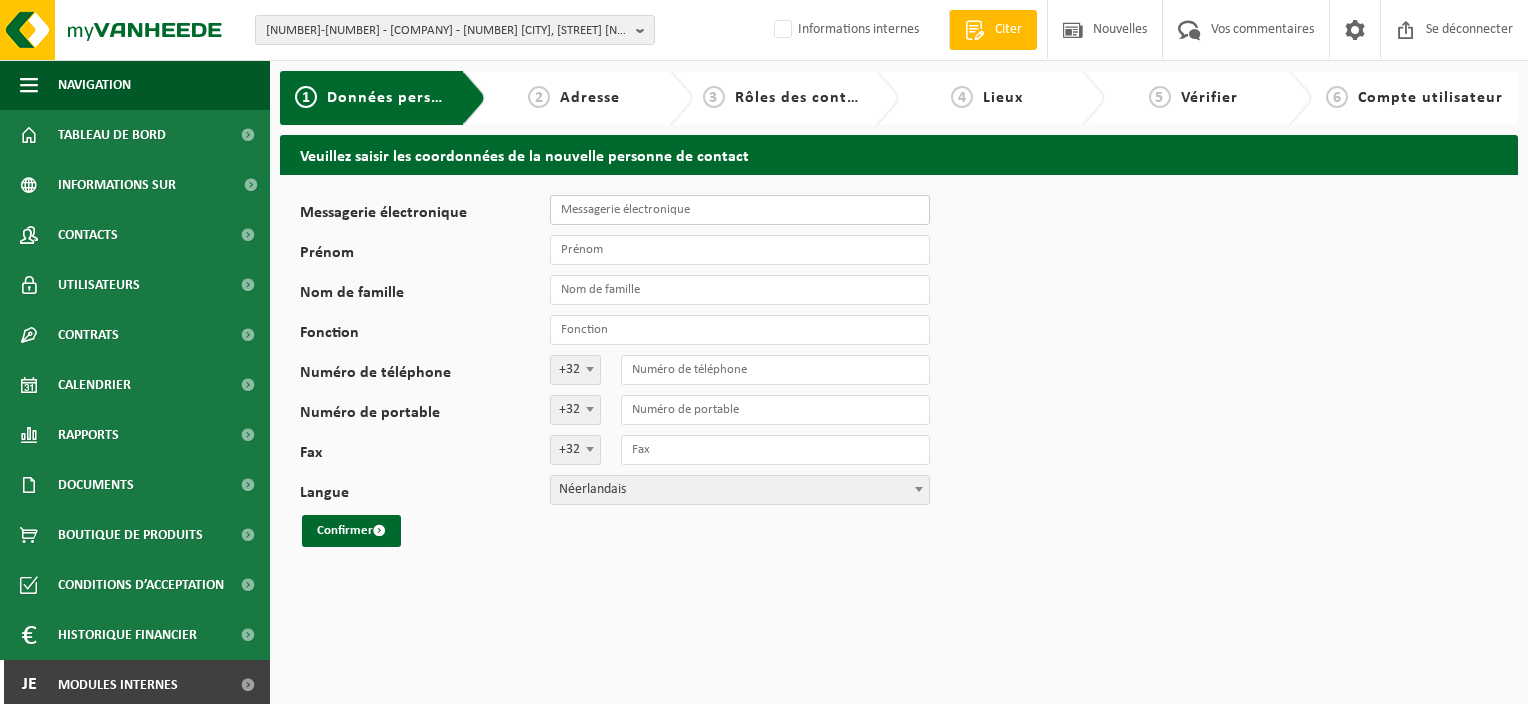 click on "Messagerie électronique" at bounding box center [740, 210] 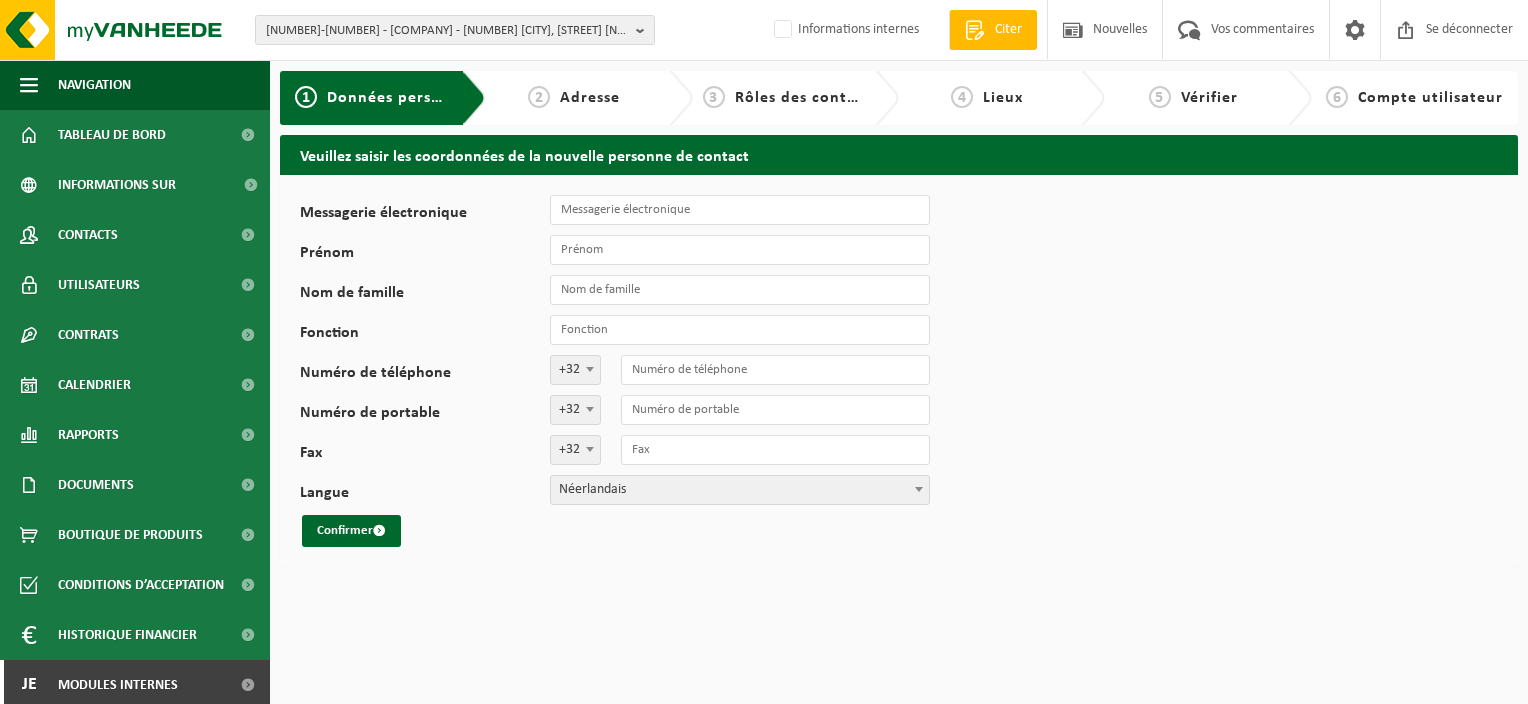 click on "Messagerie électronique         Prénom         Nom de famille         Fonction         Numéro de téléphone     +32 ';  +49 ';  +33 ';  +44 ';  +352 ';  +31 ';  +32         Numéro de portable     +32 ';  +49 ';  +33 ';  +44 ';  +352 ';  +31 ';  +32         Fax     +32 ';  +49 ';  +33 ';  +44 ';  +352 ';  +31 ';  +32         Langue     Nederlands   Français   English   Néerlandais        Confirmer" at bounding box center (899, 371) 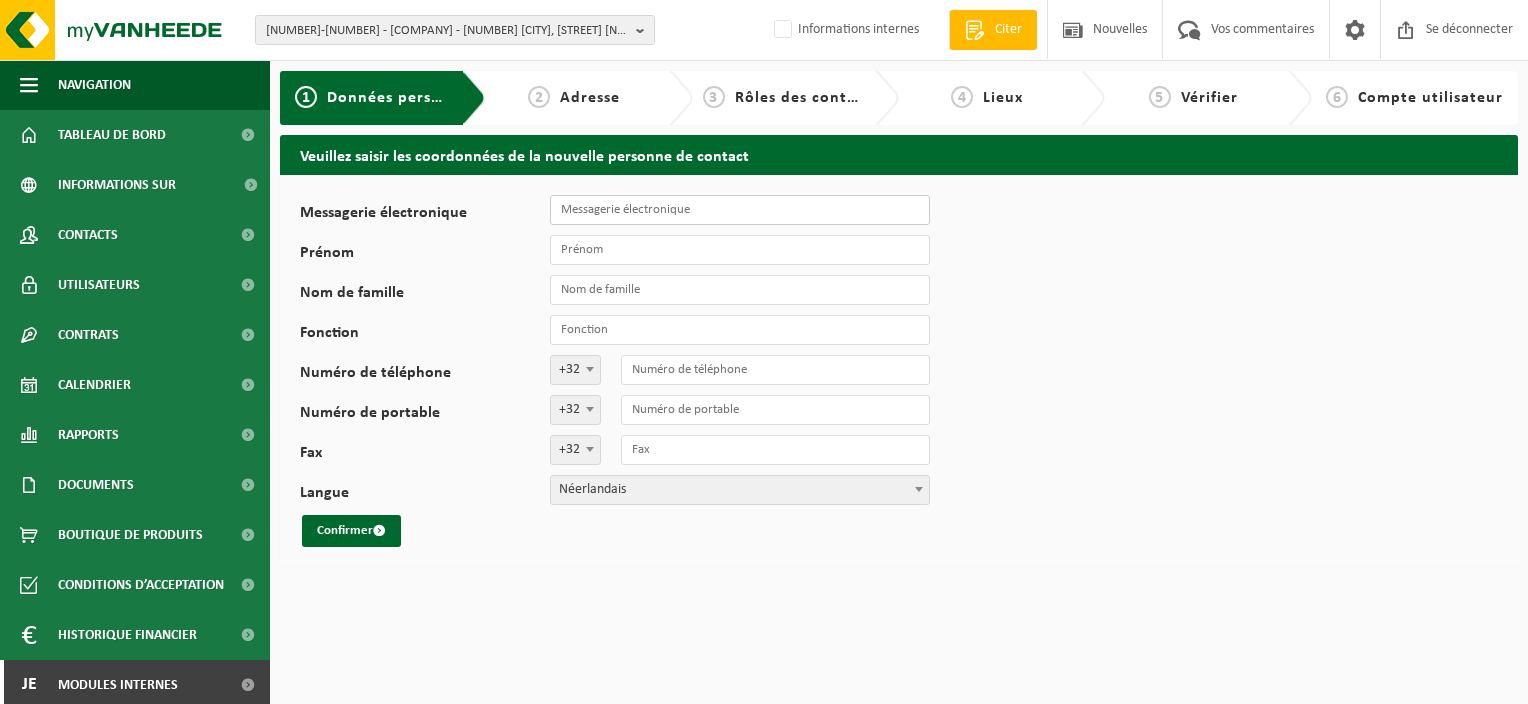click on "Messagerie électronique" at bounding box center [740, 210] 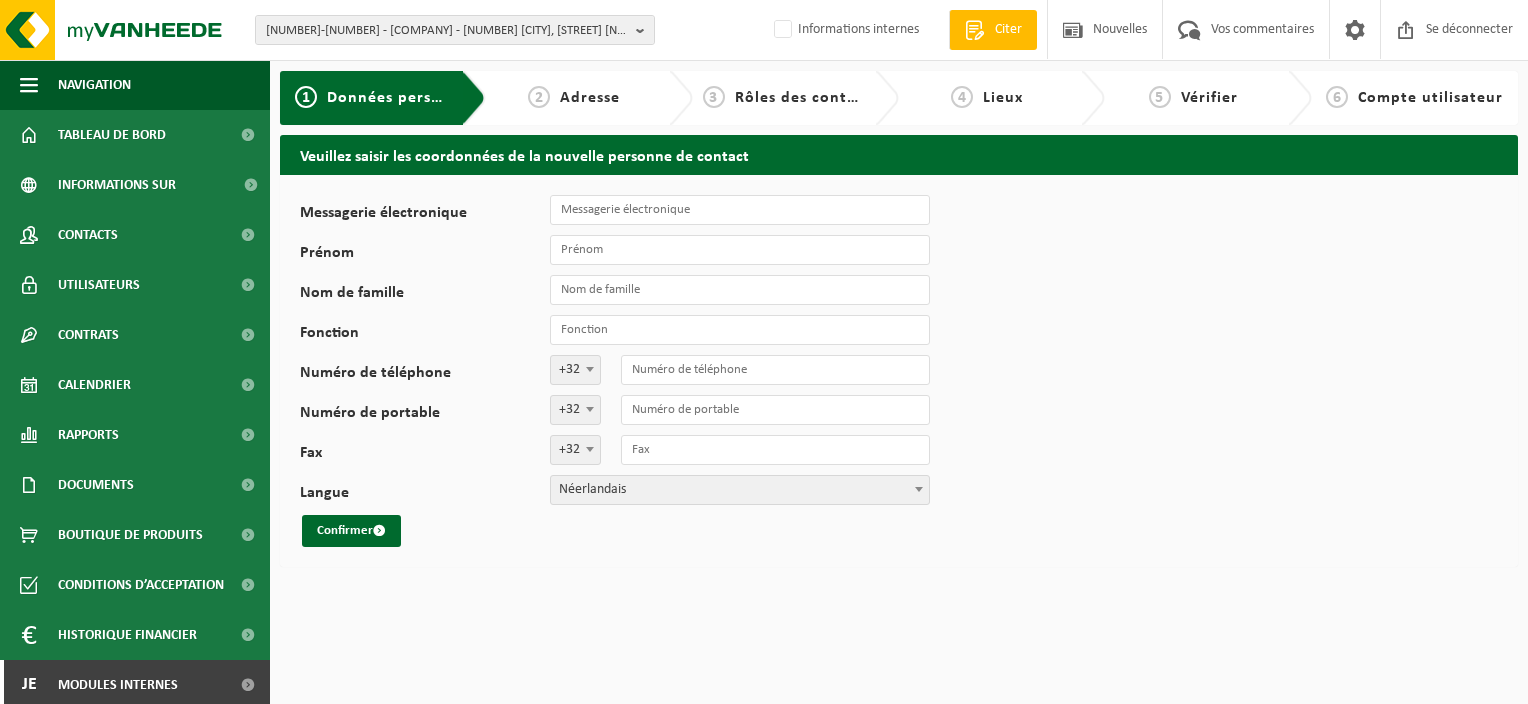 click on "Messagerie électronique         Prénom         Nom de famille         Fonction         Numéro de téléphone     +32 ';  +49 ';  +33 ';  +44 ';  +352 ';  +31 ';  +32         Numéro de portable     +32 ';  +49 ';  +33 ';  +44 ';  +352 ';  +31 ';  +32         Fax     +32 ';  +49 ';  +33 ';  +44 ';  +352 ';  +31 ';  +32         Langue     Nederlands   Français   English   Néerlandais        Confirmer" at bounding box center (899, 371) 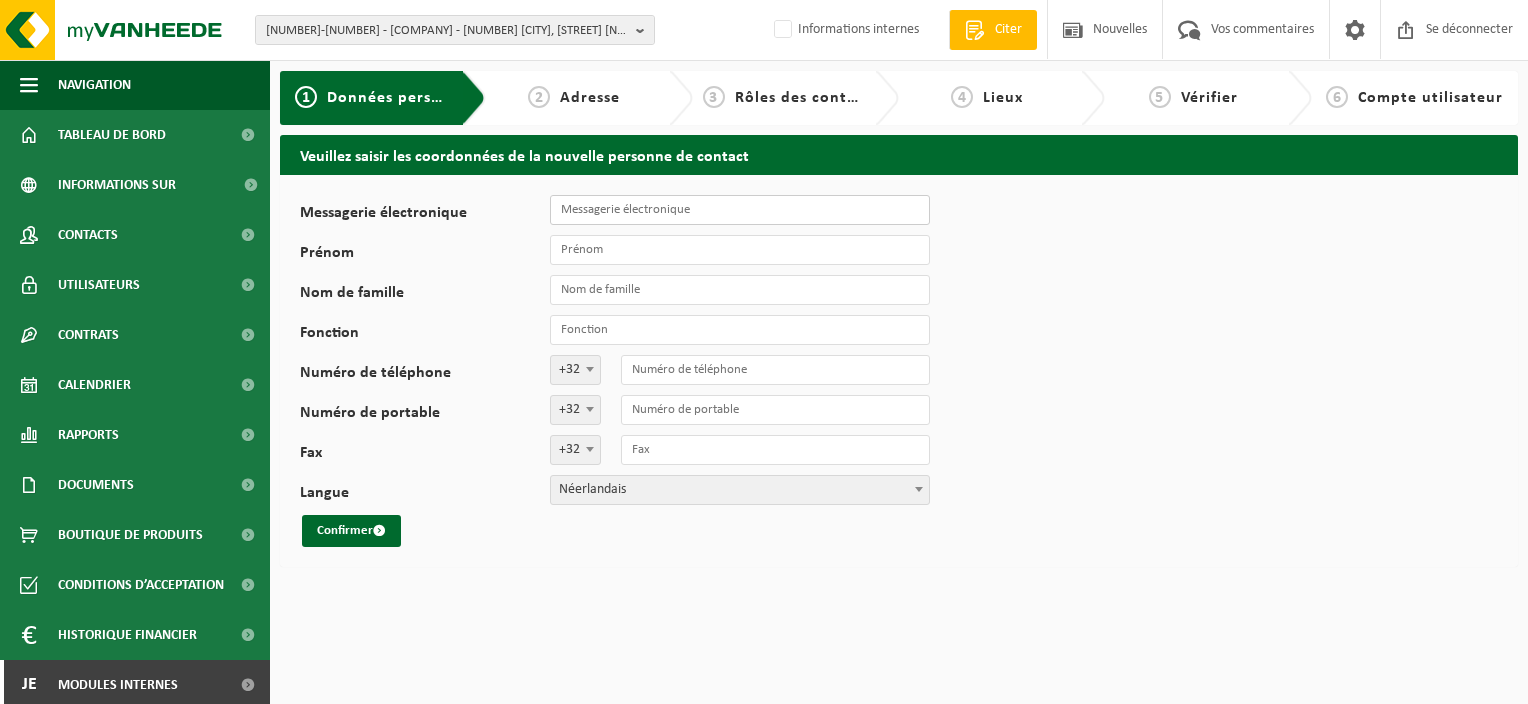 click on "Messagerie électronique" at bounding box center [740, 210] 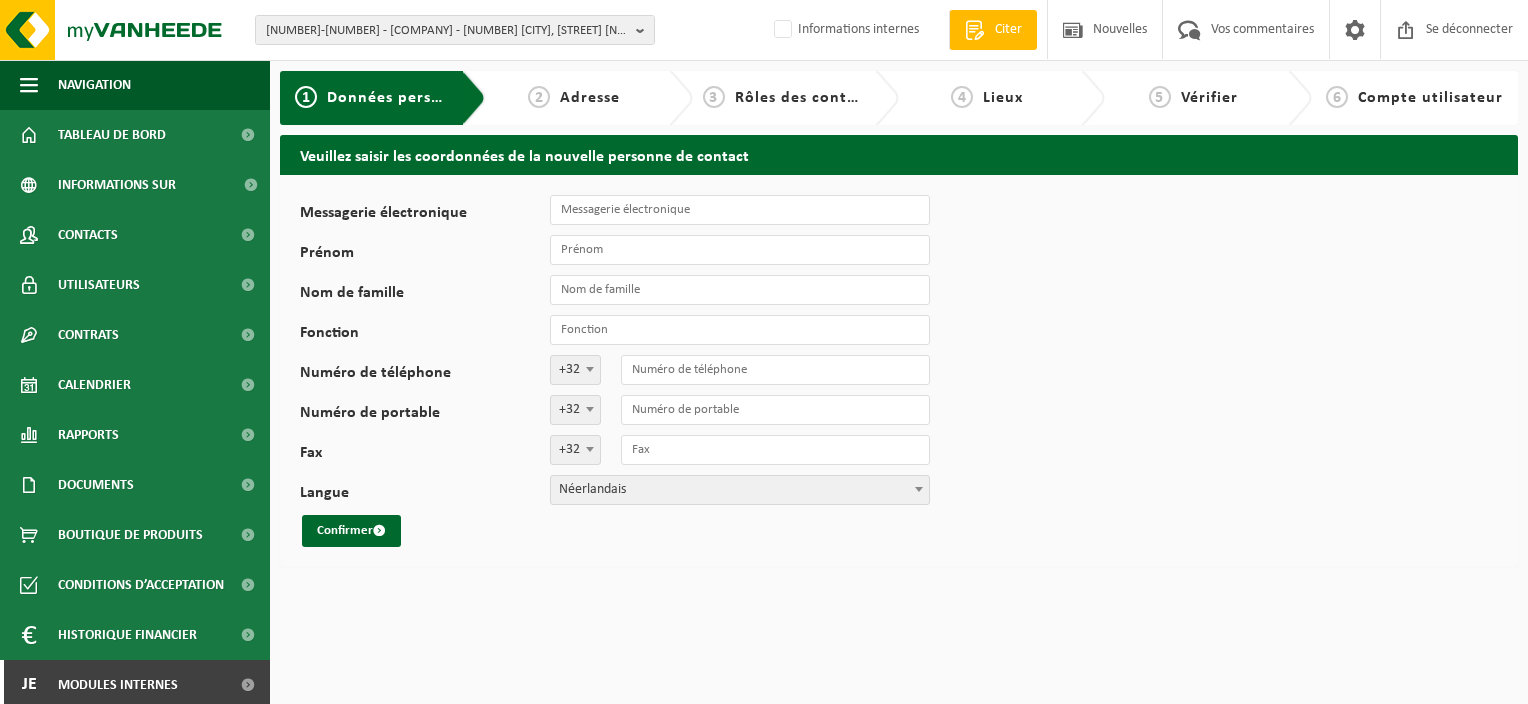 click on "Messagerie électronique         Prénom         Nom de famille         Fonction         Numéro de téléphone     +32 ';  +49 ';  +33 ';  +44 ';  +352 ';  +31 ';  +32         Numéro de portable     +32 ';  +49 ';  +33 ';  +44 ';  +352 ';  +31 ';  +32         Fax     +32 ';  +49 ';  +33 ';  +44 ';  +352 ';  +31 ';  +32         Langue     Nederlands   Français   English   Néerlandais        Confirmer" at bounding box center [899, 371] 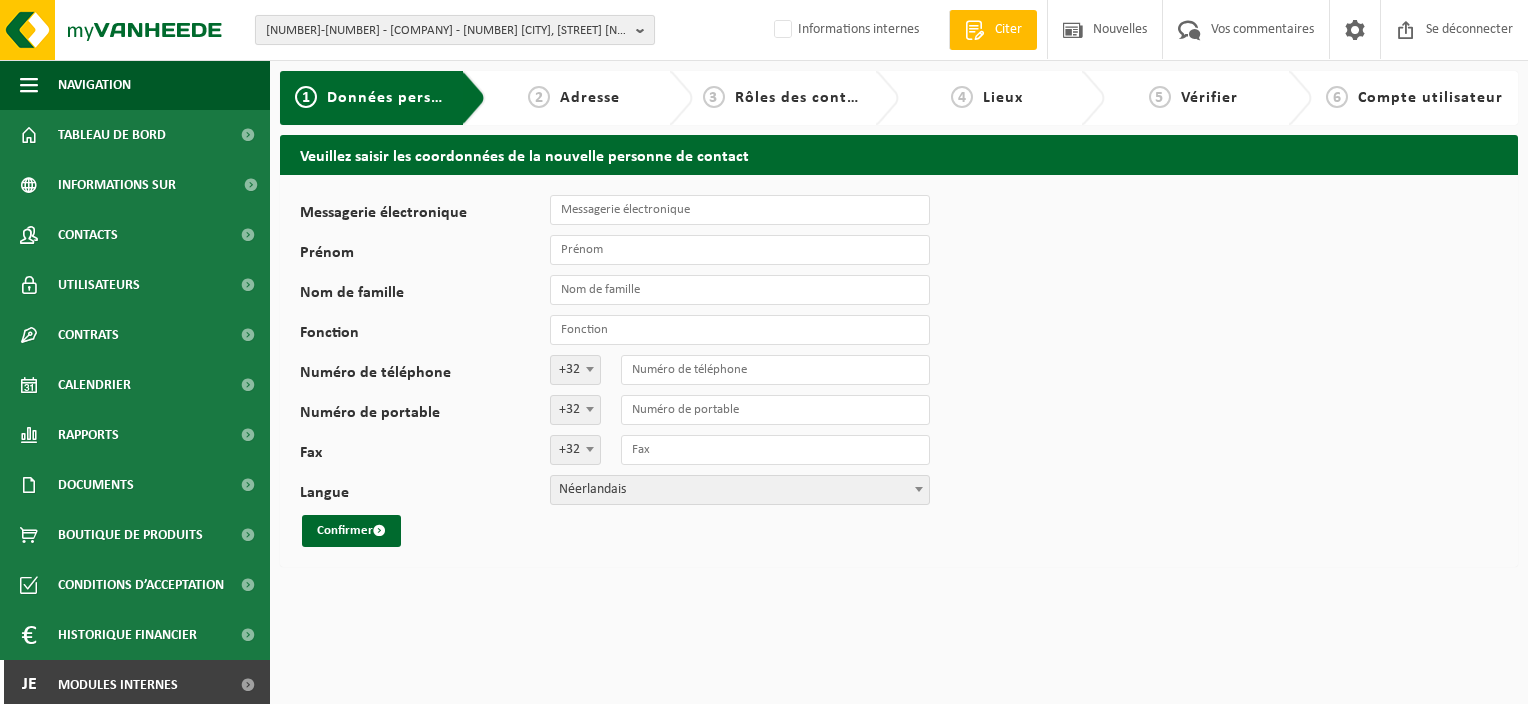 click on "[NUMBER]-[NUMBER] - [BRAND] - [POSTAL_CODE] [CITY], [STREET] [NUMBER]" at bounding box center [447, 31] 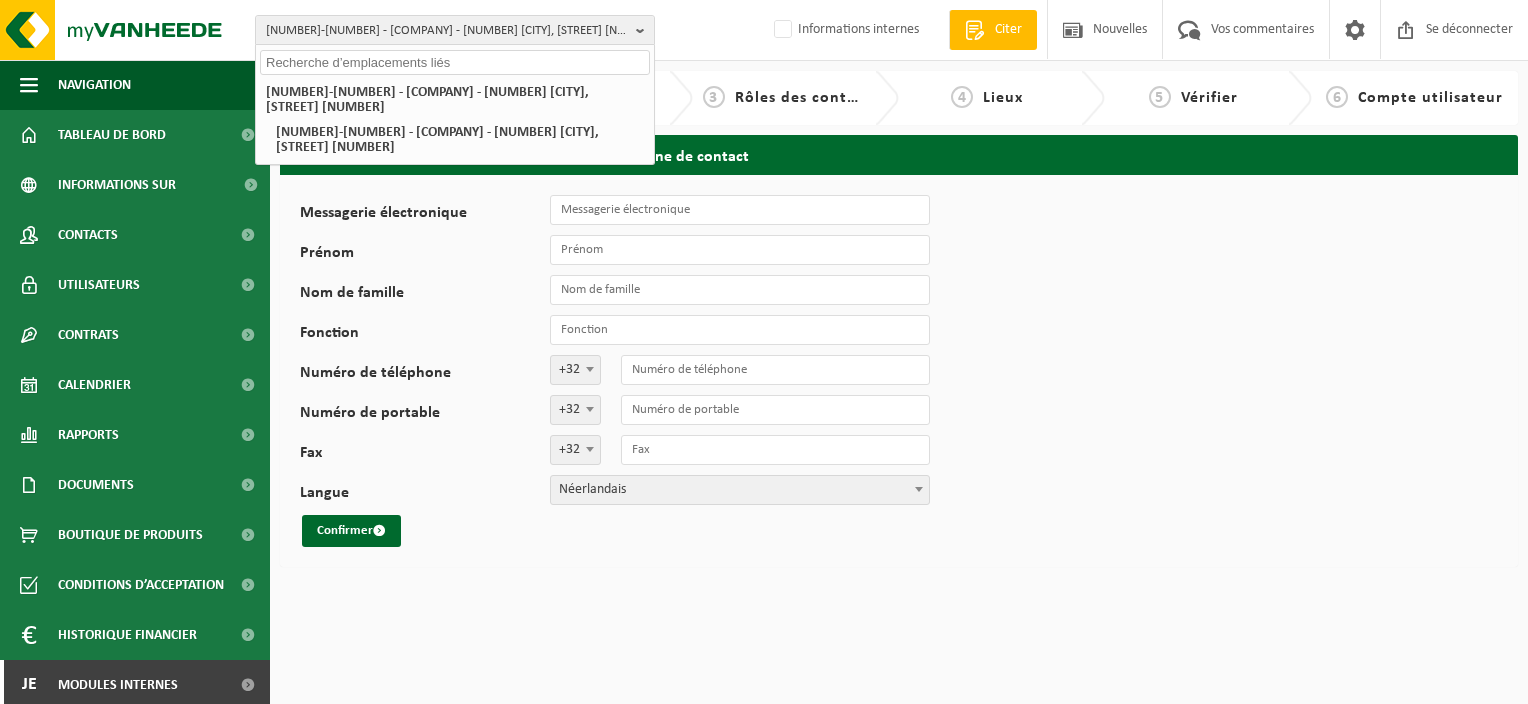 click at bounding box center [455, 62] 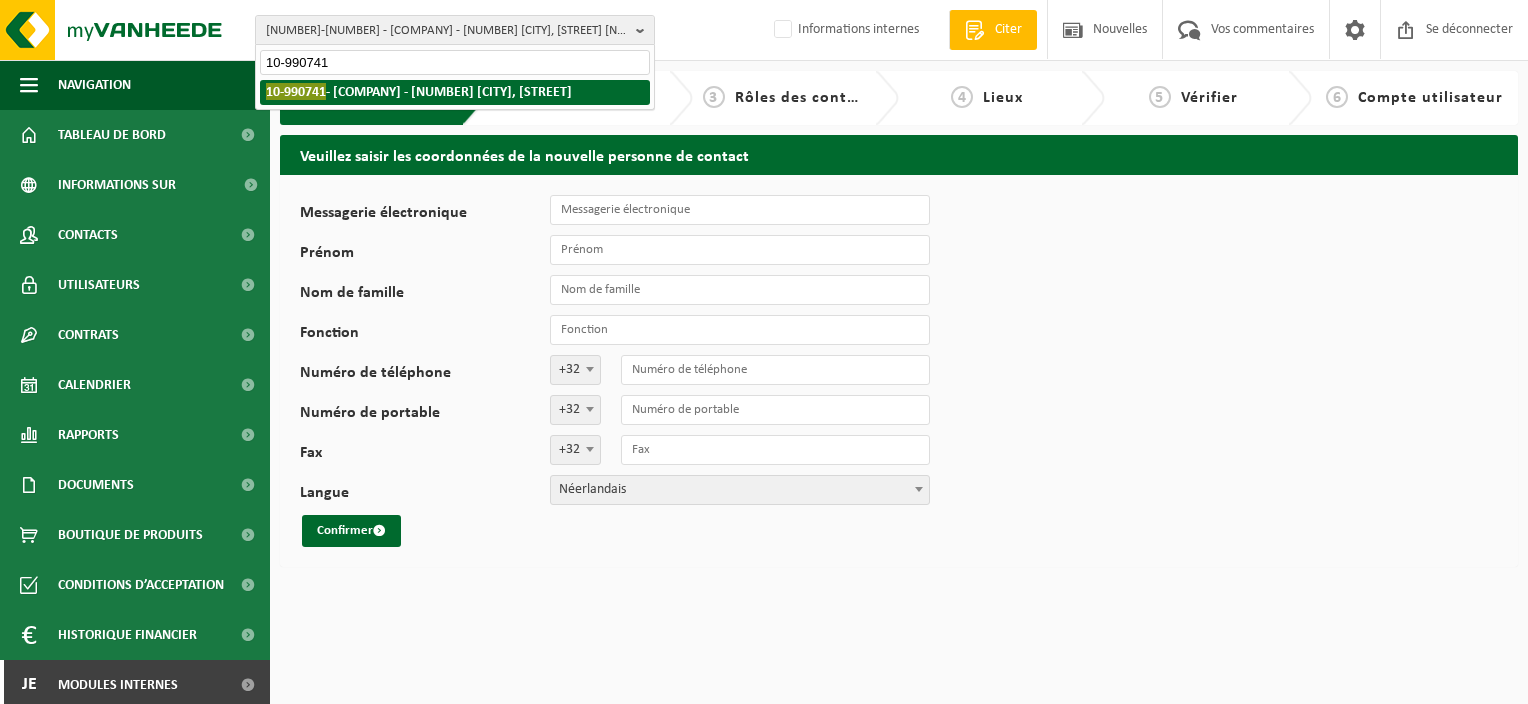 type on "10-990741" 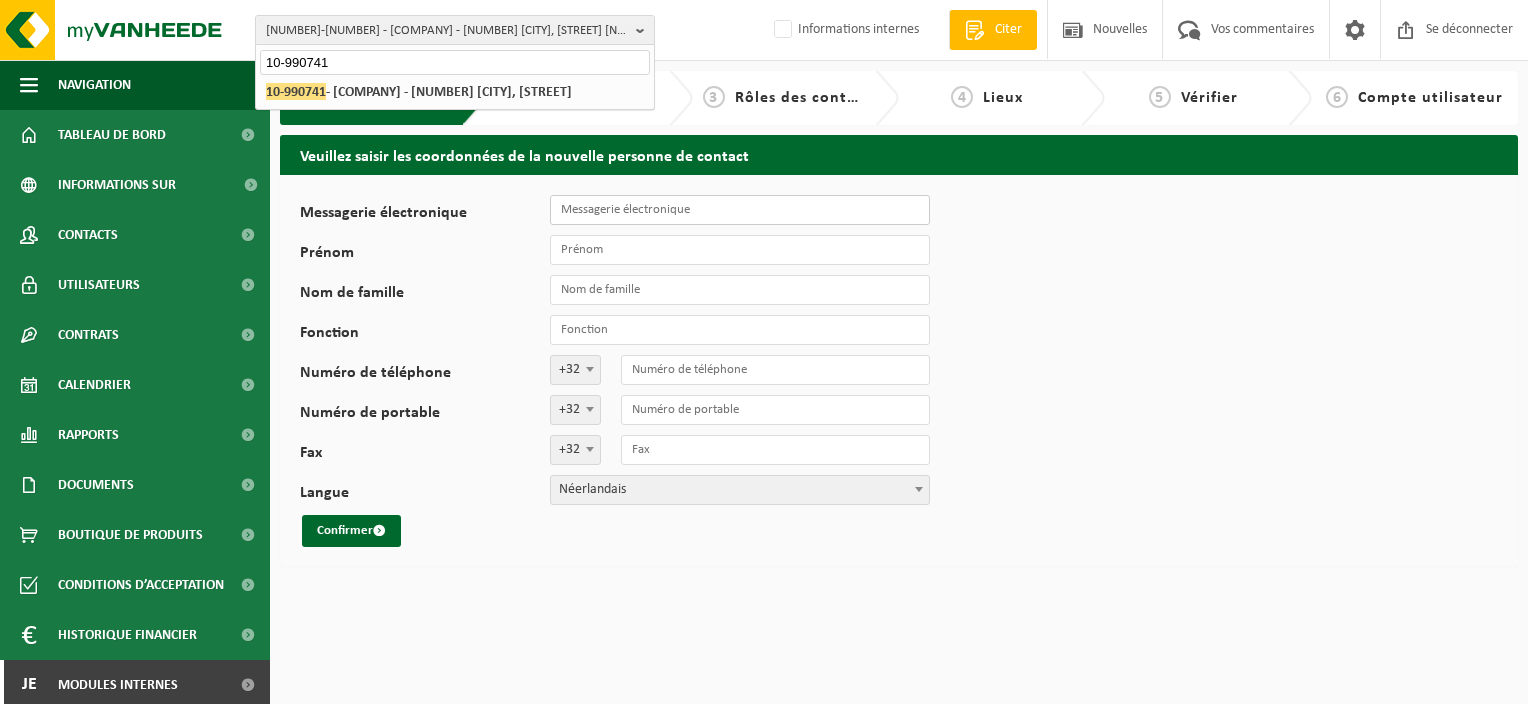 click on "Messagerie électronique" at bounding box center [740, 210] 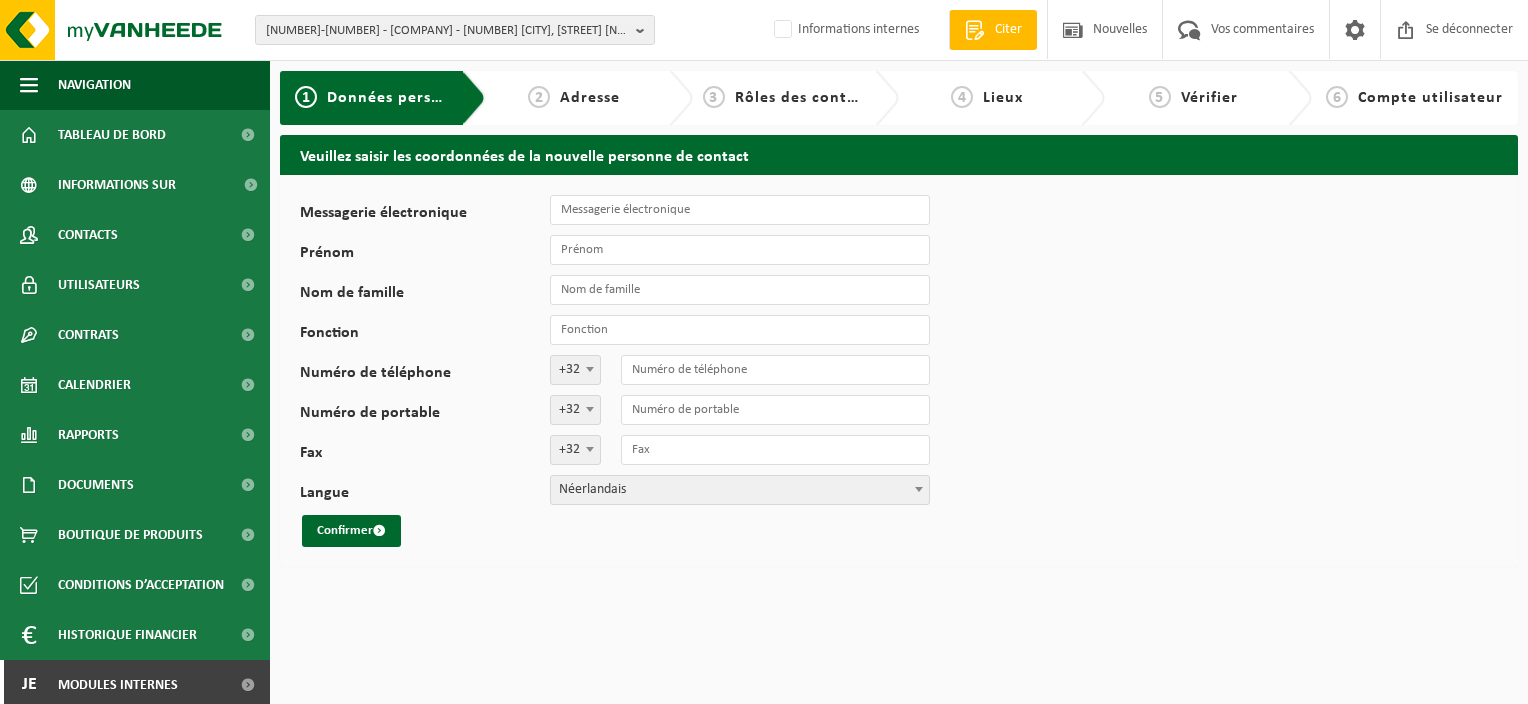 click on "Messagerie électronique         Prénom         Nom de famille         Fonction         Numéro de téléphone     +32 ';  +49 ';  +33 ';  +44 ';  +352 ';  +31 ';  +32         Numéro de portable     +32 ';  +49 ';  +33 ';  +44 ';  +352 ';  +31 ';  +32         Fax     +32 ';  +49 ';  +33 ';  +44 ';  +352 ';  +31 ';  +32         Langue     Nederlands   Français   English   Néerlandais        Confirmer" at bounding box center (899, 371) 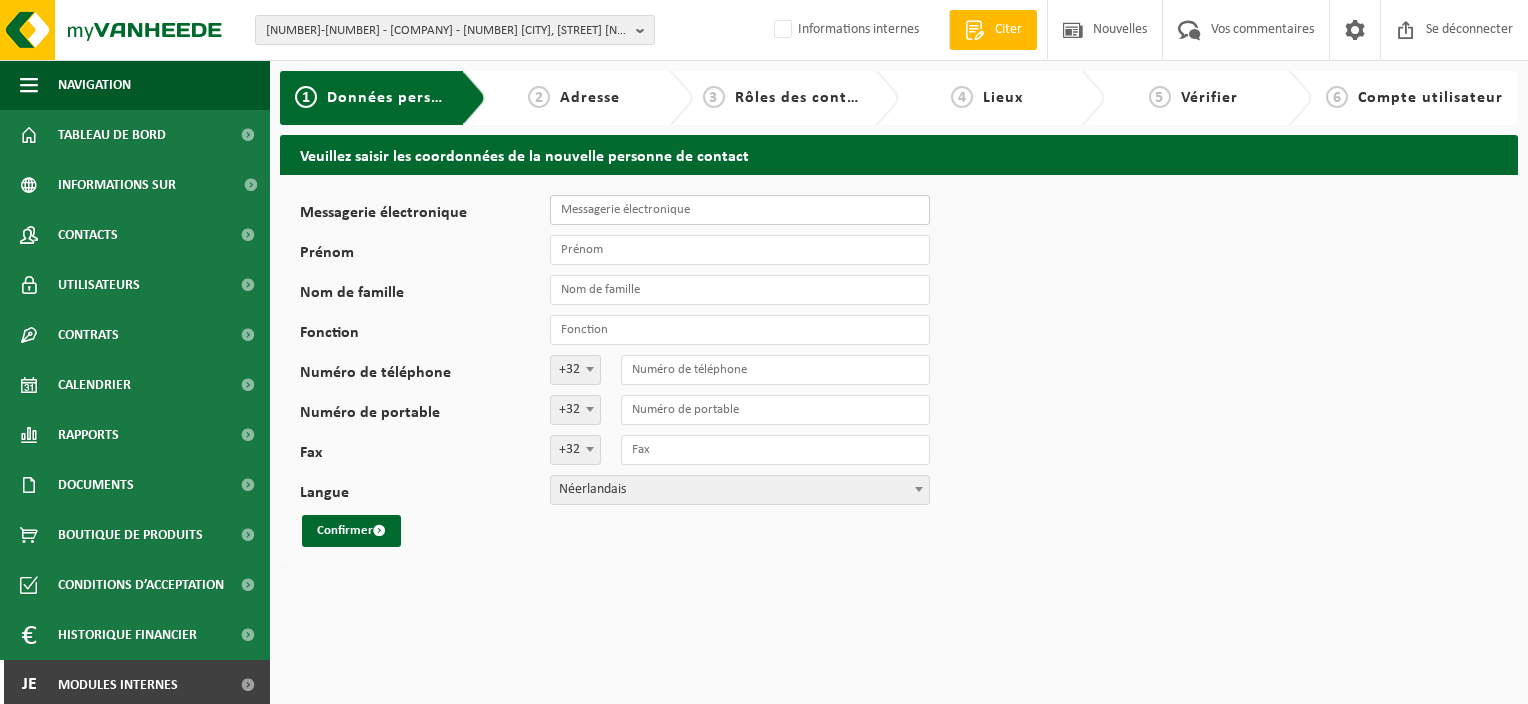 click on "Messagerie électronique" at bounding box center [740, 210] 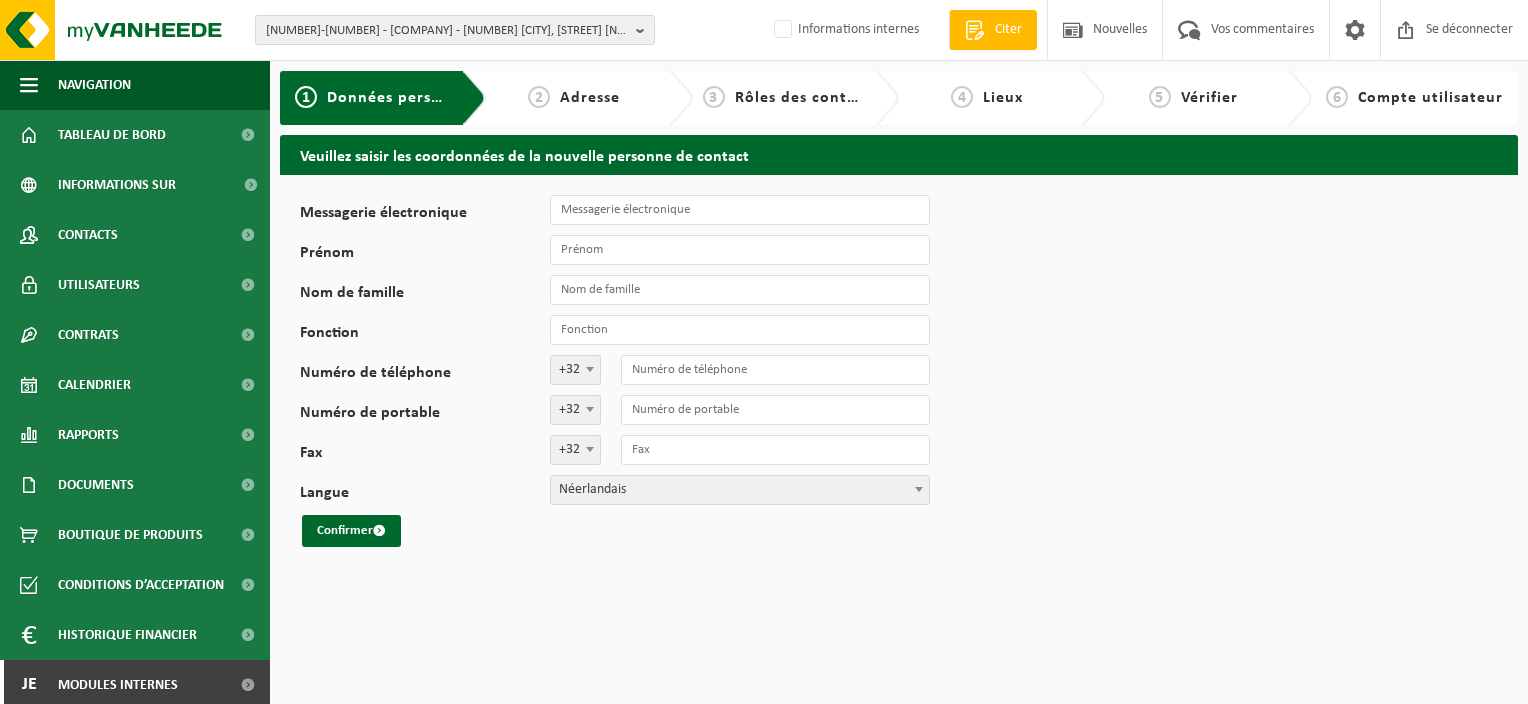 click on "Messagerie électronique         Prénom         Nom de famille         Fonction         Numéro de téléphone     +32 ';  +49 ';  +33 ';  +44 ';  +352 ';  +31 ';  +32         Numéro de portable     +32 ';  +49 ';  +33 ';  +44 ';  +352 ';  +31 ';  +32         Fax     +32 ';  +49 ';  +33 ';  +44 ';  +352 ';  +31 ';  +32         Langue     Nederlands   Français   English   Néerlandais        Confirmer" at bounding box center [899, 371] 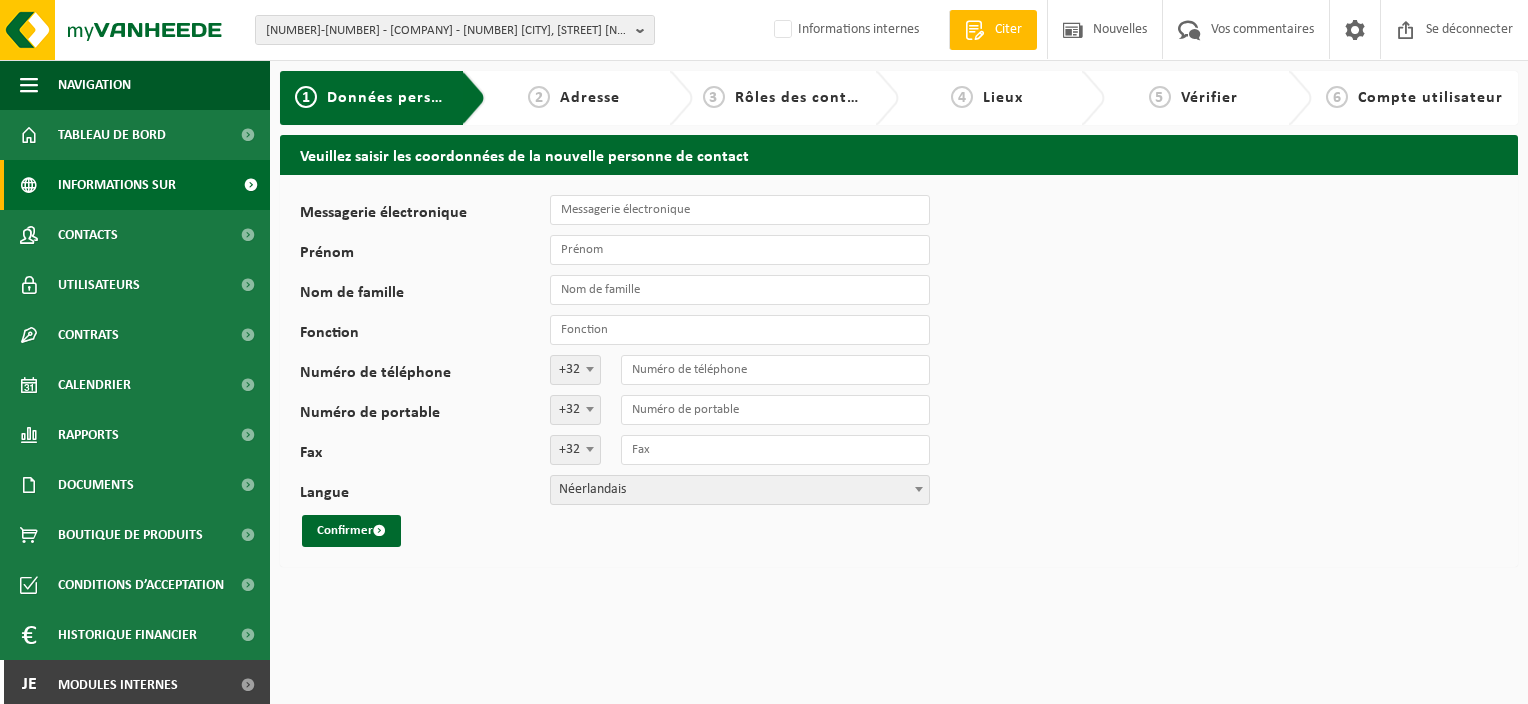 click on "Informations sur l’entreprise" at bounding box center [144, 185] 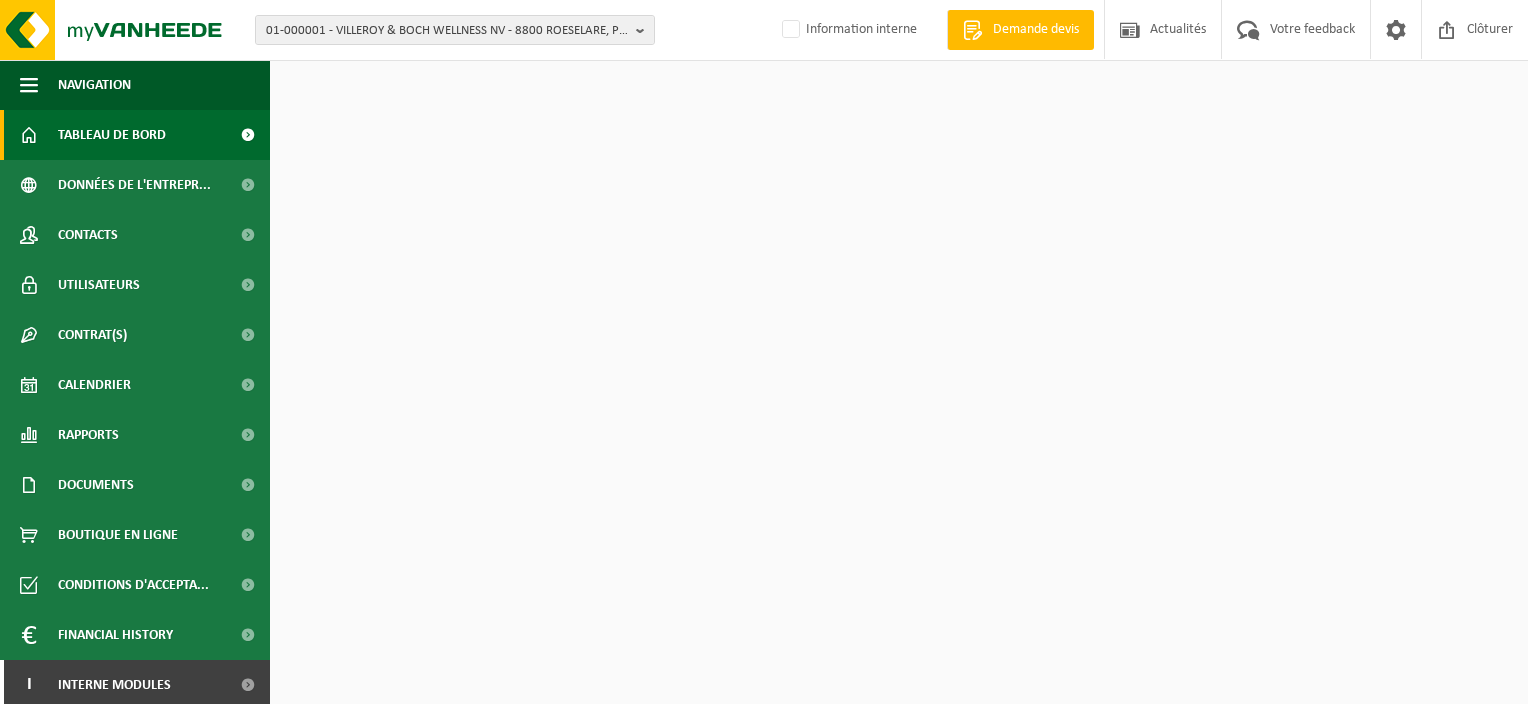 scroll, scrollTop: 0, scrollLeft: 0, axis: both 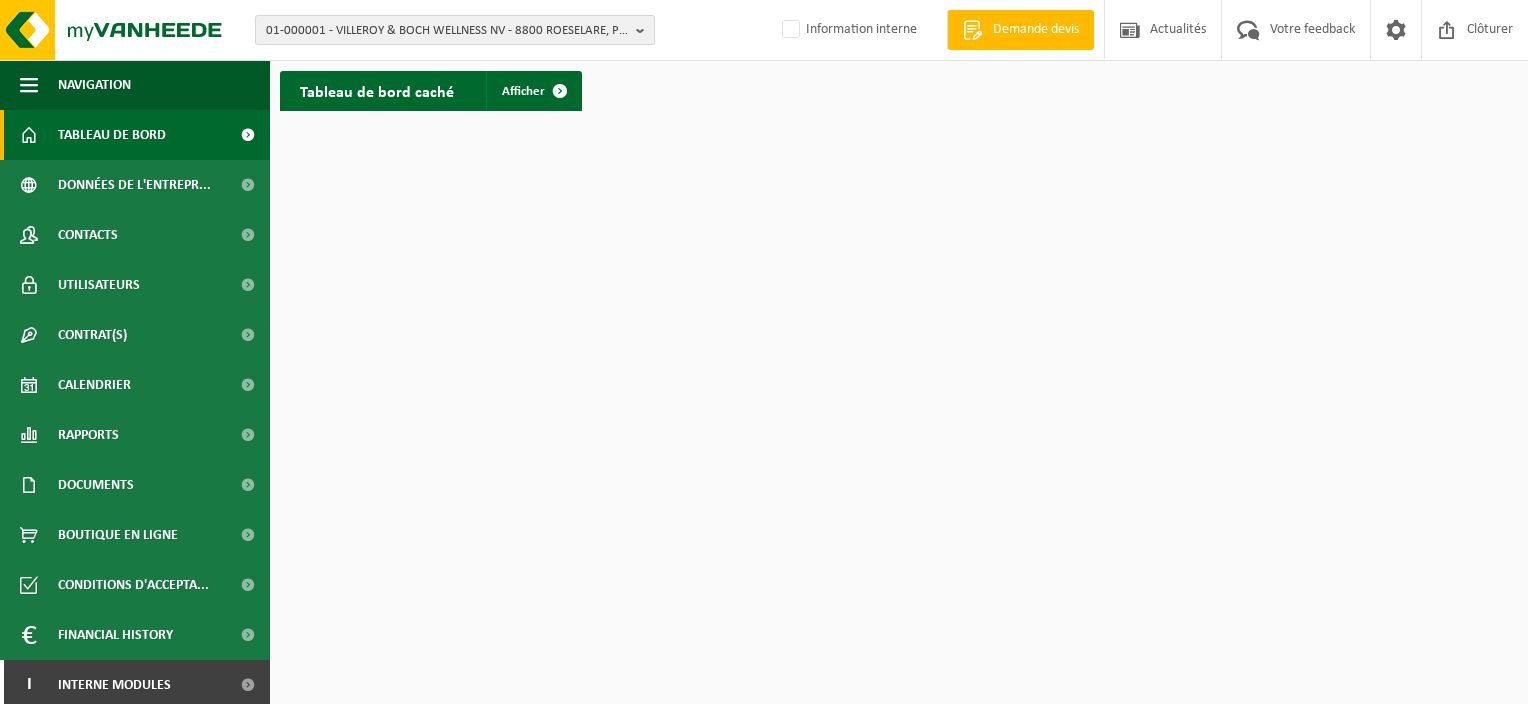 click on "01-000001 - VILLEROY & BOCH WELLNESS NV - 8800 ROESELARE, POPULIERSTRAAT 1" at bounding box center (447, 31) 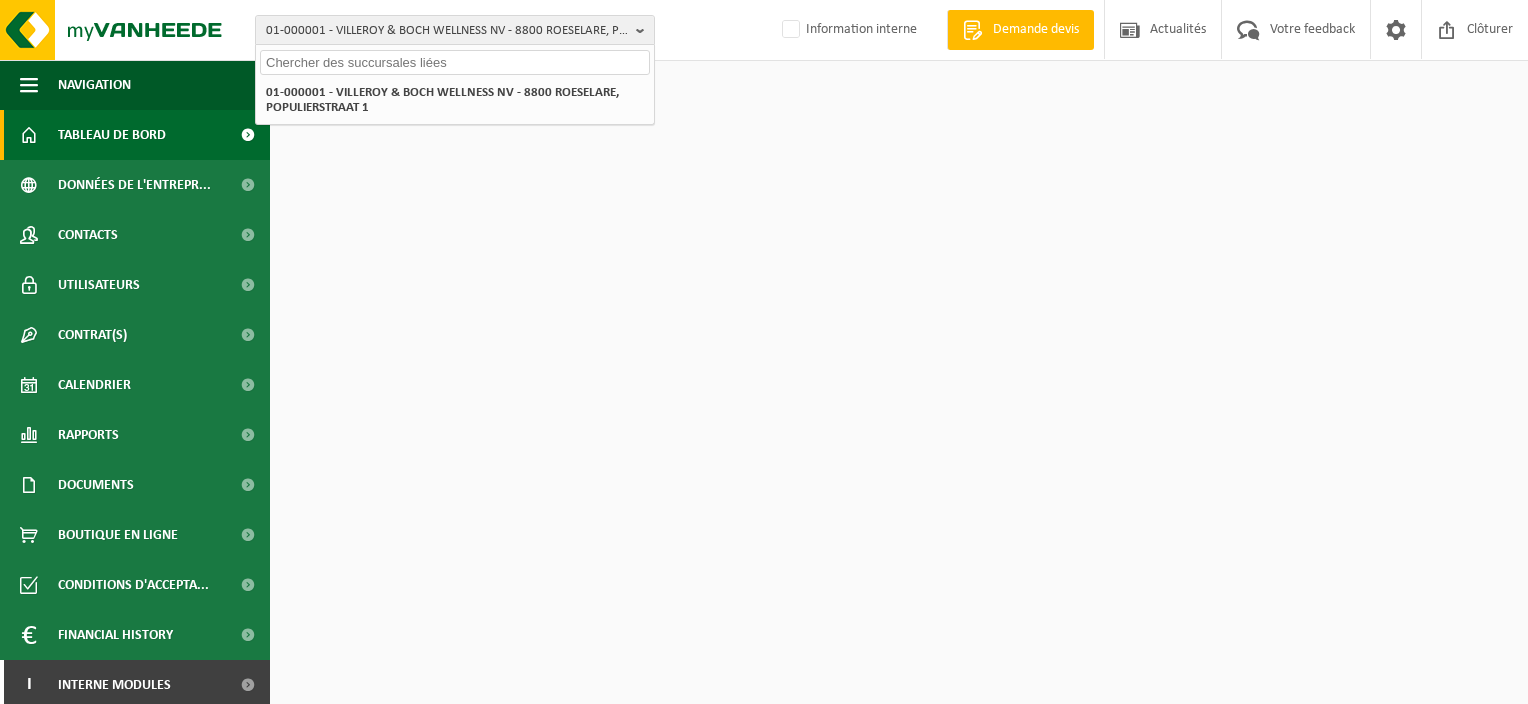click at bounding box center [455, 62] 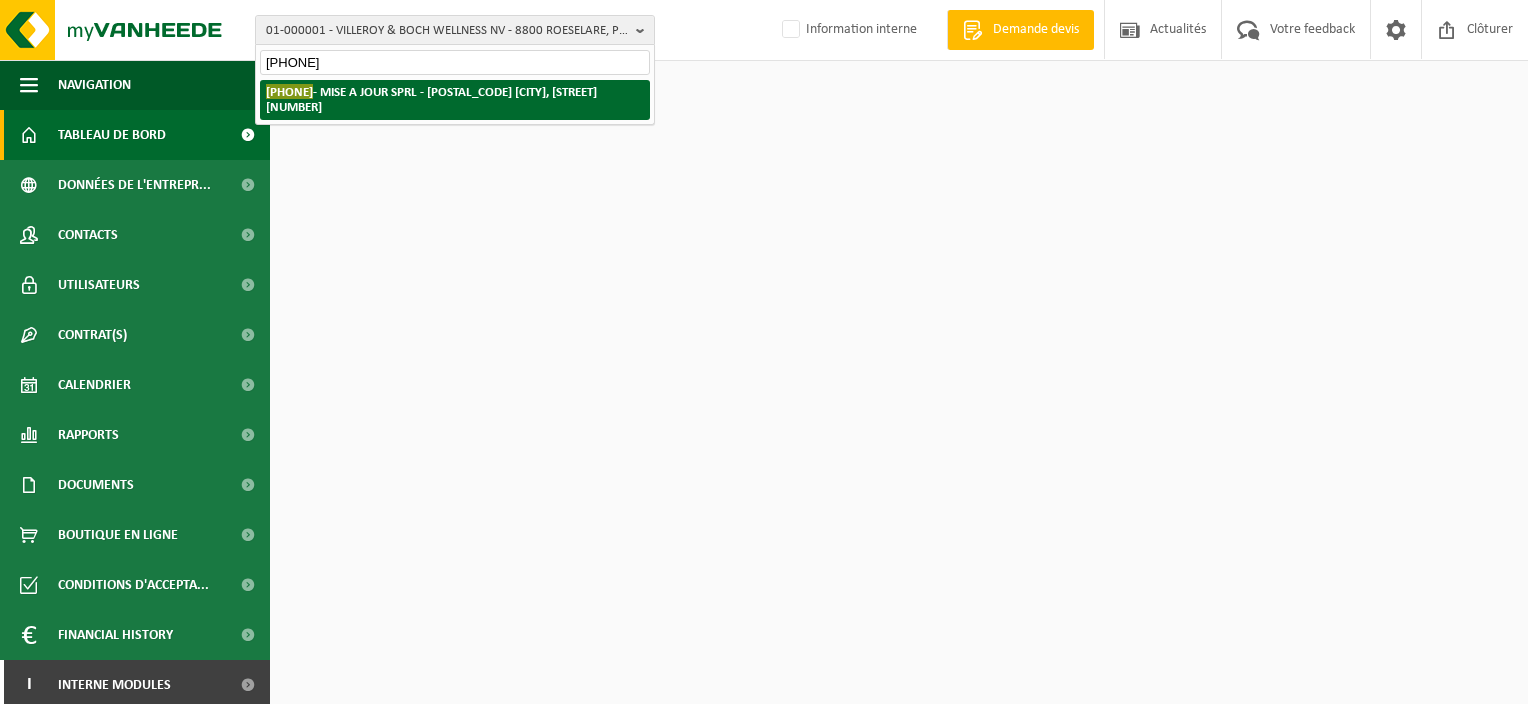 type on "10-951360" 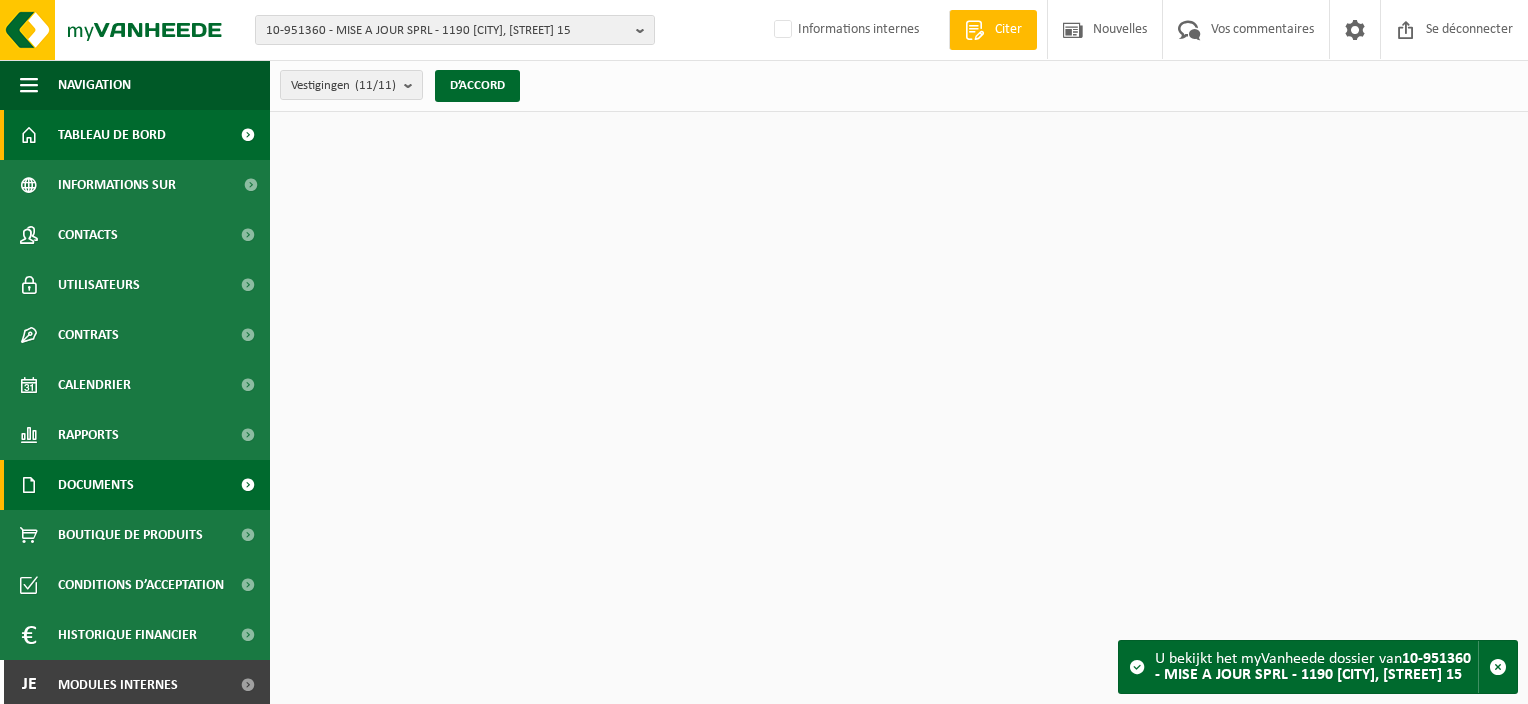 scroll, scrollTop: 0, scrollLeft: 0, axis: both 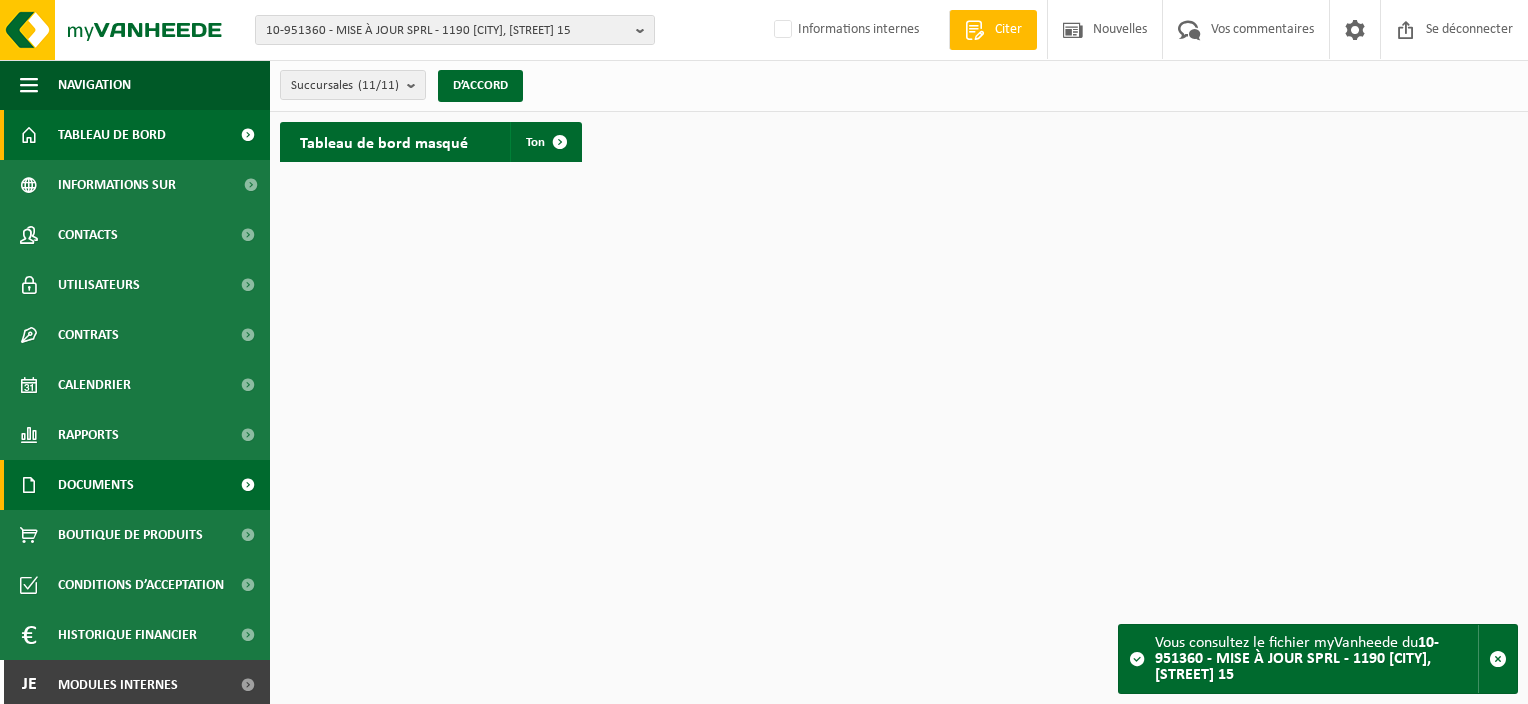 click on "Documents" at bounding box center [96, 485] 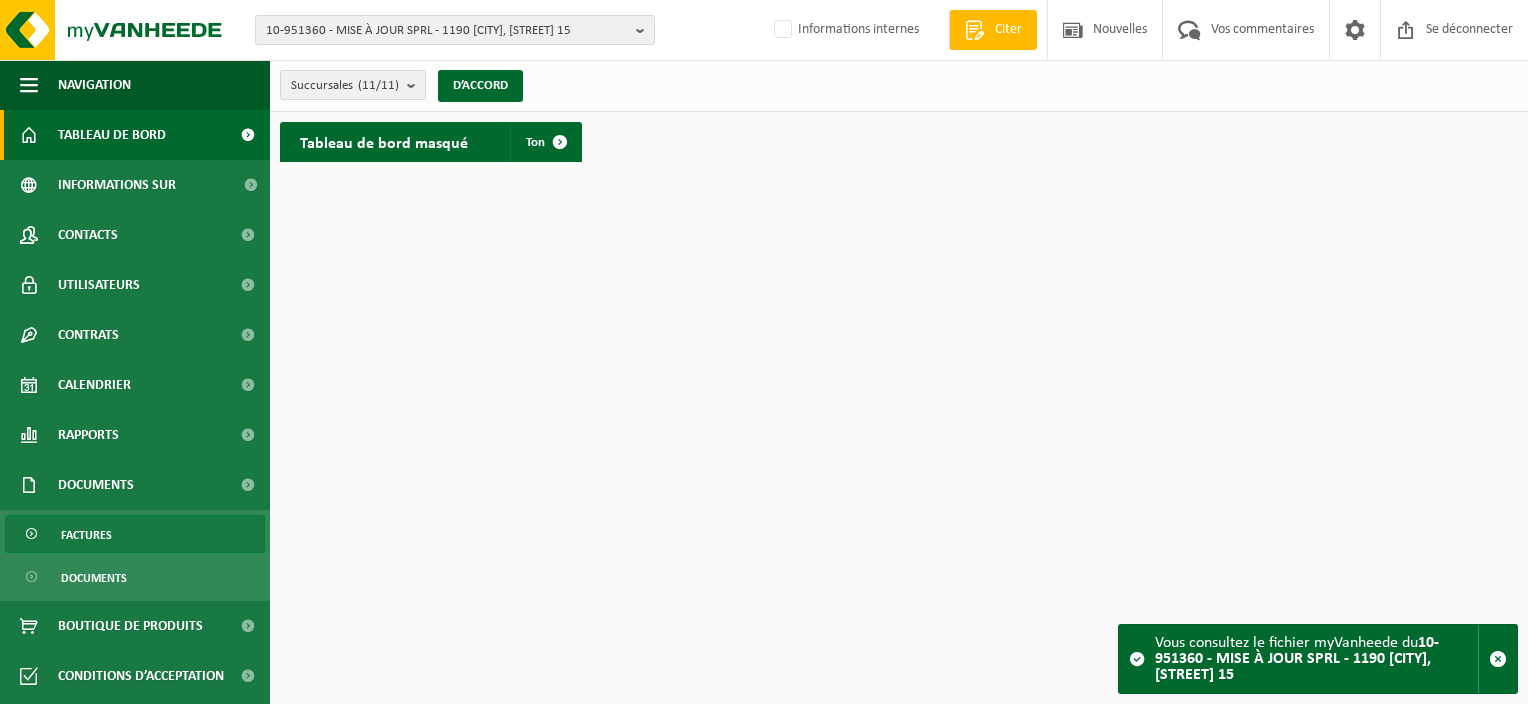 click on "Factures" at bounding box center [135, 534] 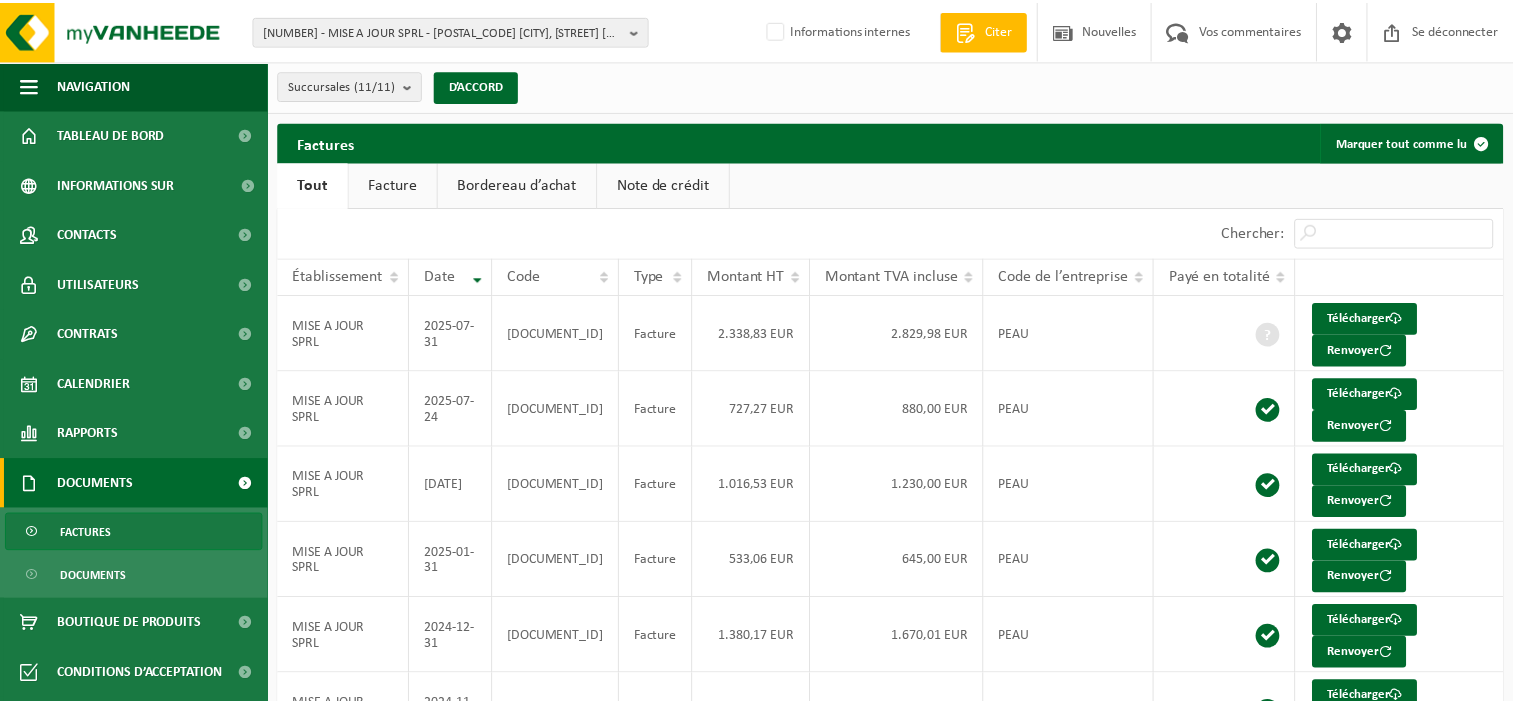 scroll, scrollTop: 0, scrollLeft: 0, axis: both 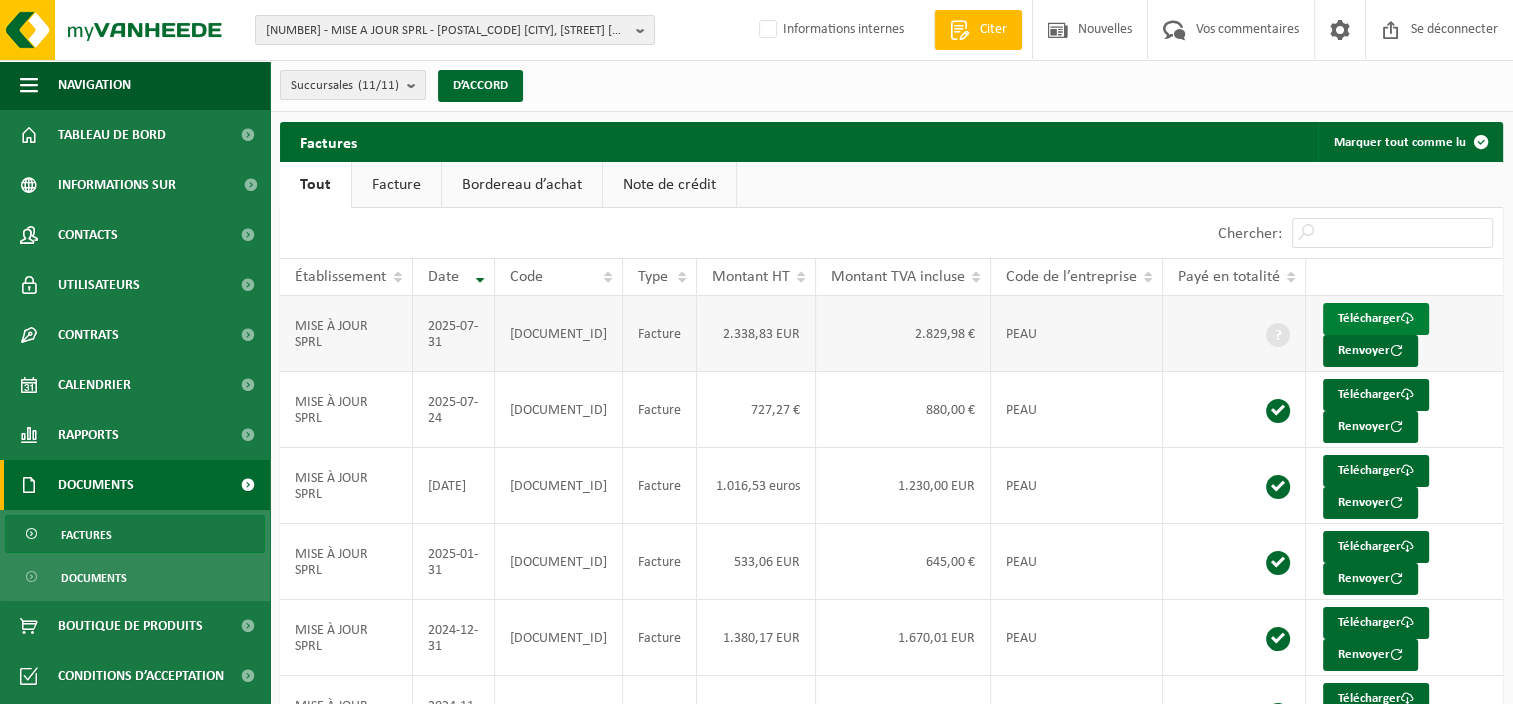 click on "Télécharger" at bounding box center [1369, 318] 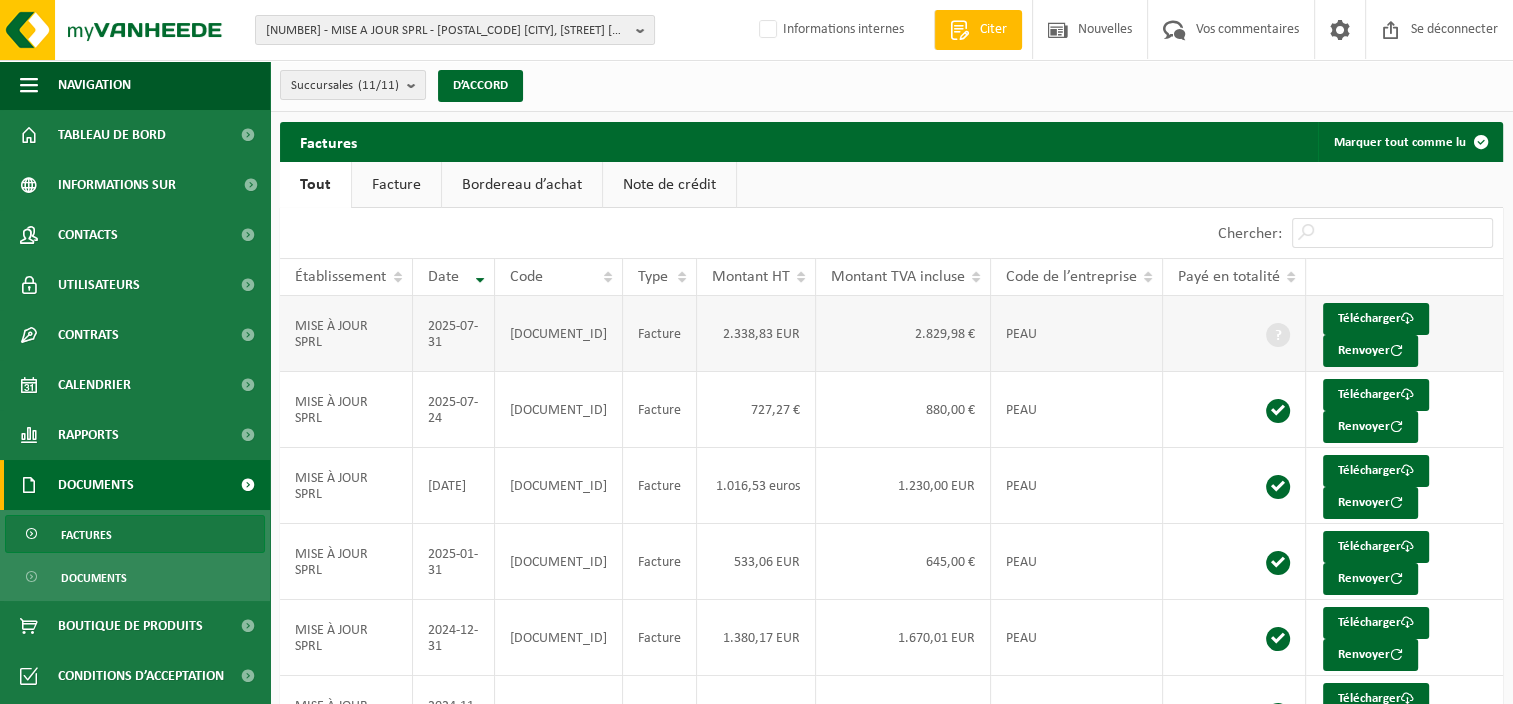 click on "2.338,83 EUR" at bounding box center (756, 334) 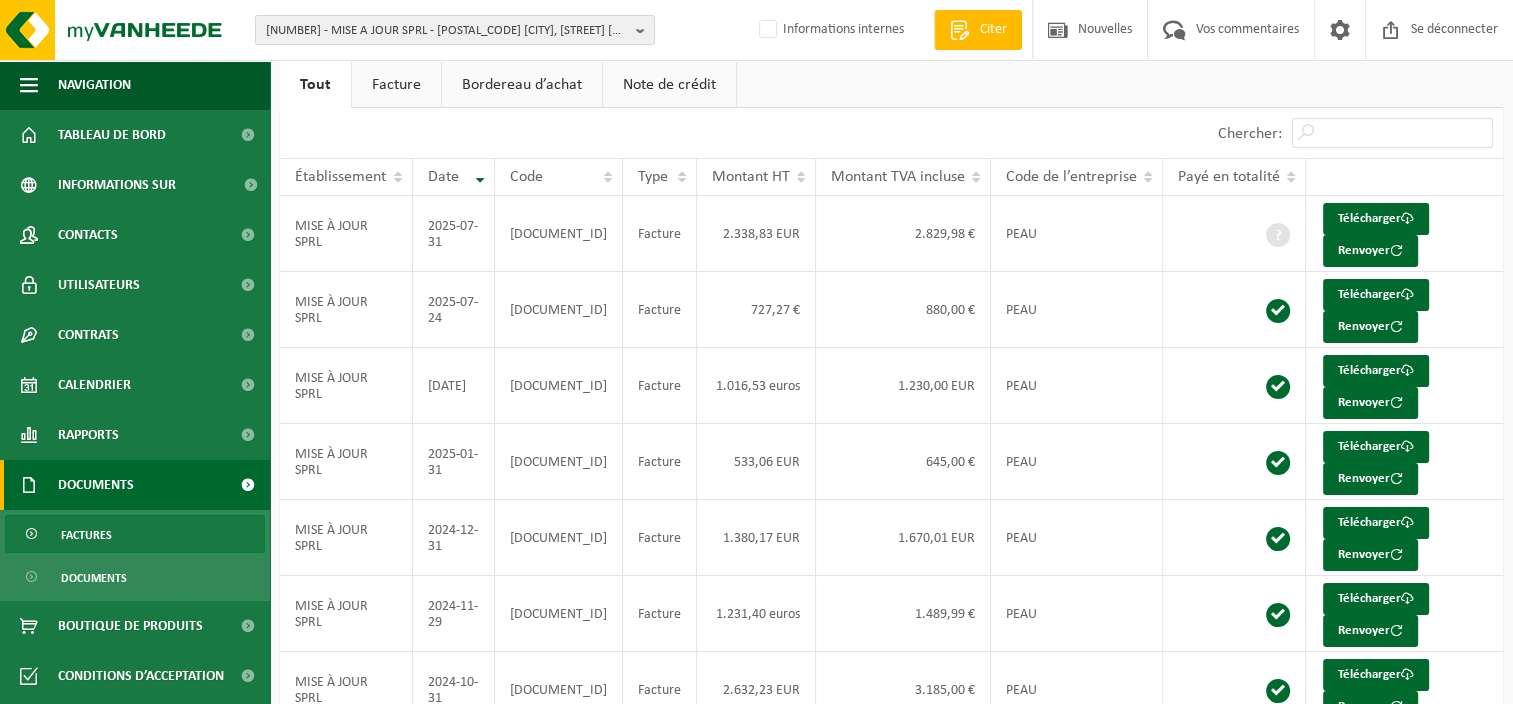 scroll, scrollTop: 0, scrollLeft: 0, axis: both 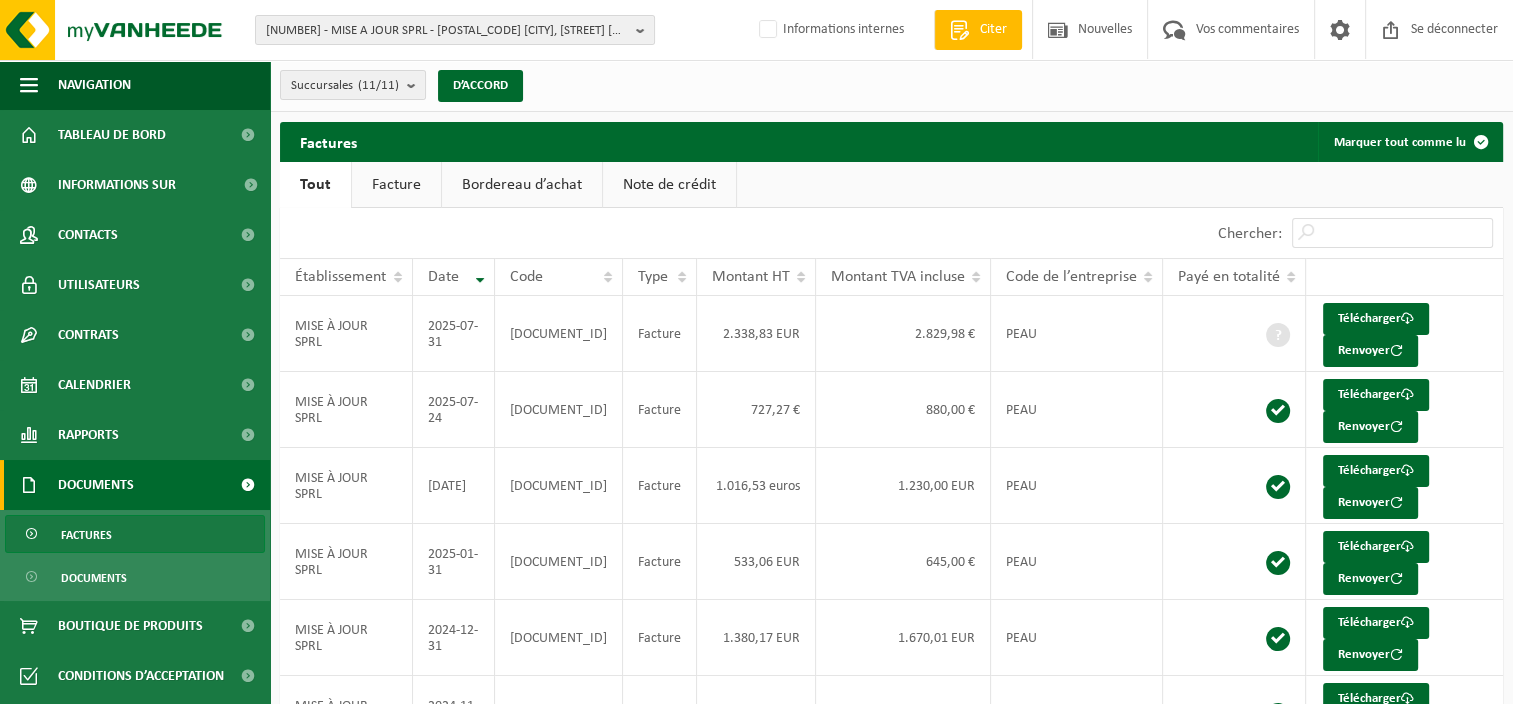 click on "Succursales  (11/11)               Alles selecteren   Alles deselecteren         MISE A JOUR SPRL - FOREST       CHANTIER - MISE A JOUR SPRL - UKKEL       MISE A JOUR - BOISFORT - WATERMAEL-BOITSFORT       MISE A JOUR - IXELLES       MISE A JOUR - DROGENBOS - DROGENBOS       MISE A JOUR - IXELLES - IXELLES       MISE A JOUR - IXELLES - IXELLES       MISE A JOUR - OVERIJSE - OVERIJSE       MISE A JOUR SPRL - WATERLOO       MISE A JOUR SPRL-WATERLOO - WATERLOO       MISE A JOUR-WATERMAEL-BOITSFORT - WATERMAEL-BOITSFORT                 D’ACCORD" at bounding box center [891, 86] 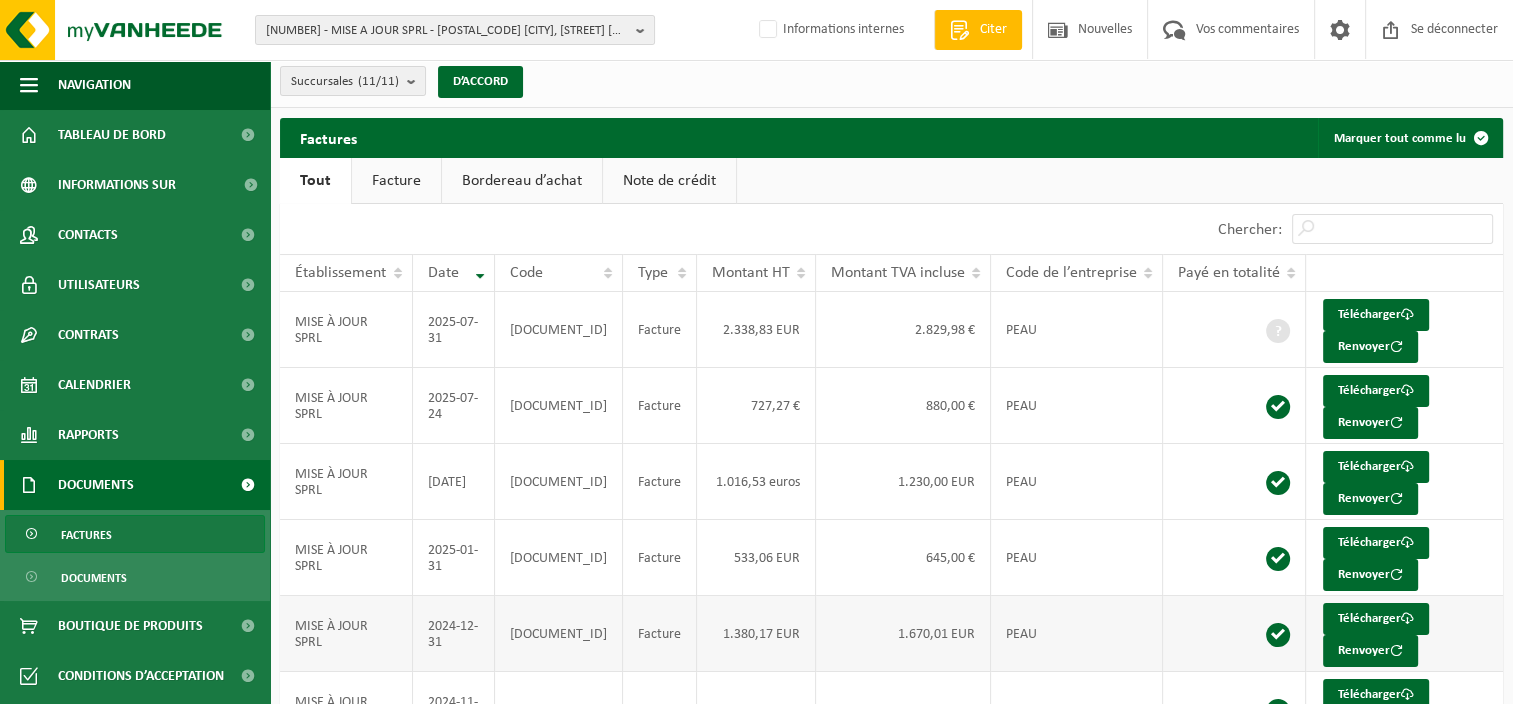 scroll, scrollTop: 0, scrollLeft: 0, axis: both 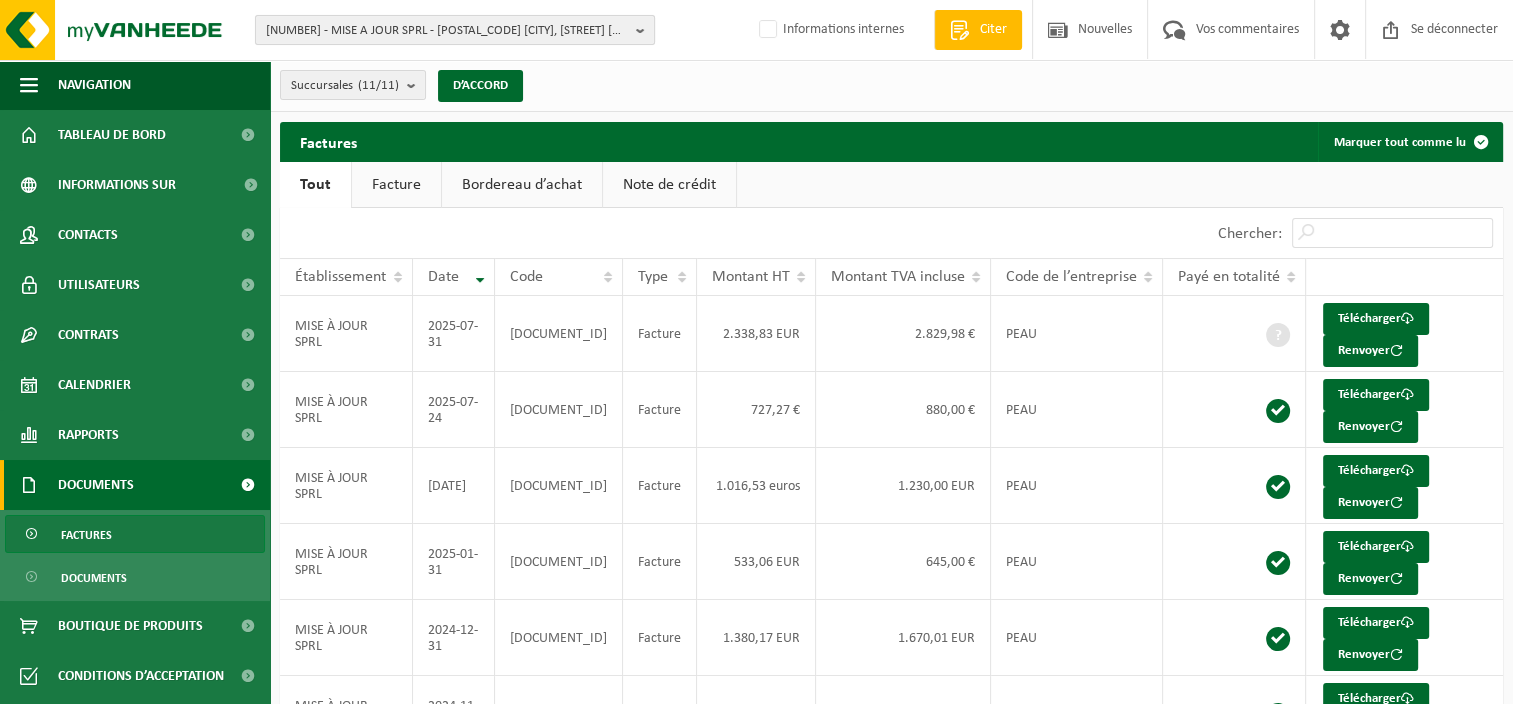 click on "10-951360 - MISE À JOUR SPRL - 1190 FOREST, RUE DE LA STATION 15" at bounding box center (447, 31) 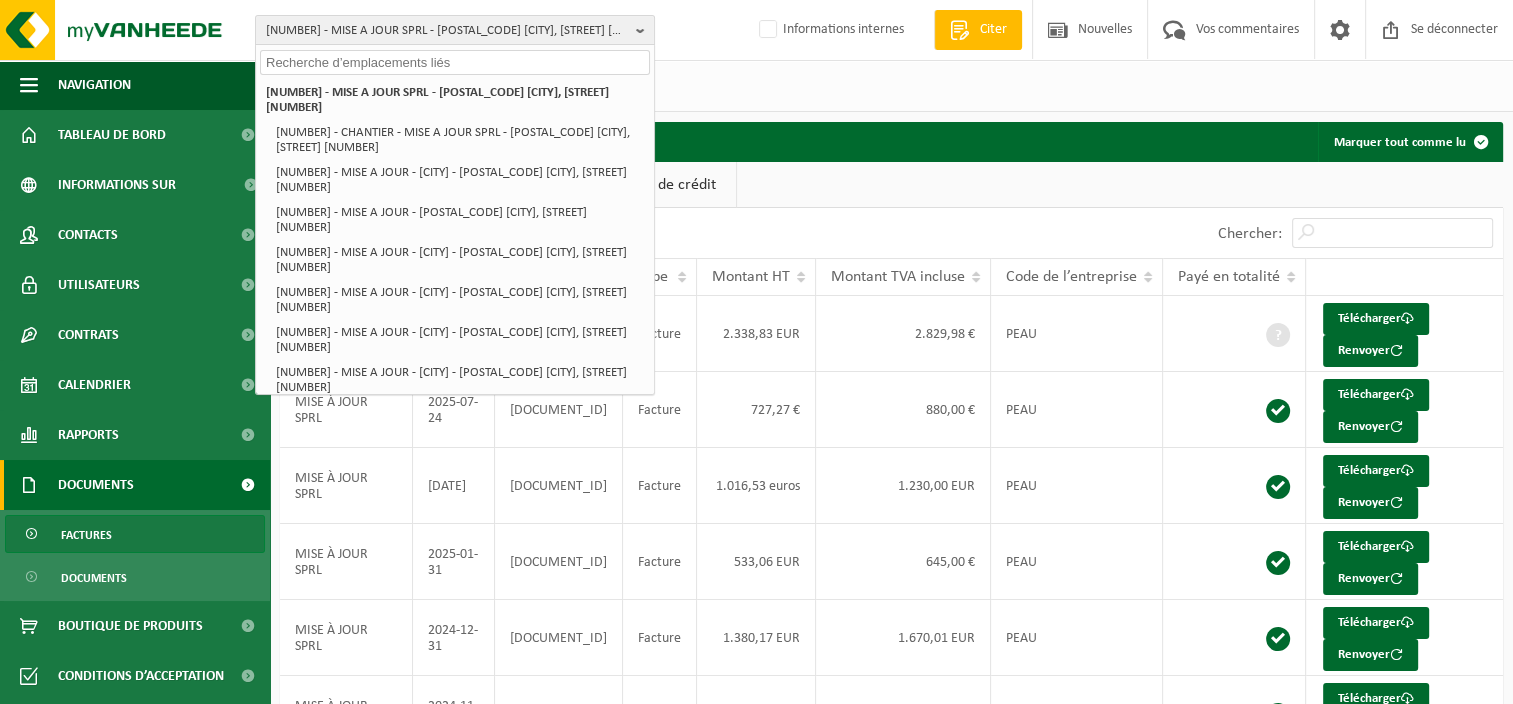 click at bounding box center (455, 62) 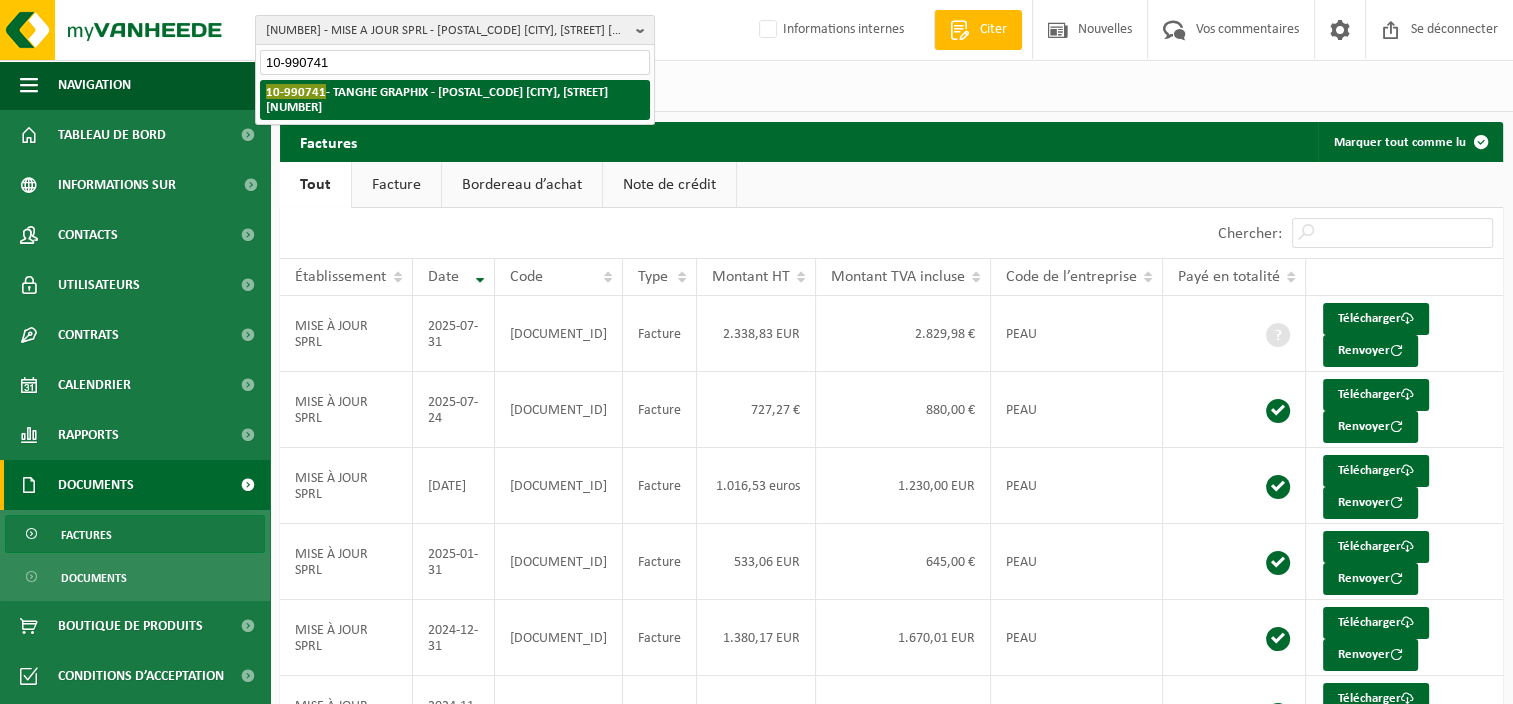 type on "10-990741" 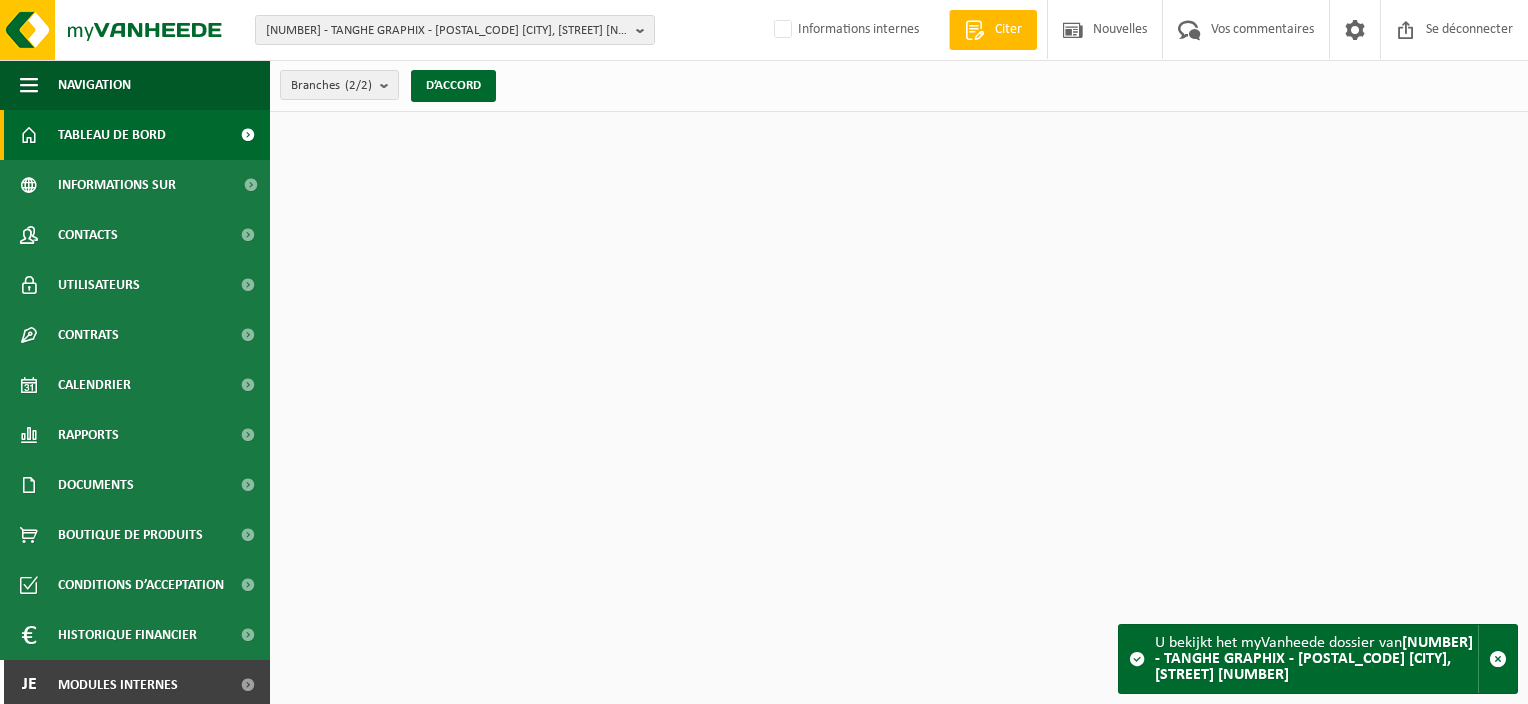 scroll, scrollTop: 0, scrollLeft: 0, axis: both 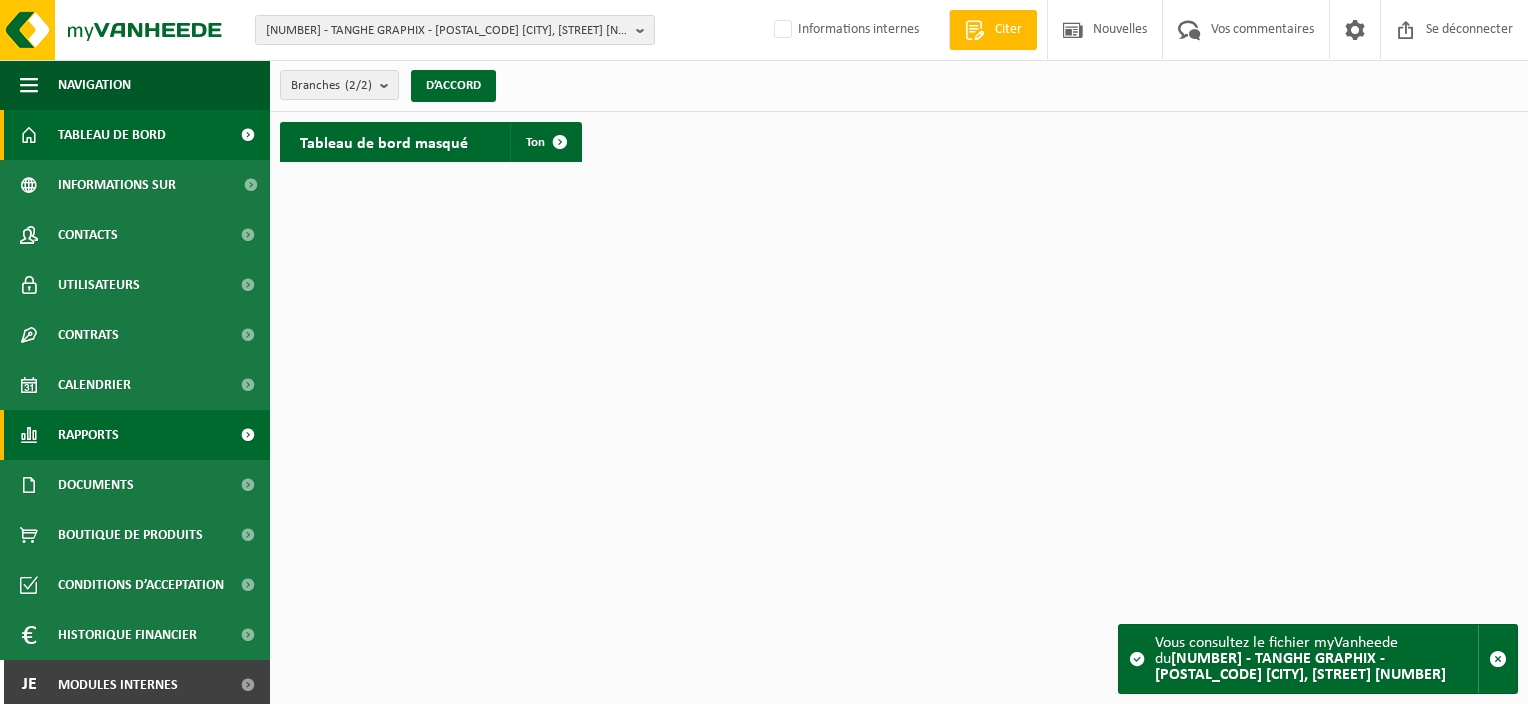 click on "Rapports" at bounding box center (135, 435) 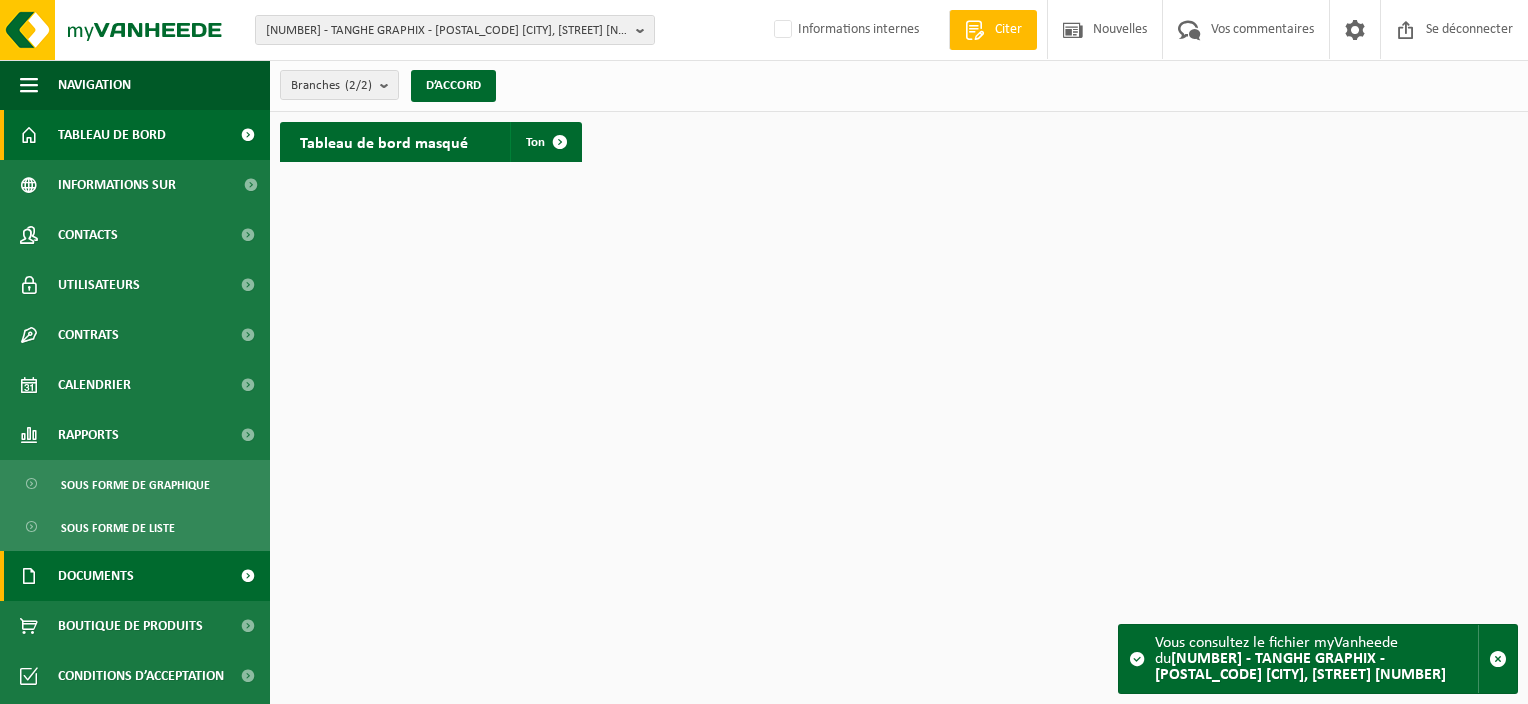 click on "Documents" at bounding box center (96, 576) 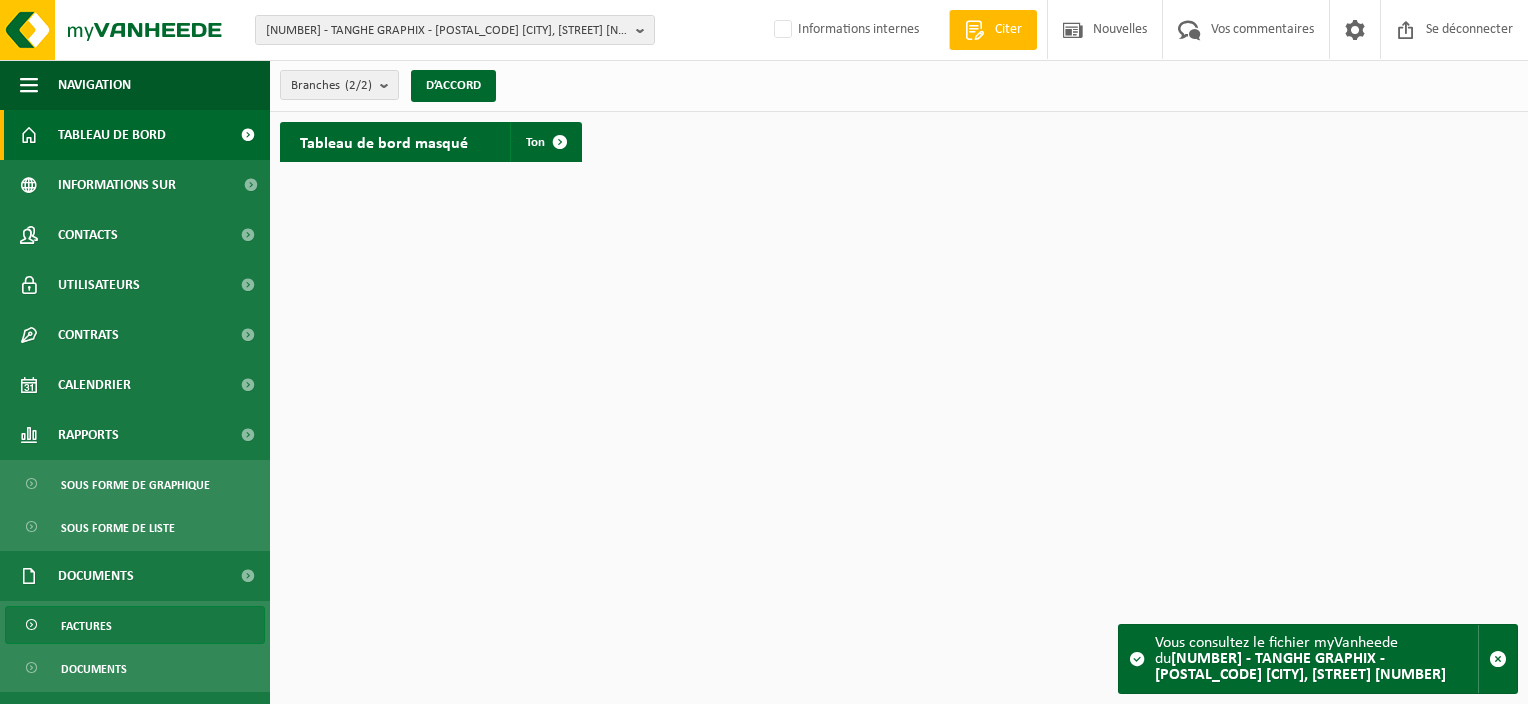 click on "Factures" at bounding box center [86, 626] 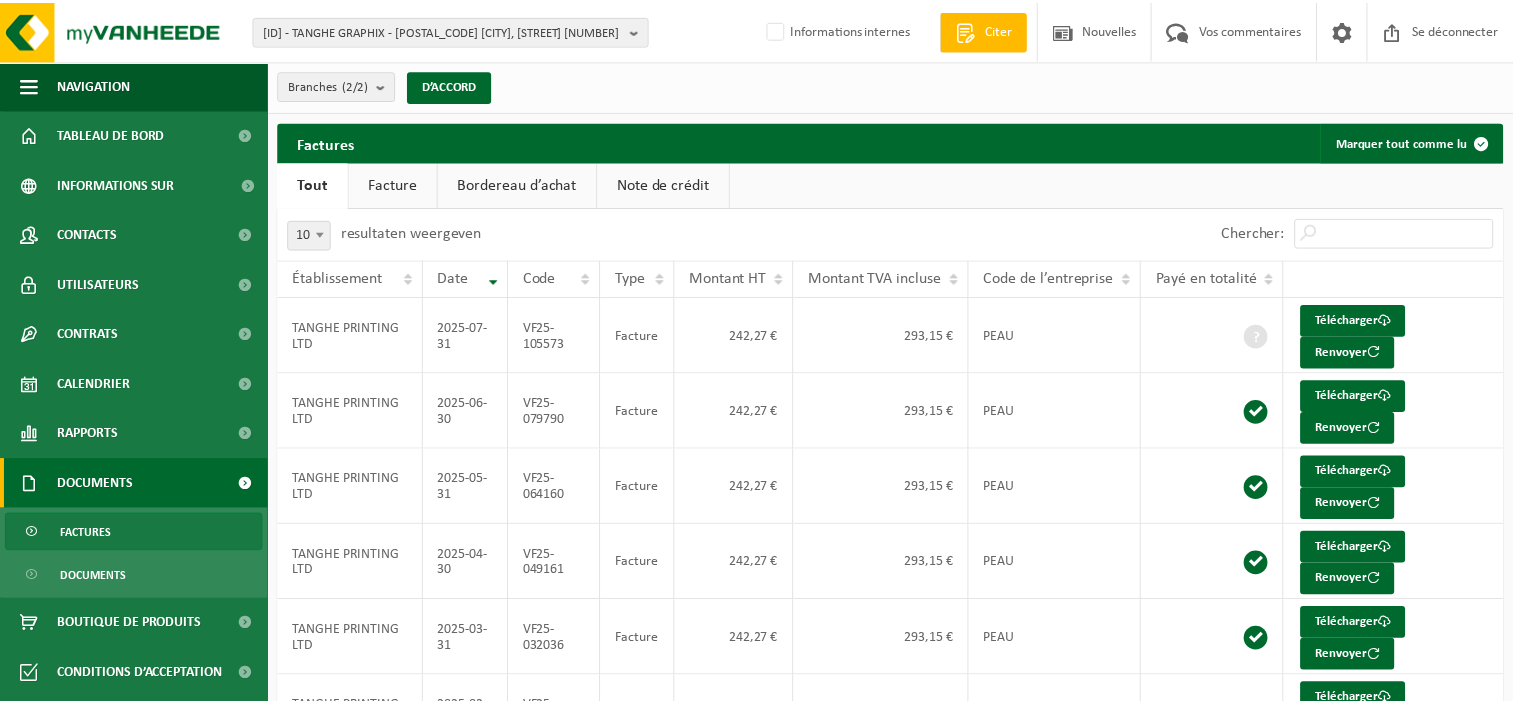 scroll, scrollTop: 0, scrollLeft: 0, axis: both 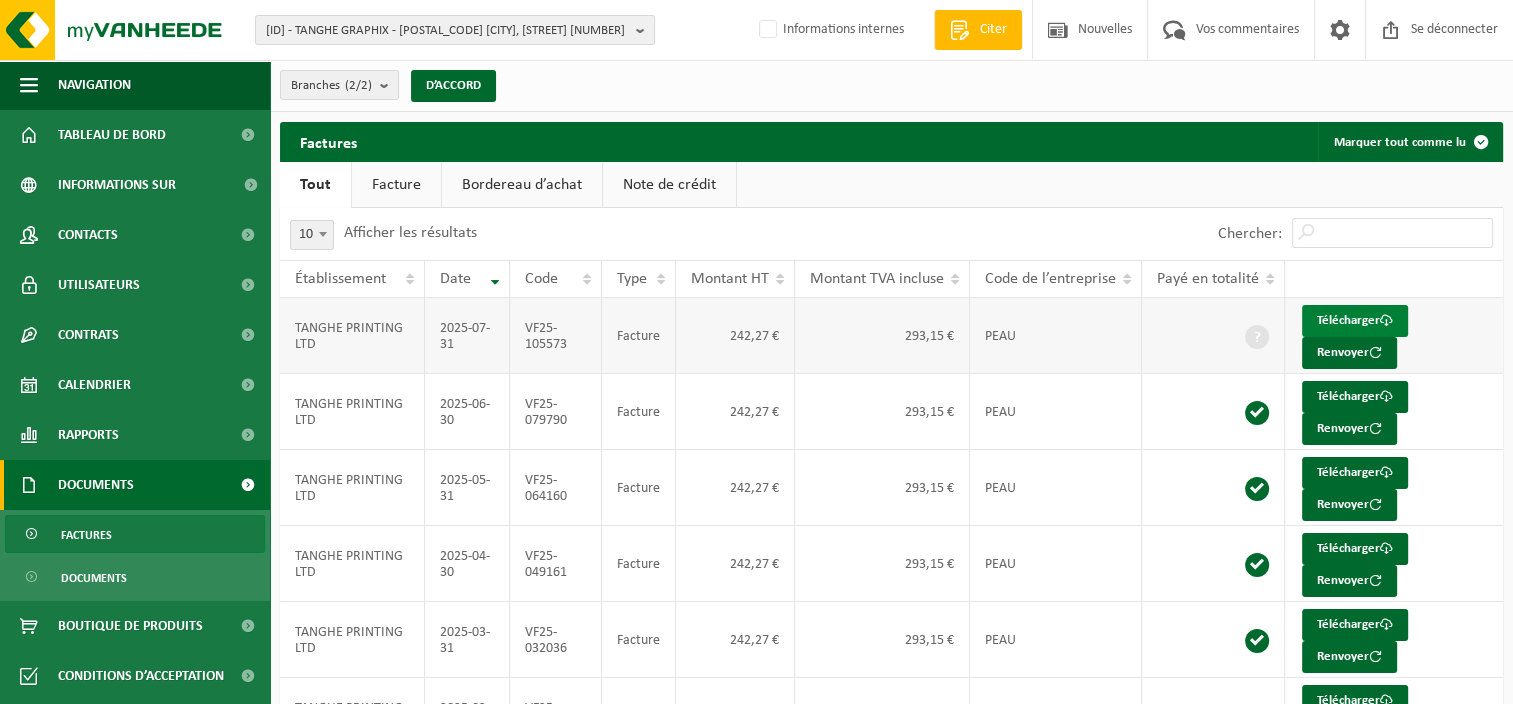 click on "Télécharger" at bounding box center [1348, 320] 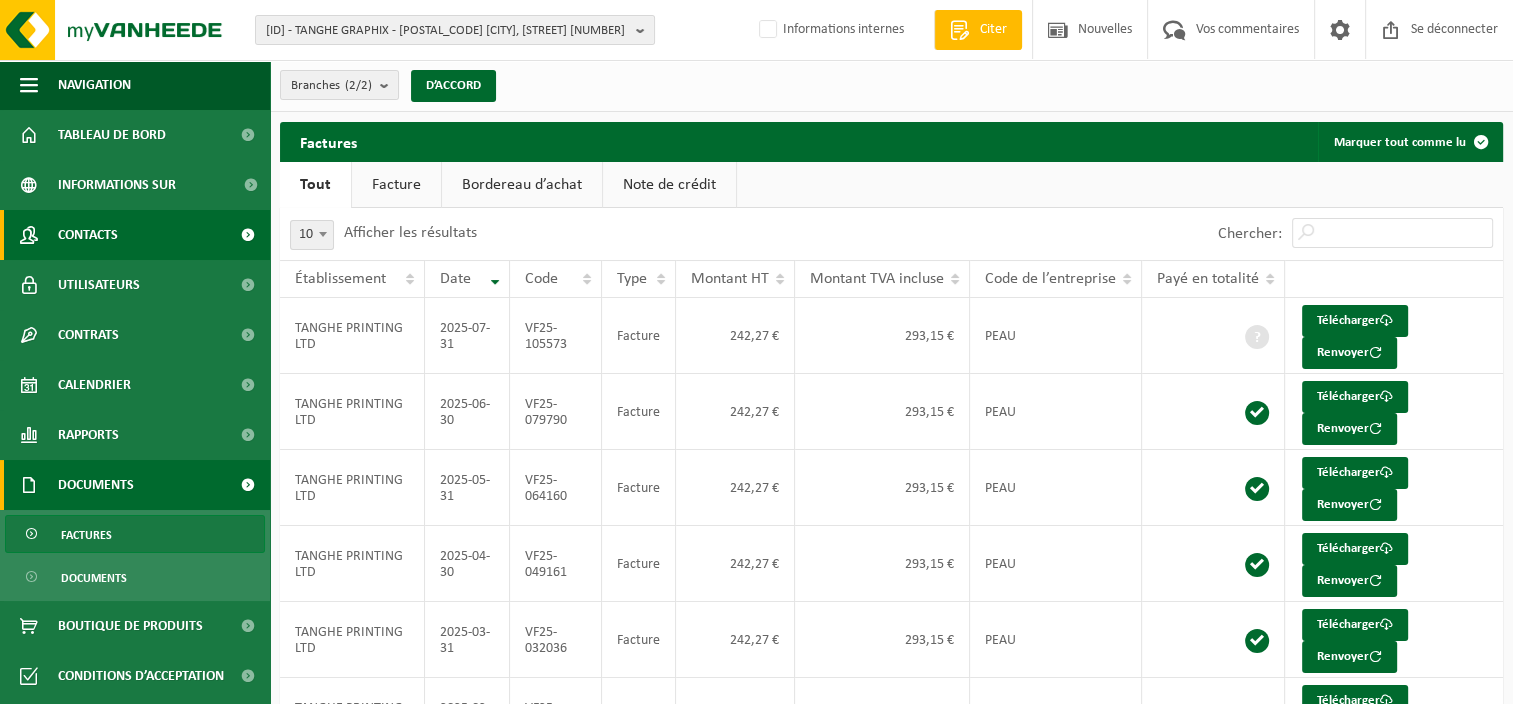 click on "Contacts" at bounding box center [135, 235] 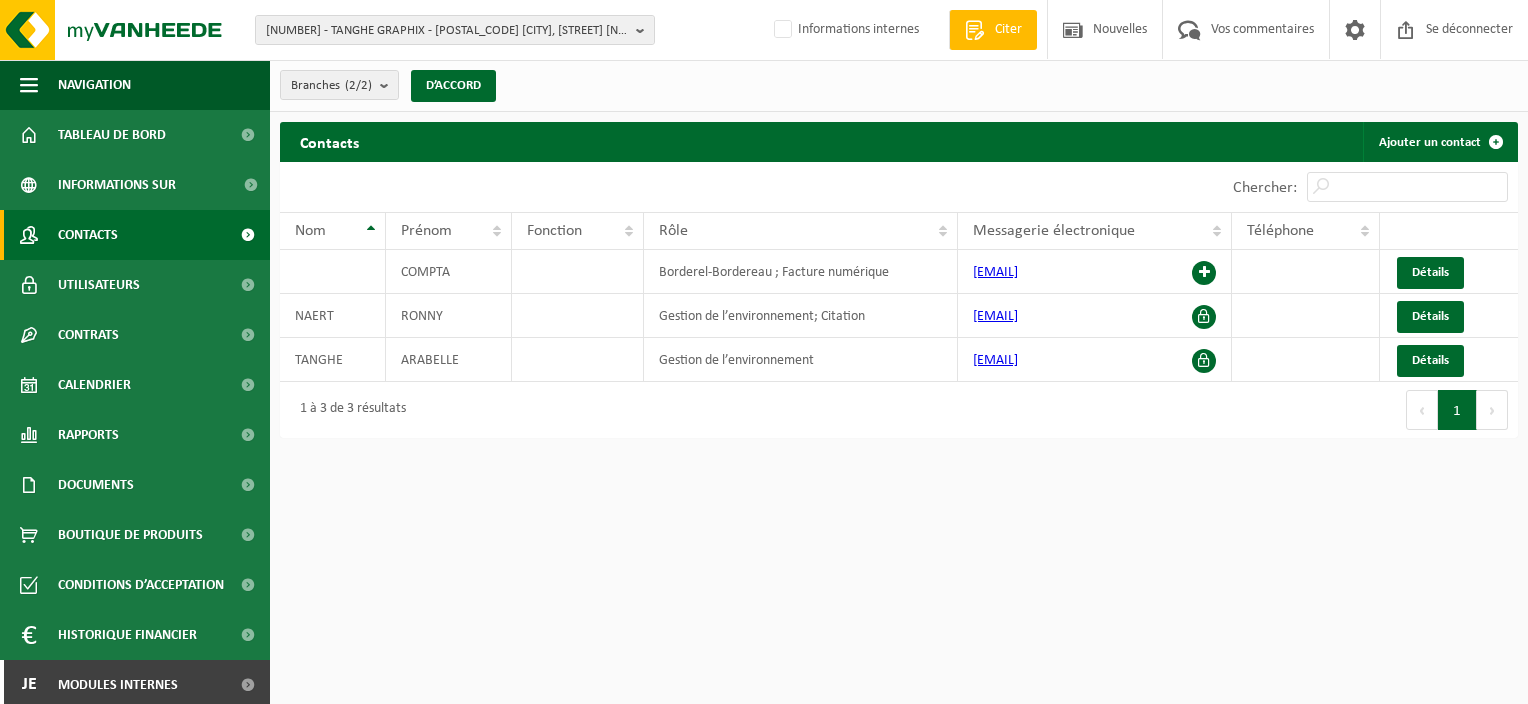 scroll, scrollTop: 0, scrollLeft: 0, axis: both 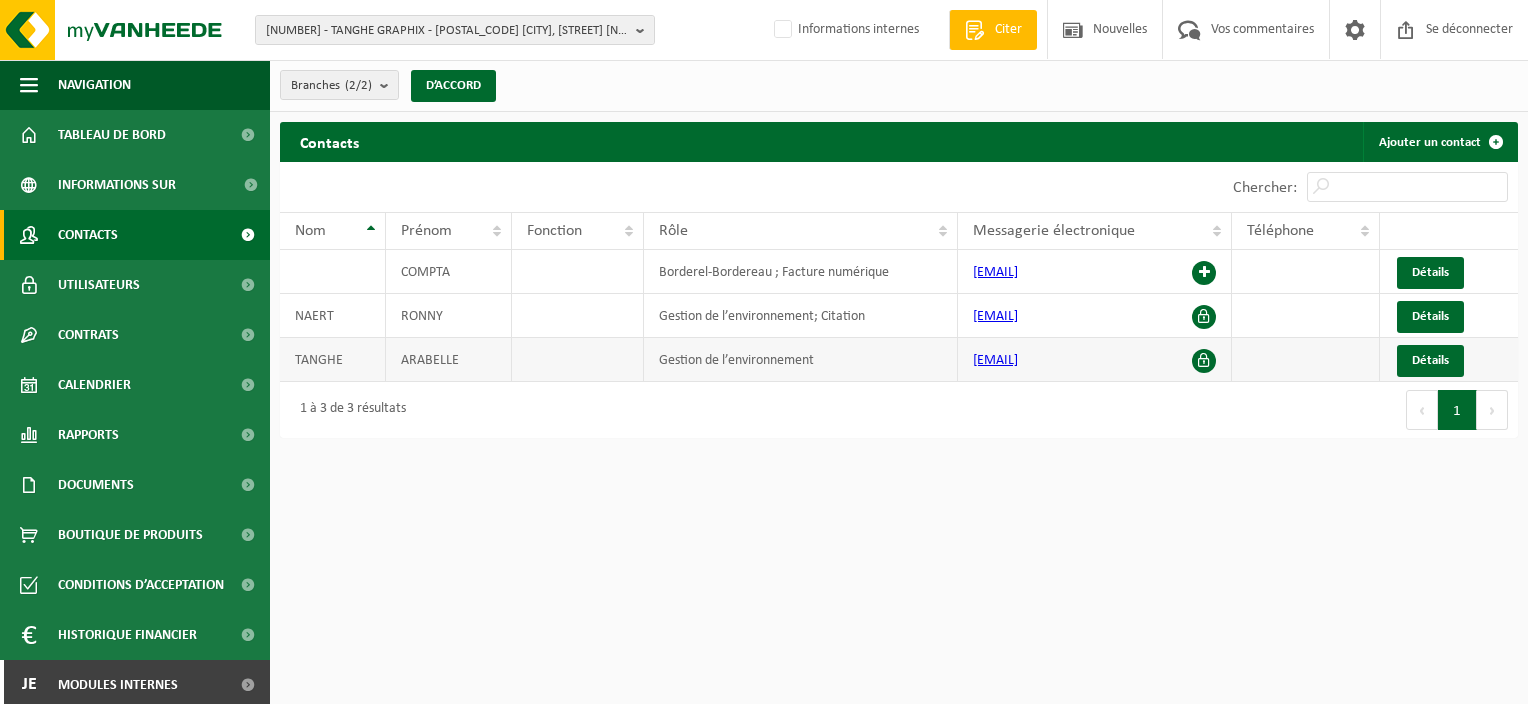 drag, startPoint x: 1103, startPoint y: 356, endPoint x: 948, endPoint y: 352, distance: 155.0516 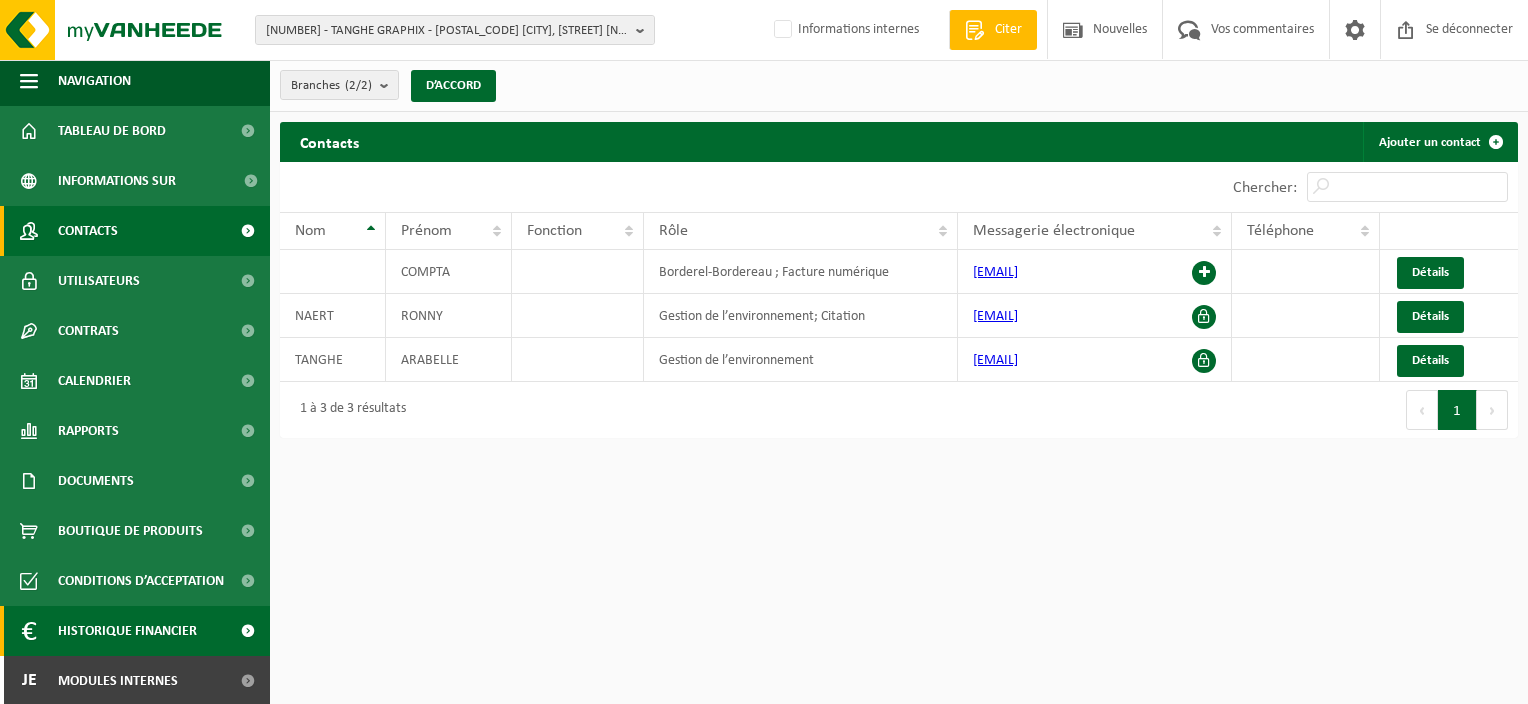 scroll, scrollTop: 6, scrollLeft: 0, axis: vertical 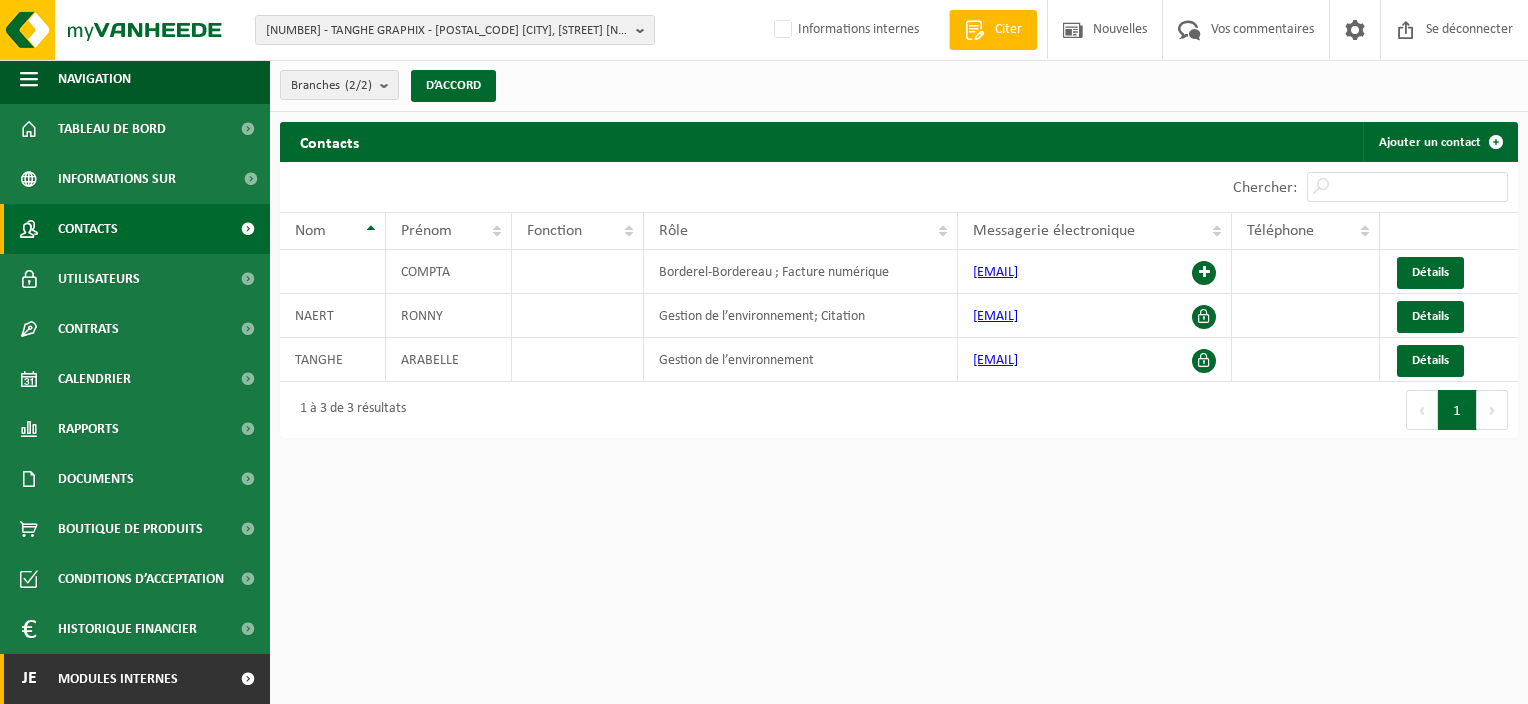 click on "Modules internes" at bounding box center [118, 679] 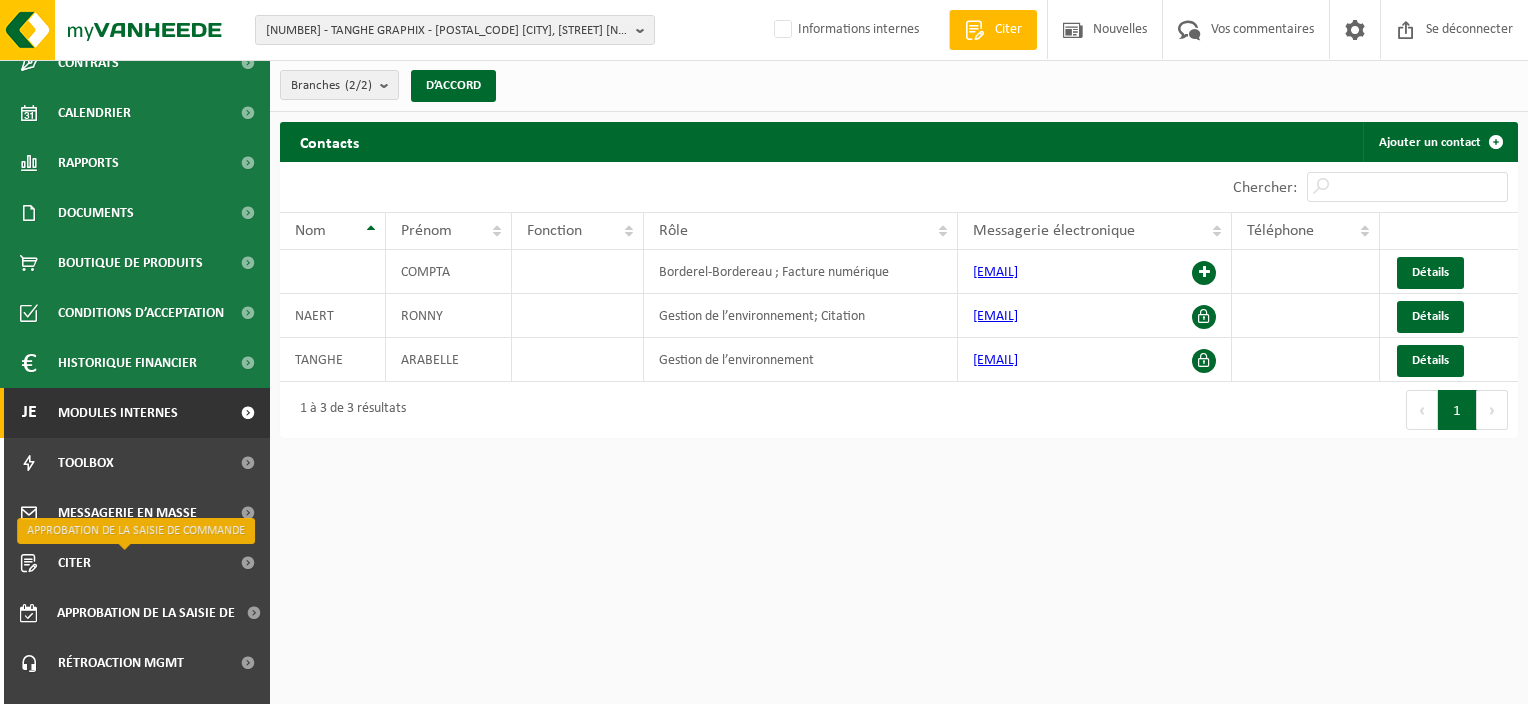 scroll, scrollTop: 306, scrollLeft: 0, axis: vertical 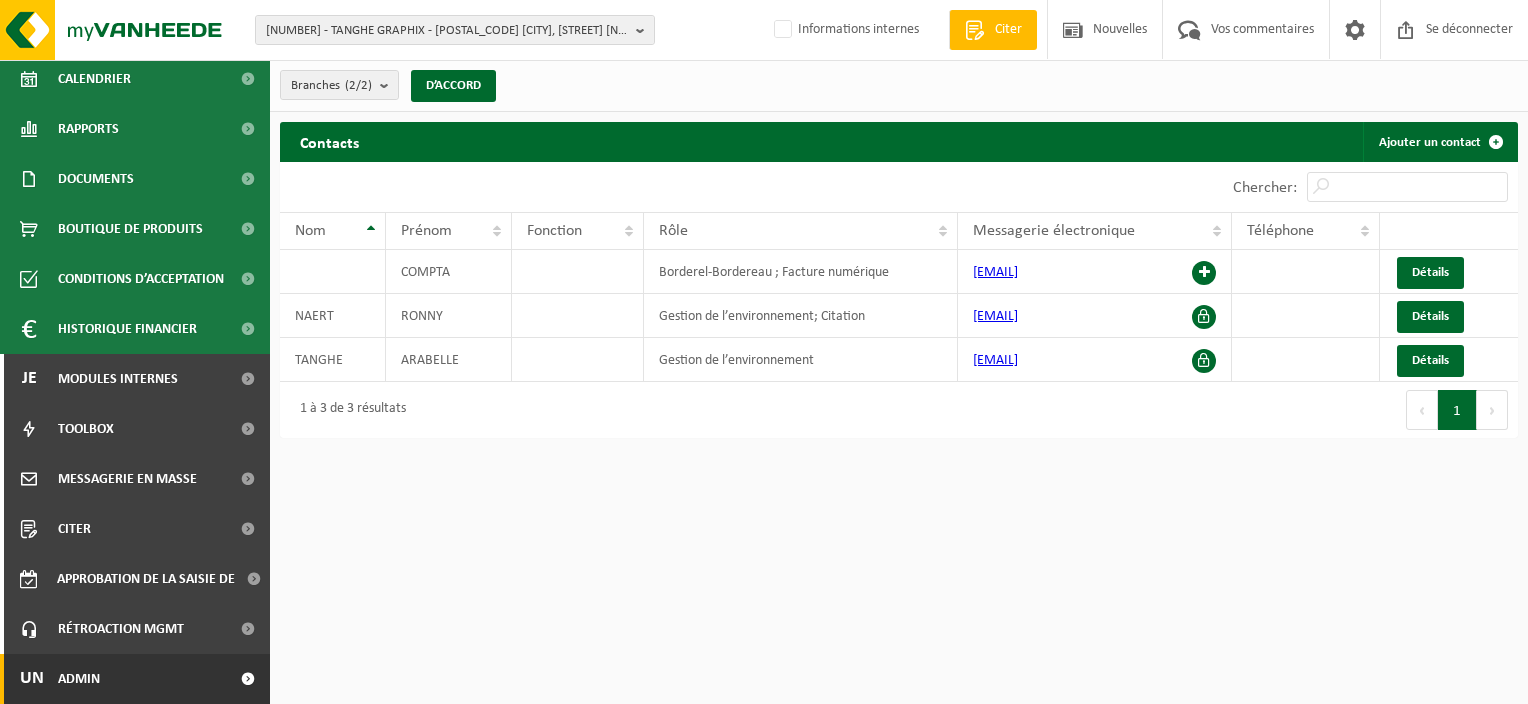 click on "Un   Admin" at bounding box center [135, 679] 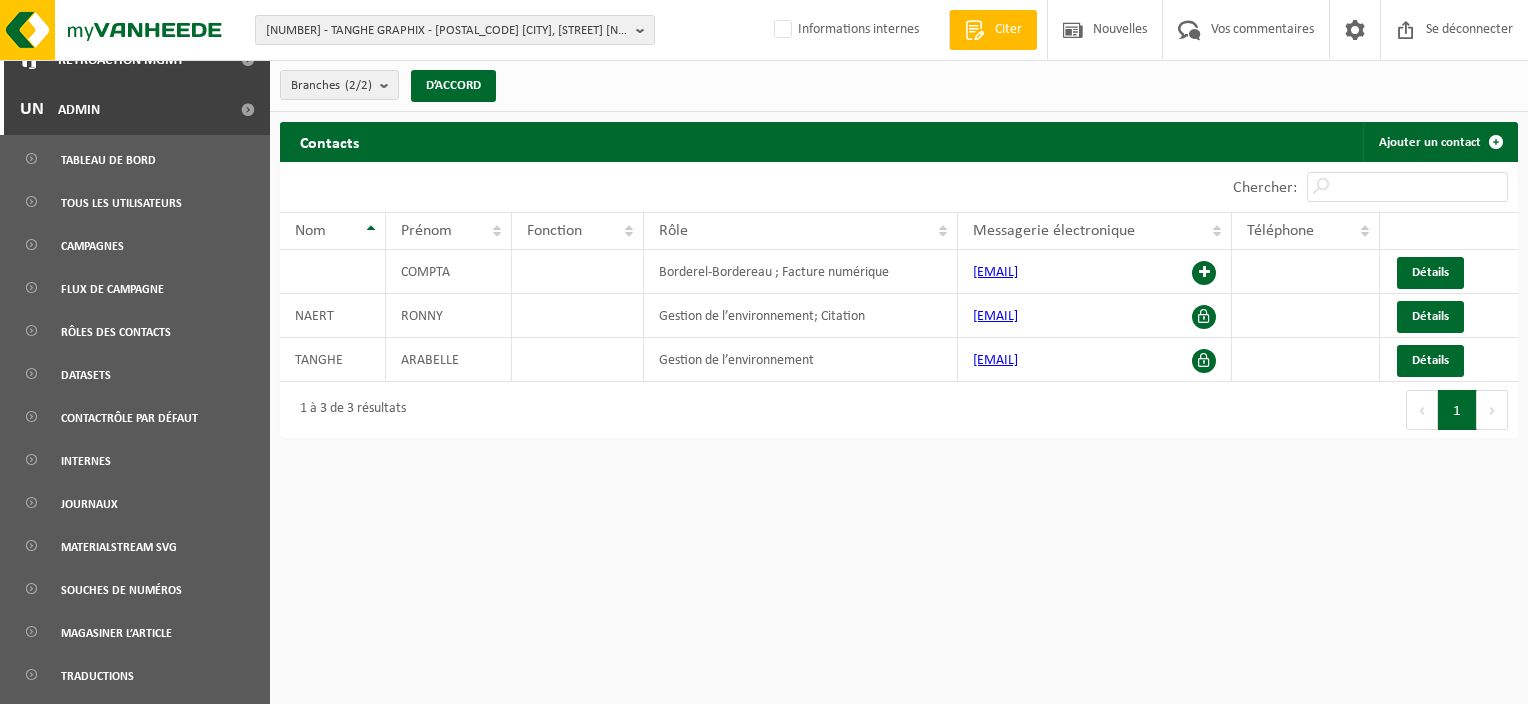scroll, scrollTop: 999, scrollLeft: 0, axis: vertical 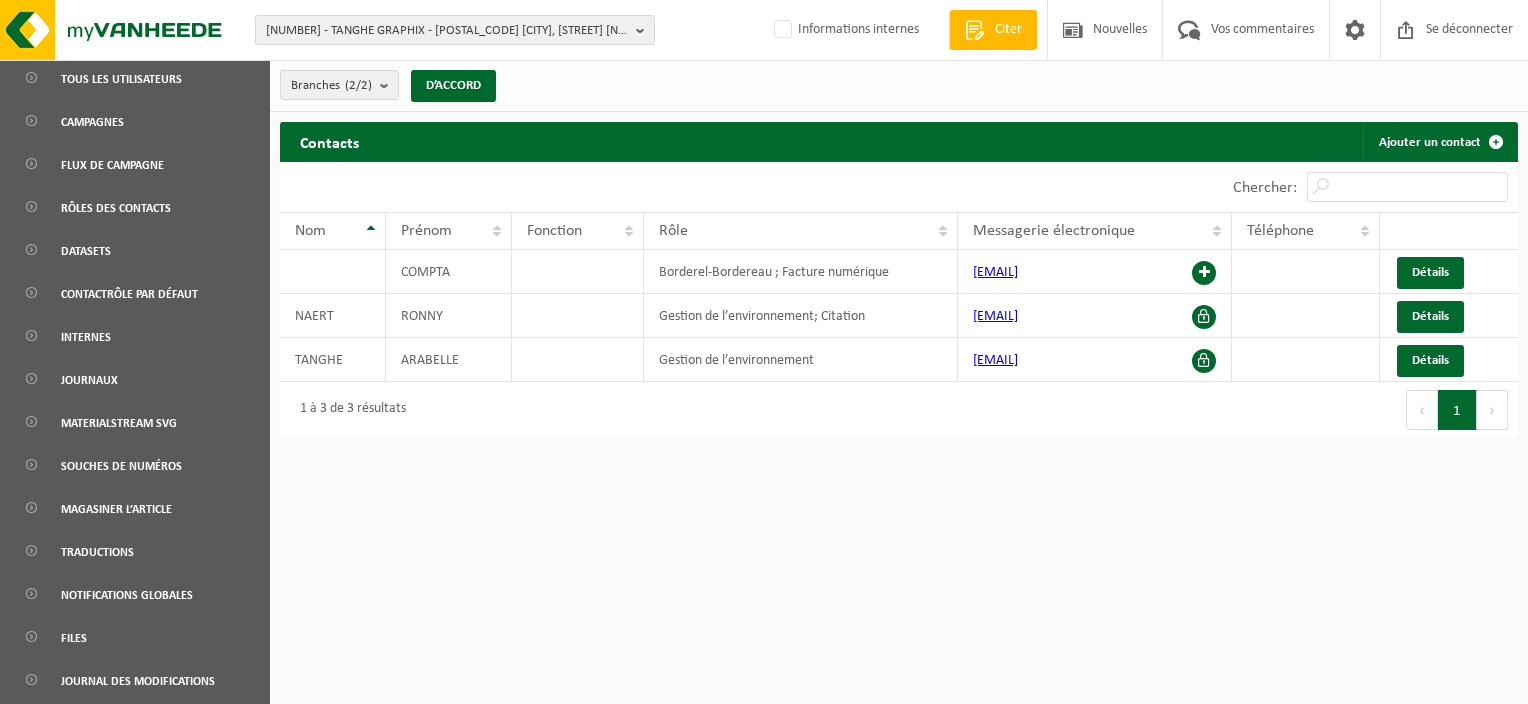 click on "Tableau de bord             Tous les utilisateurs             Campagnes             Flux de campagne             Rôles des contacts             Datasets             contactrôle par défaut             Internes             Journaux             Materialstream SVG             Souches de numéros             Magasiner l’article             Traductions             Notifications globales             Files             Journal des modifications" at bounding box center [135, 357] 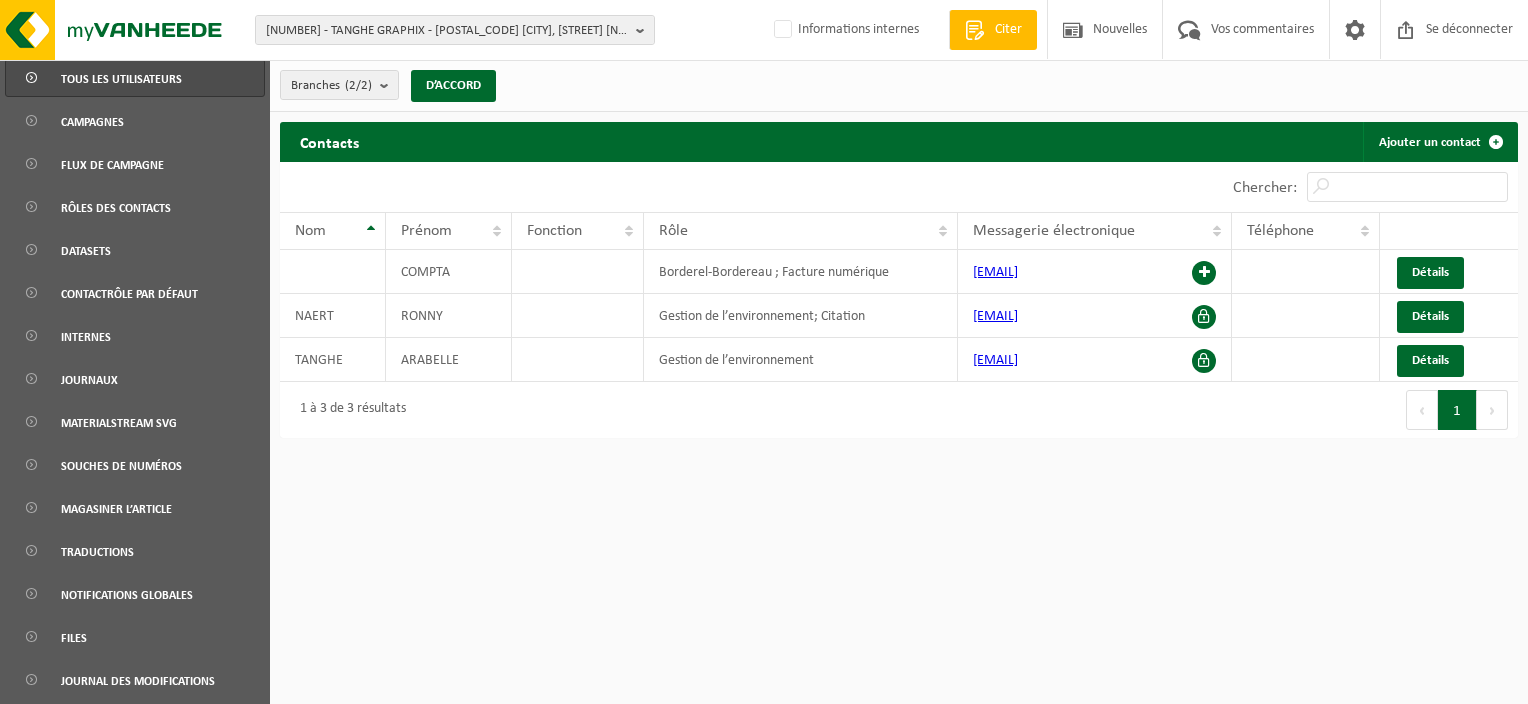 click on "Tous les utilisateurs" at bounding box center [121, 79] 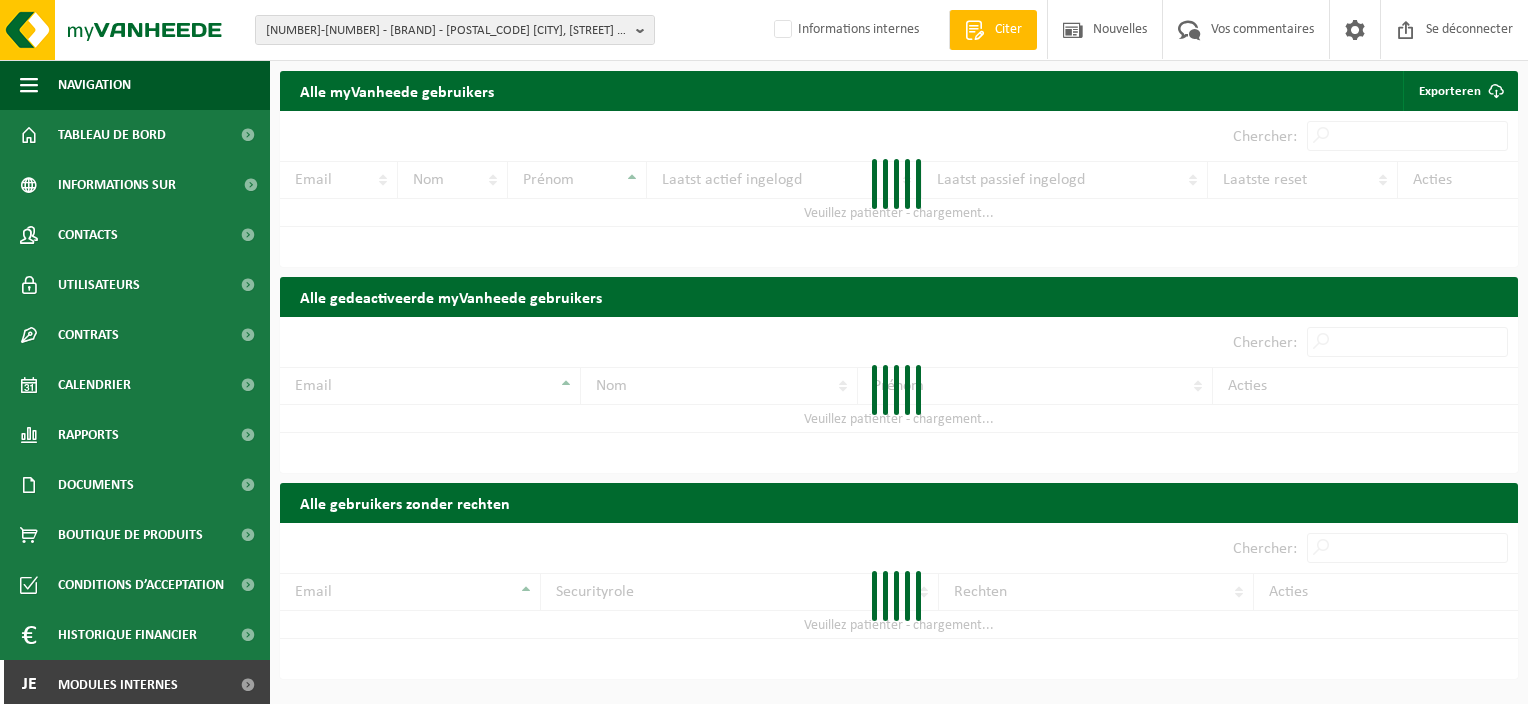 scroll, scrollTop: 0, scrollLeft: 0, axis: both 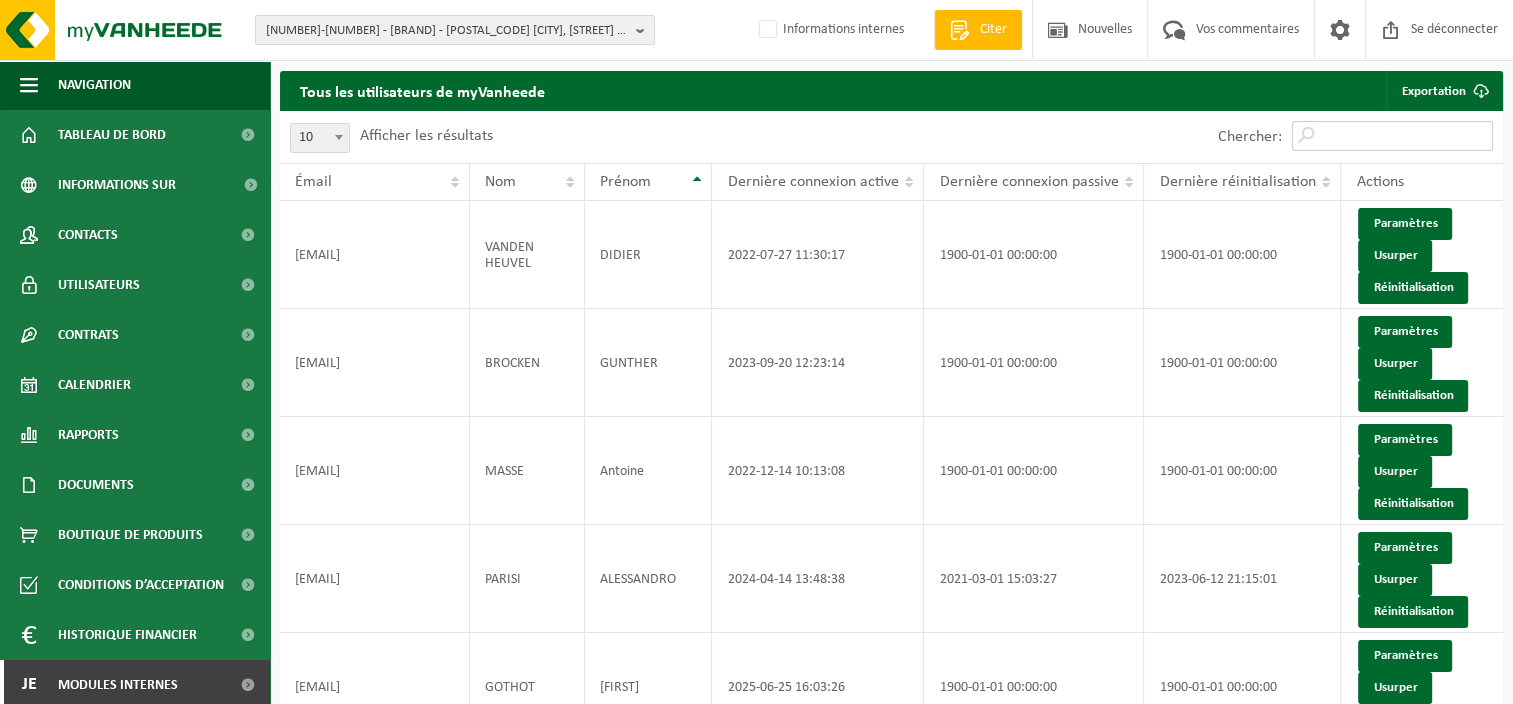 click on "Chercher:" at bounding box center (1392, 136) 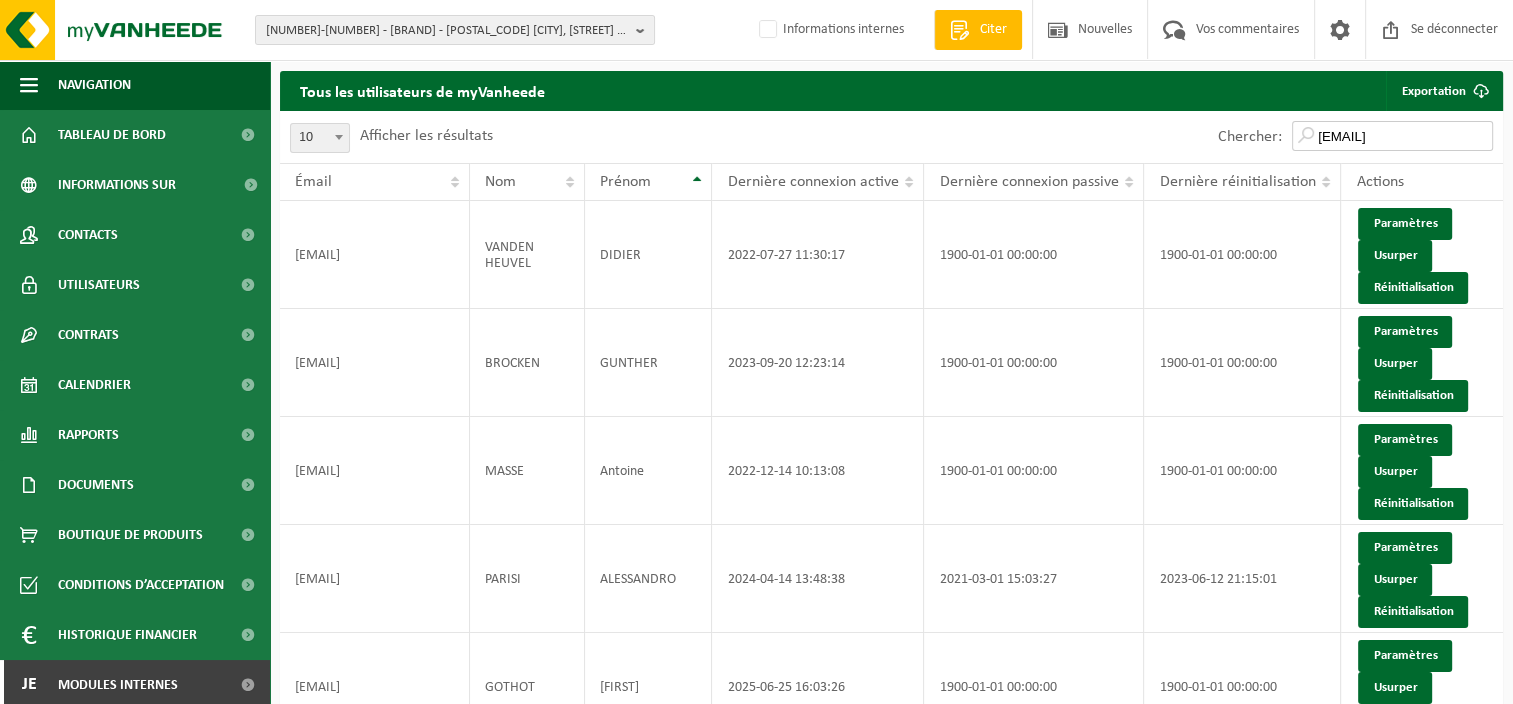 scroll, scrollTop: 0, scrollLeft: 0, axis: both 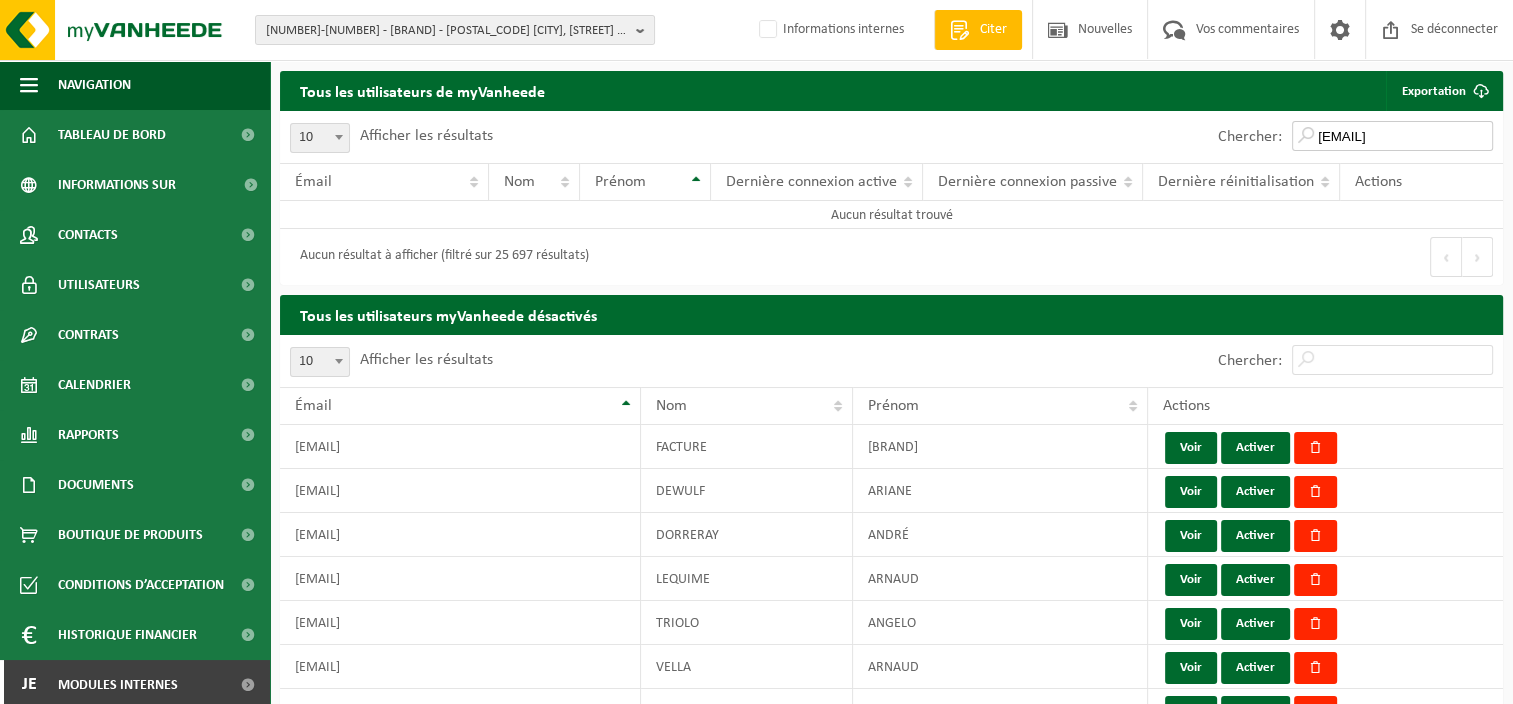 click on "[EMAIL]" at bounding box center (1392, 136) 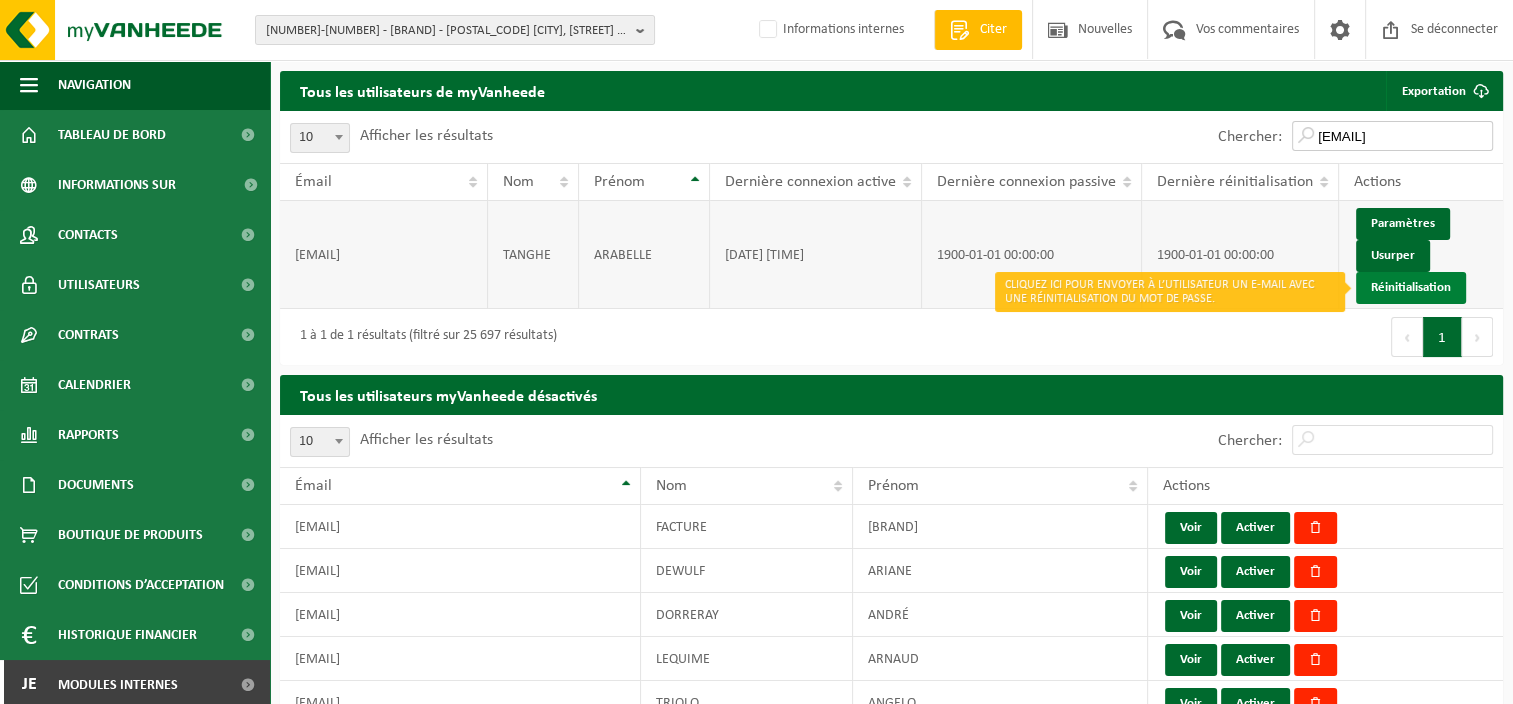 type on "[EMAIL]" 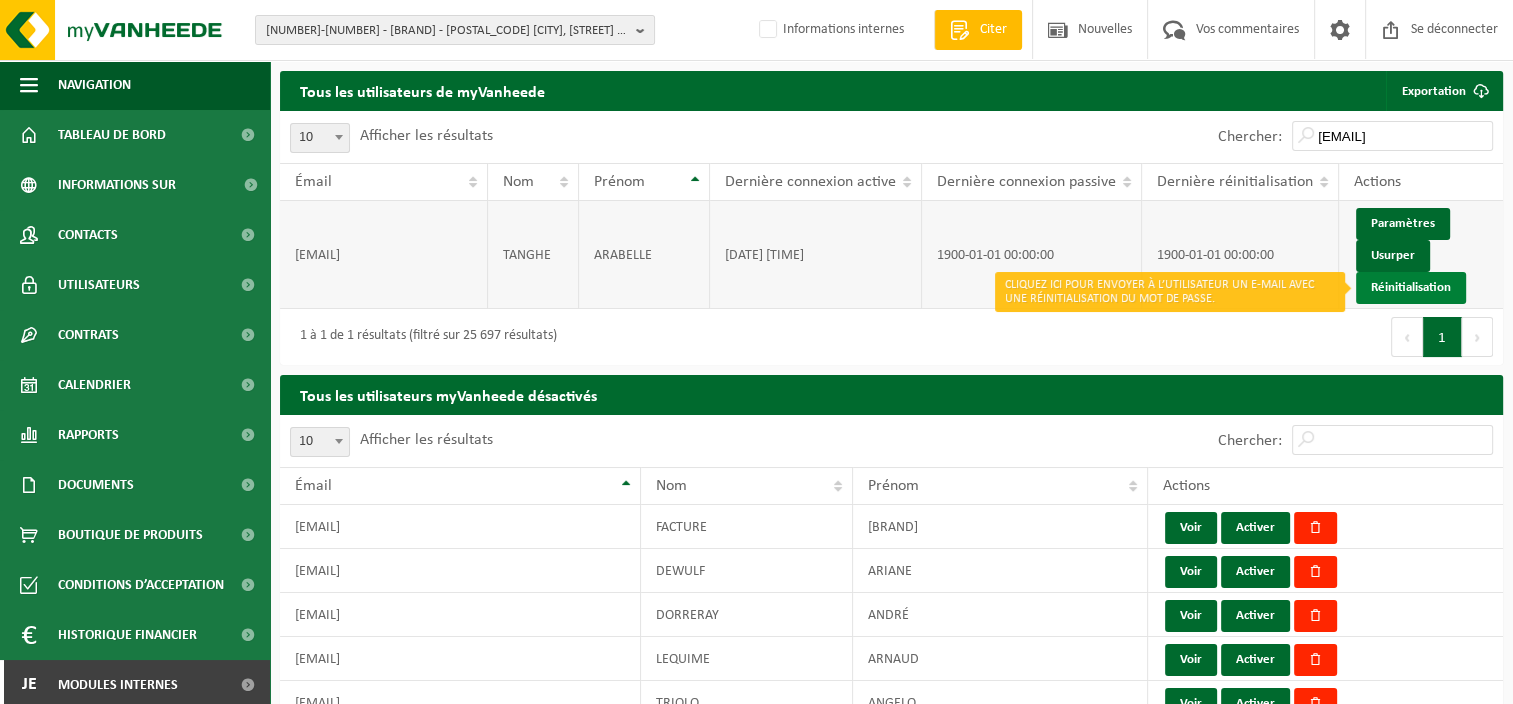 click on "Réinitialisation" at bounding box center [1411, 288] 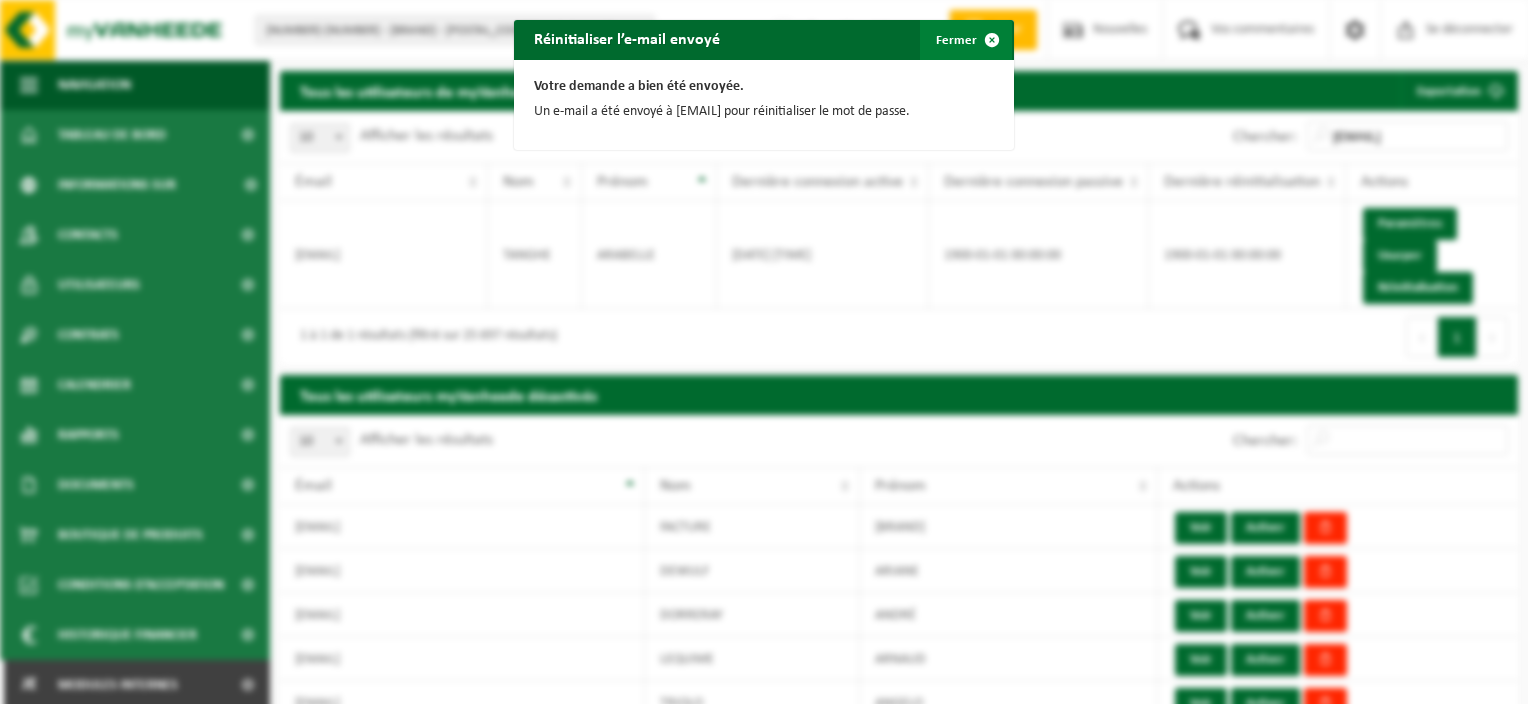 click on "Fermer" at bounding box center [956, 40] 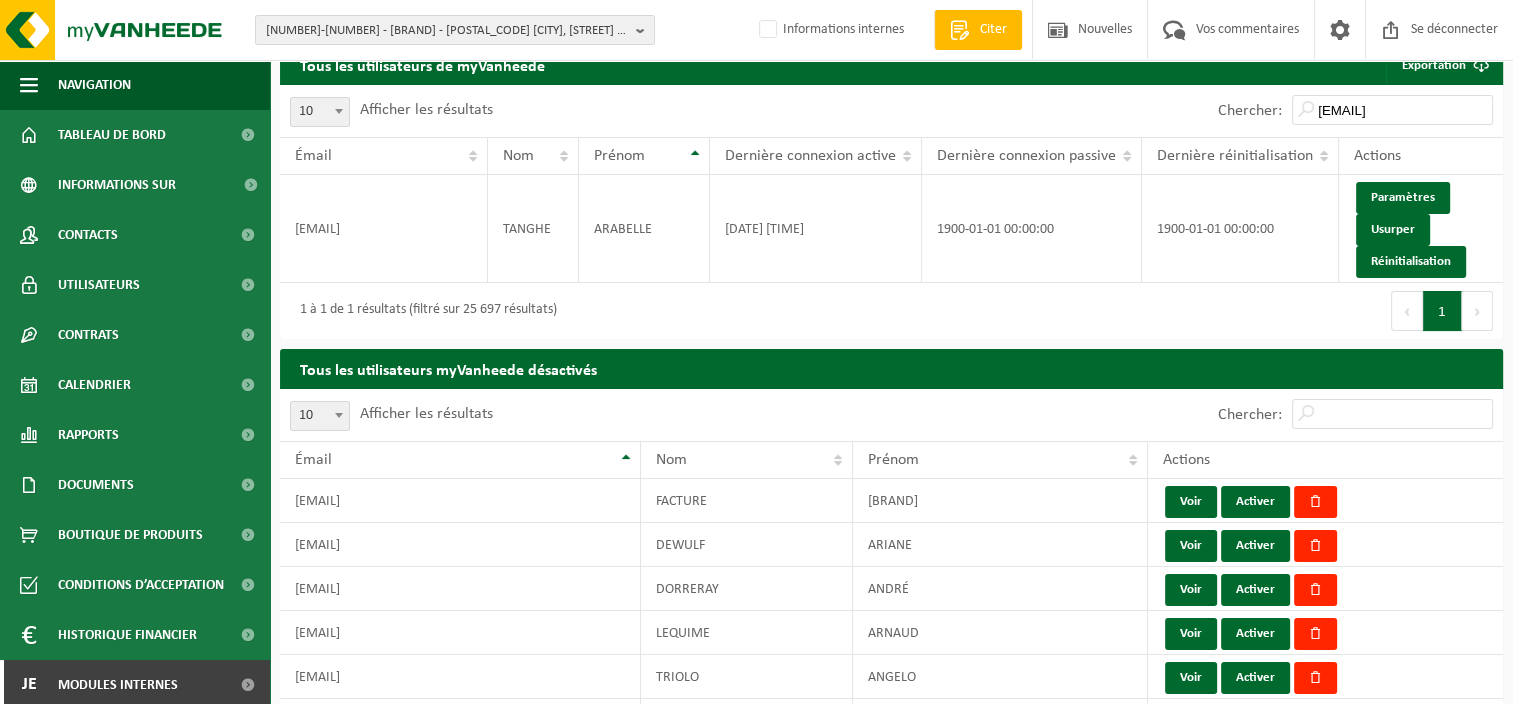 scroll, scrollTop: 0, scrollLeft: 0, axis: both 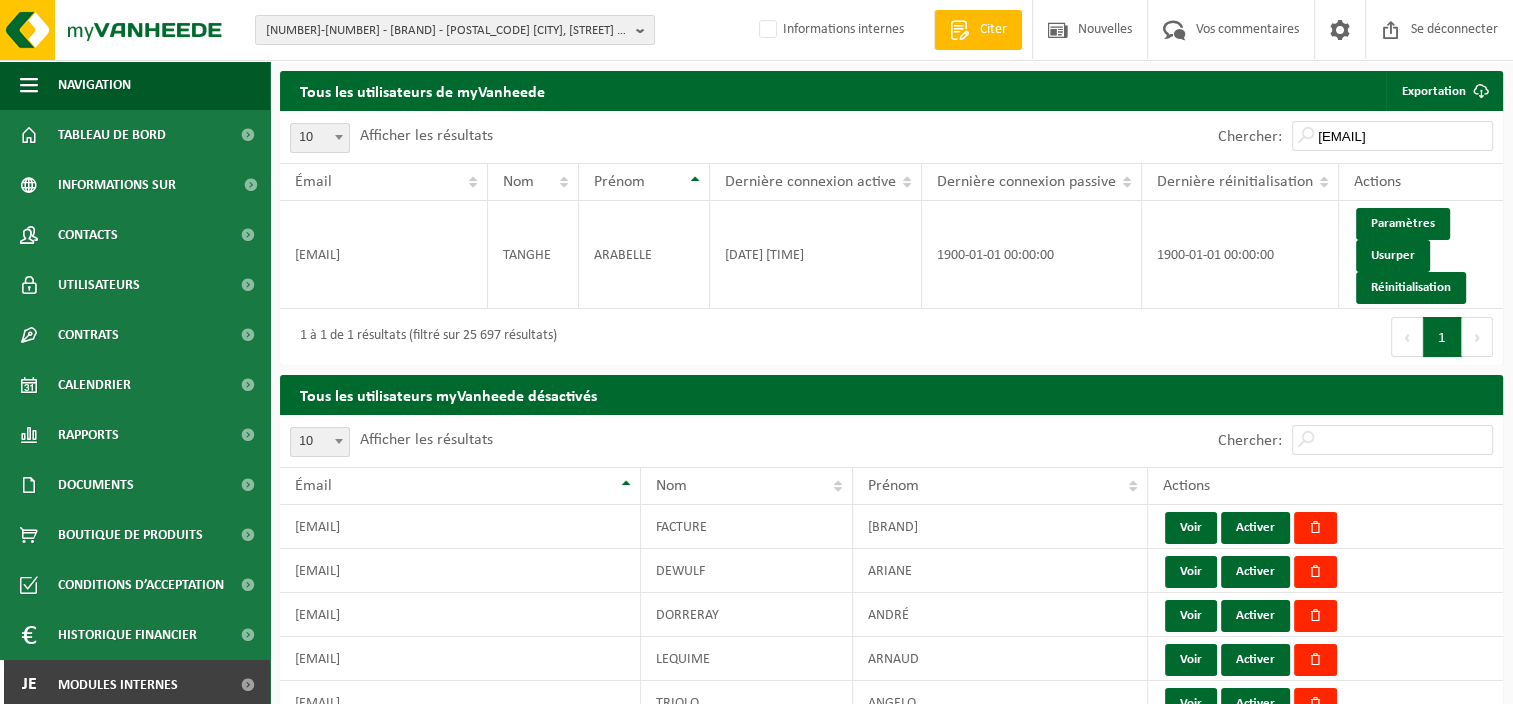 click on "1 à 1 de 1 résultats (filtré sur 25 697 résultats)" at bounding box center [586, 337] 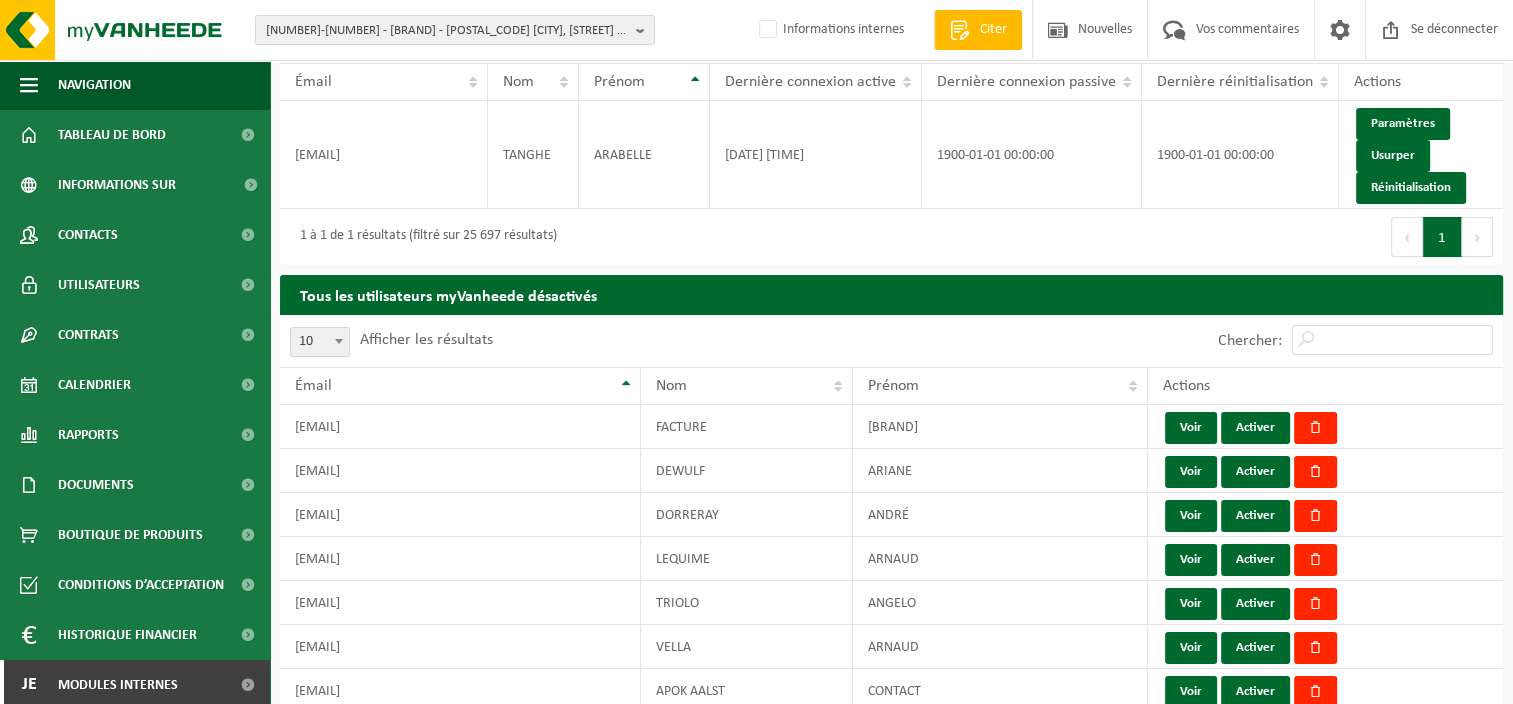 scroll, scrollTop: 0, scrollLeft: 0, axis: both 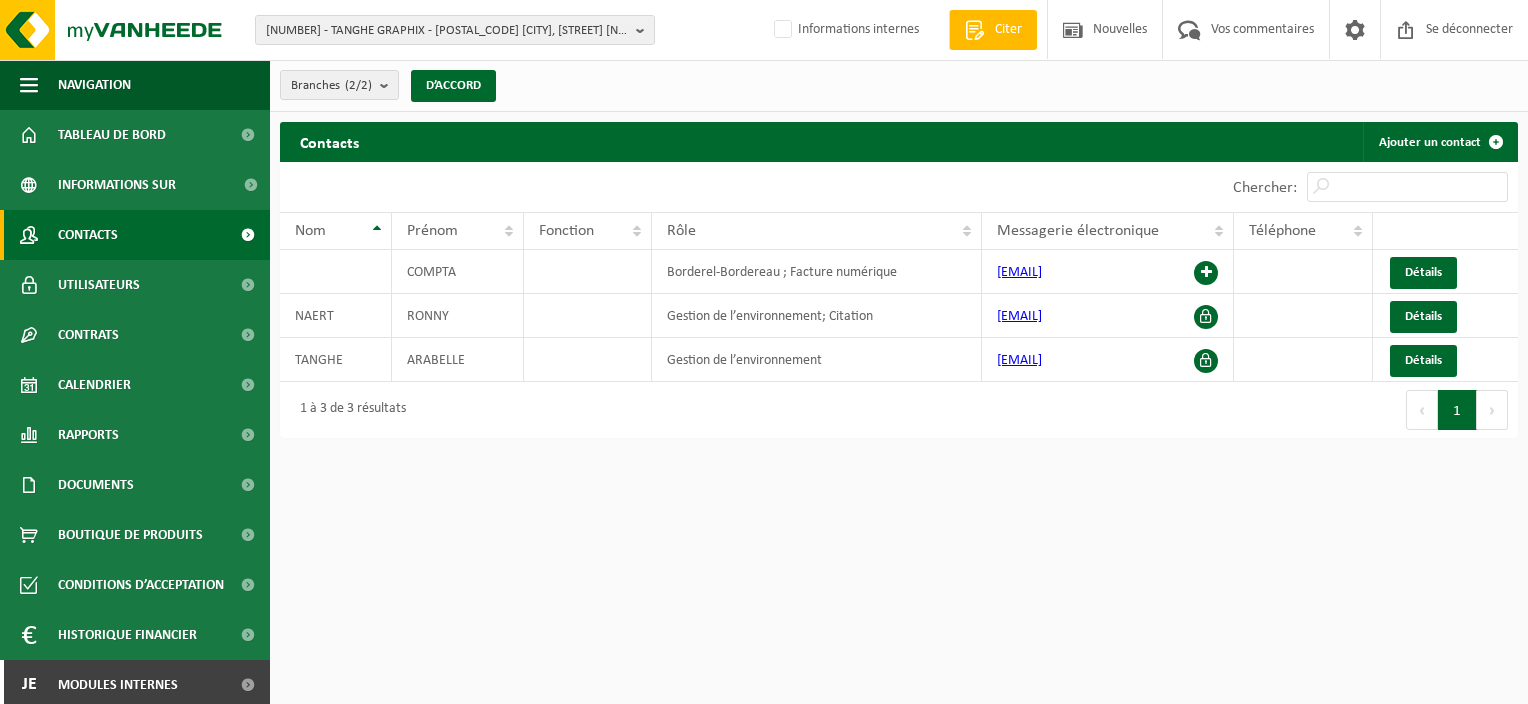 click on "[NUMBER] - TANGHE GRAPHIX - [POSTAL_CODE] [CITY], [STREET] [NUMBER]                           [NUMBER] - TANGHE GRAPHIX - [POSTAL_CODE] [CITY], [STREET] [NUMBER] [NUMBER] - TANGHE PRINTING BV - [POSTAL_CODE] [CITY], [STREET] [NUMBER]                                         Informations internes      Welkom  [FIRST] [LAST]         Citer         Nouvelles         Vos commentaires               Se déconnecter                     Navigation                 Offerte aanvragen         Nieuws         Uw feedback               Afmelden                 Tableau de bord               Informations sur l’entreprise               Contacts               Utilisateurs               Contrats               Actieve contracten             Historiek contracten                 Calendrier               Rapports               In grafiekvorm             In lijstvorm                 Documents               Facturen             Documenten                 Boutique de produits" at bounding box center [764, 352] 